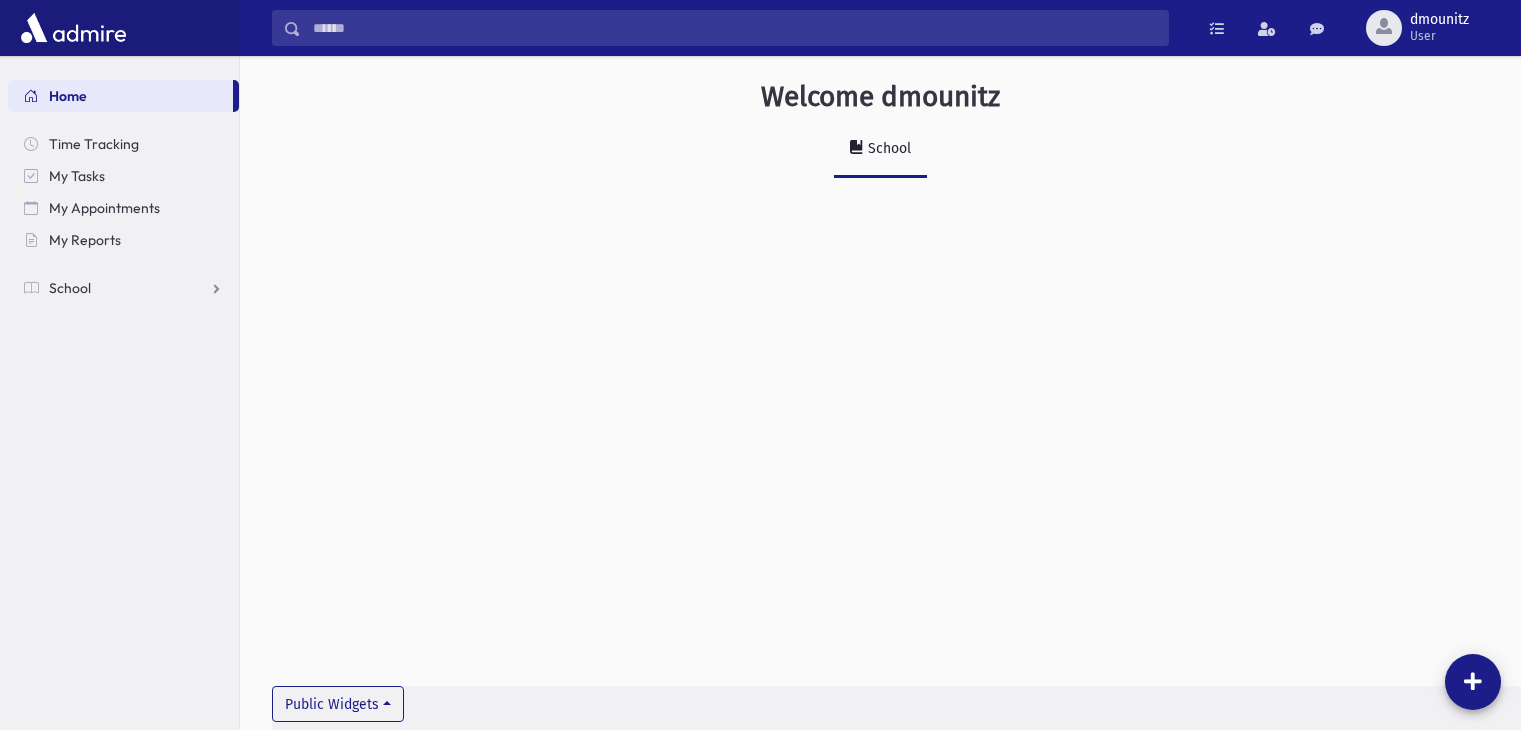 scroll, scrollTop: 0, scrollLeft: 0, axis: both 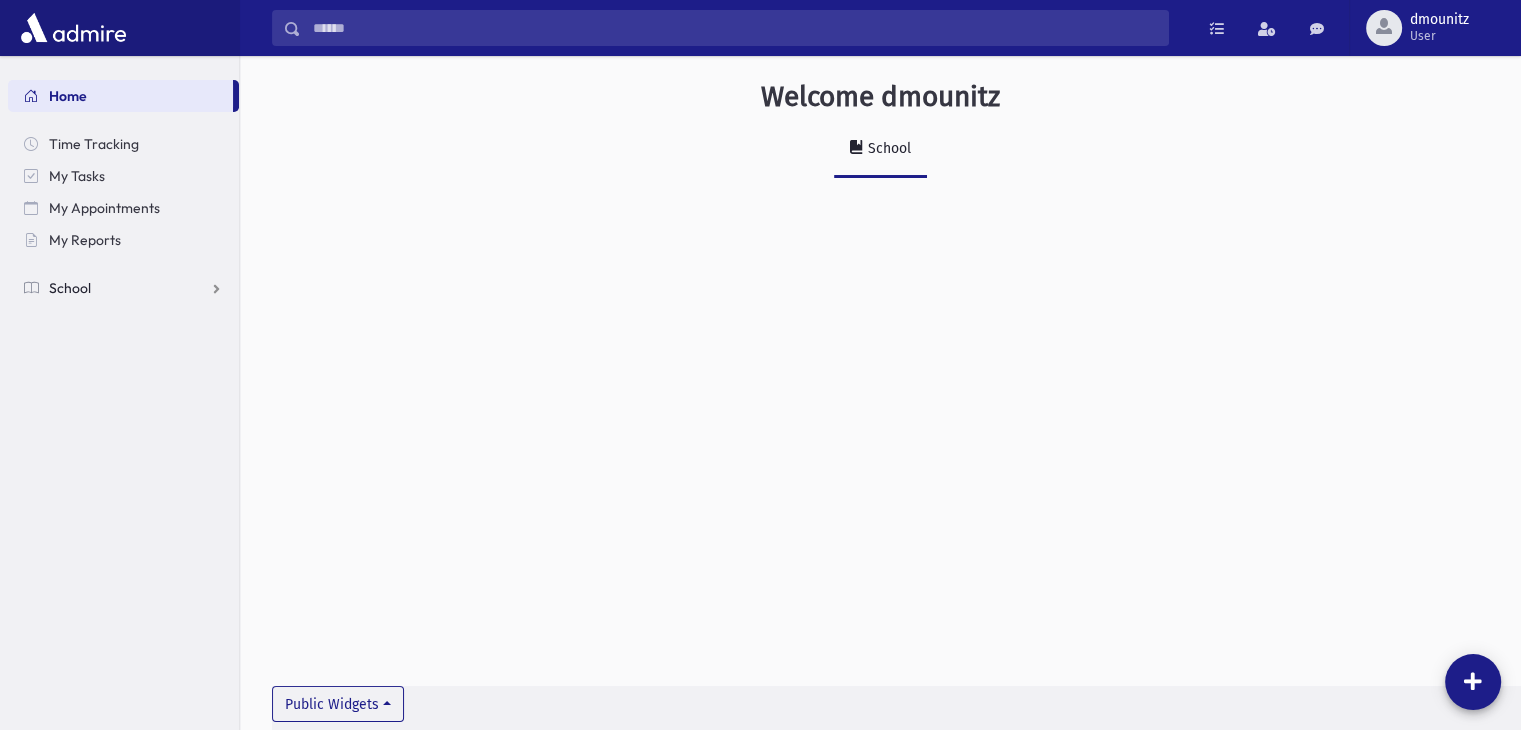 click on "School" at bounding box center [70, 288] 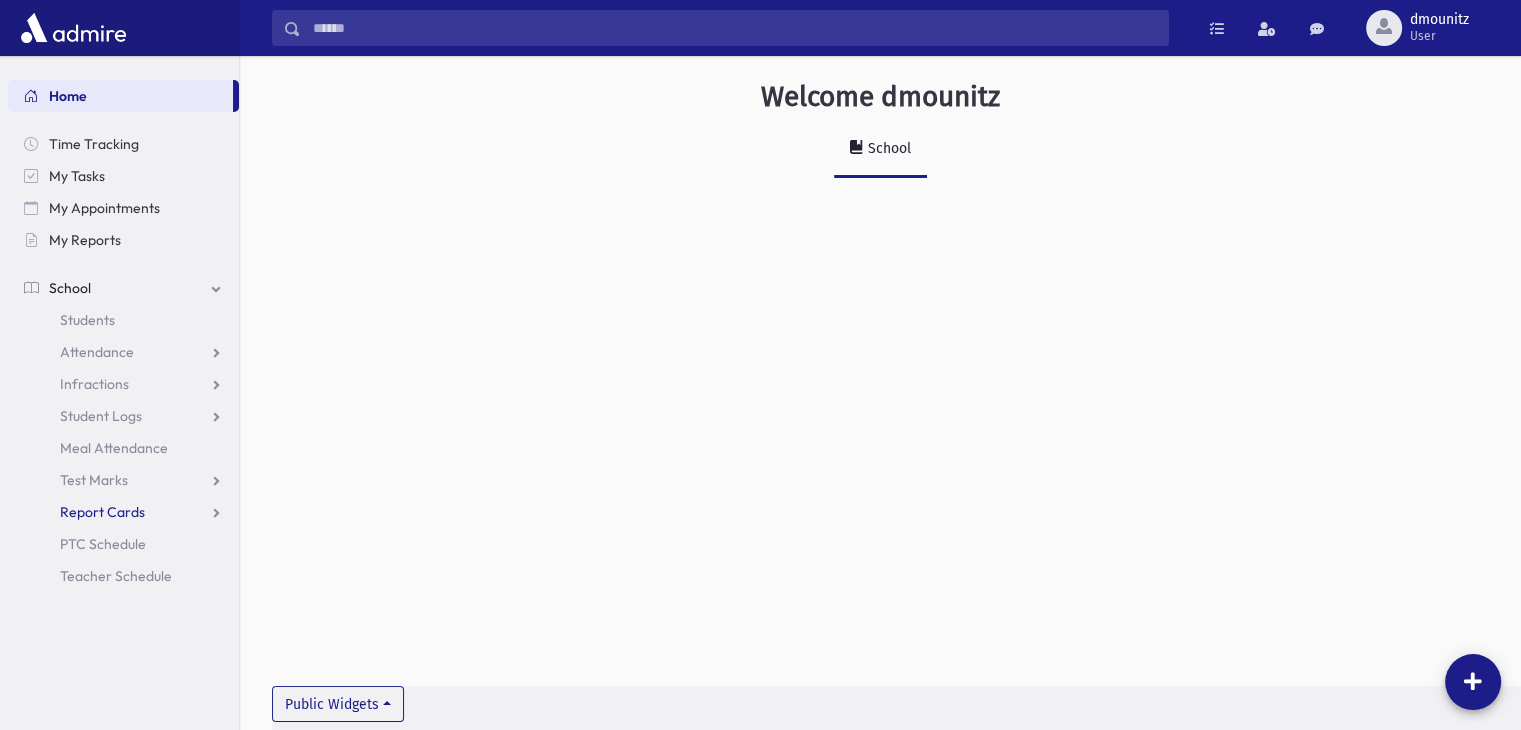 click on "Report Cards" at bounding box center [102, 512] 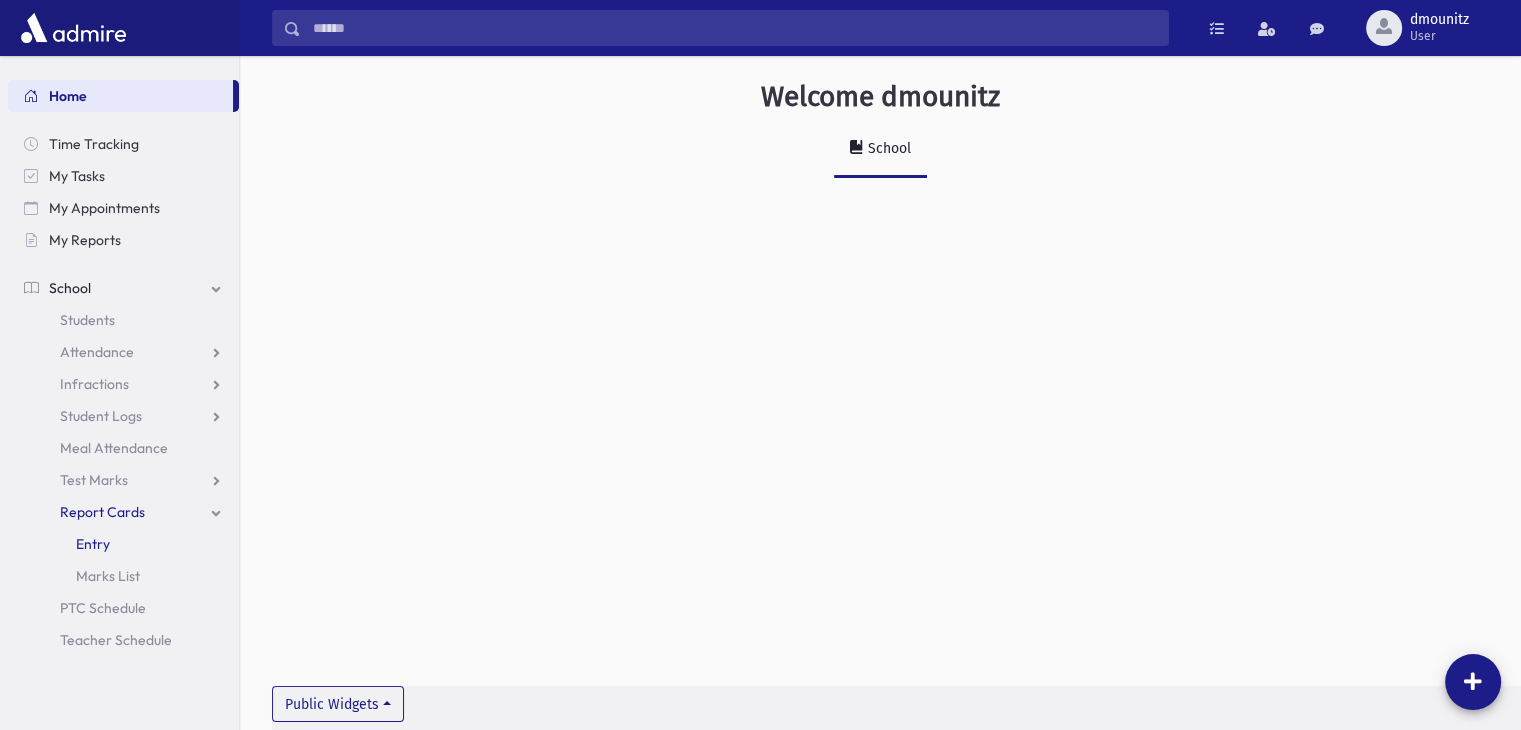 click on "Entry" at bounding box center (93, 544) 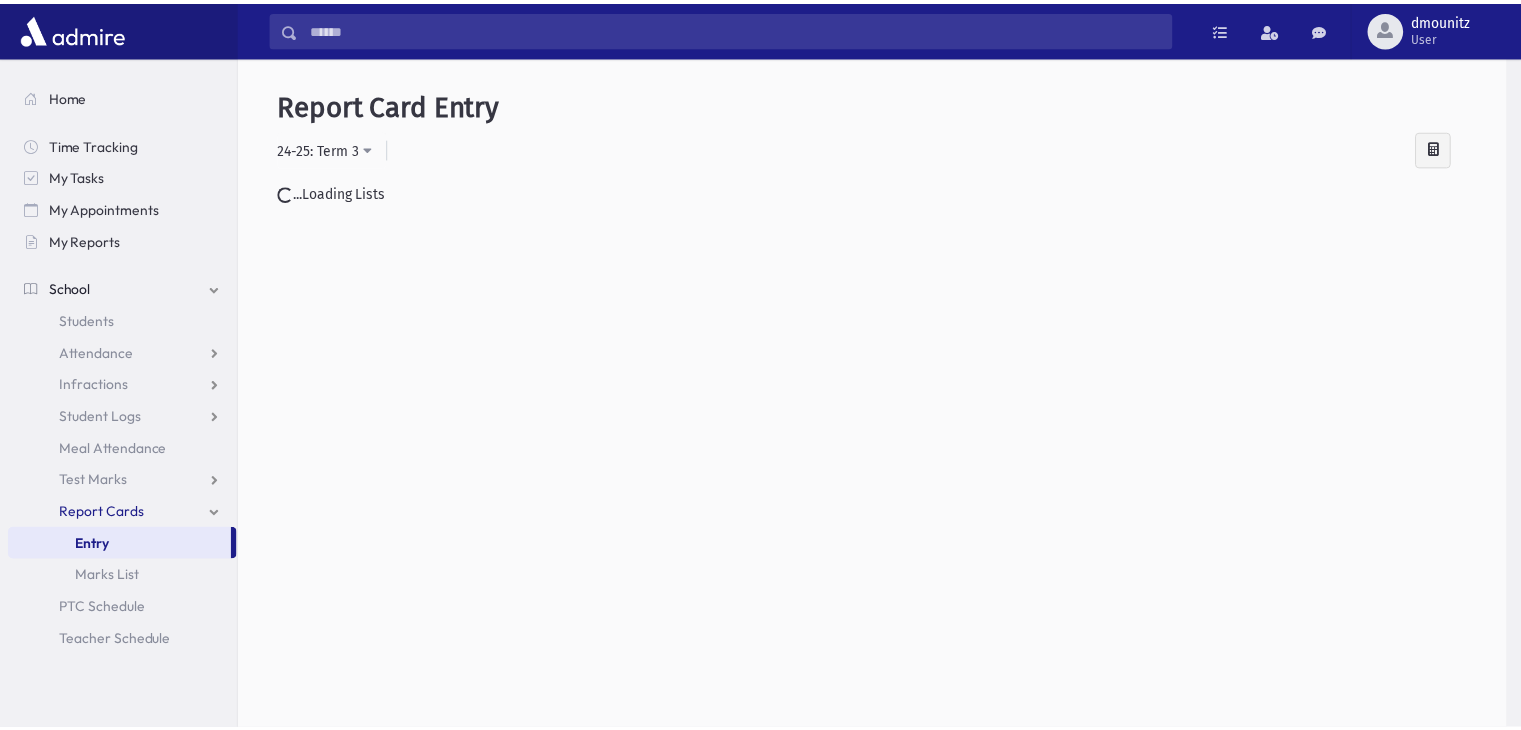 scroll, scrollTop: 0, scrollLeft: 0, axis: both 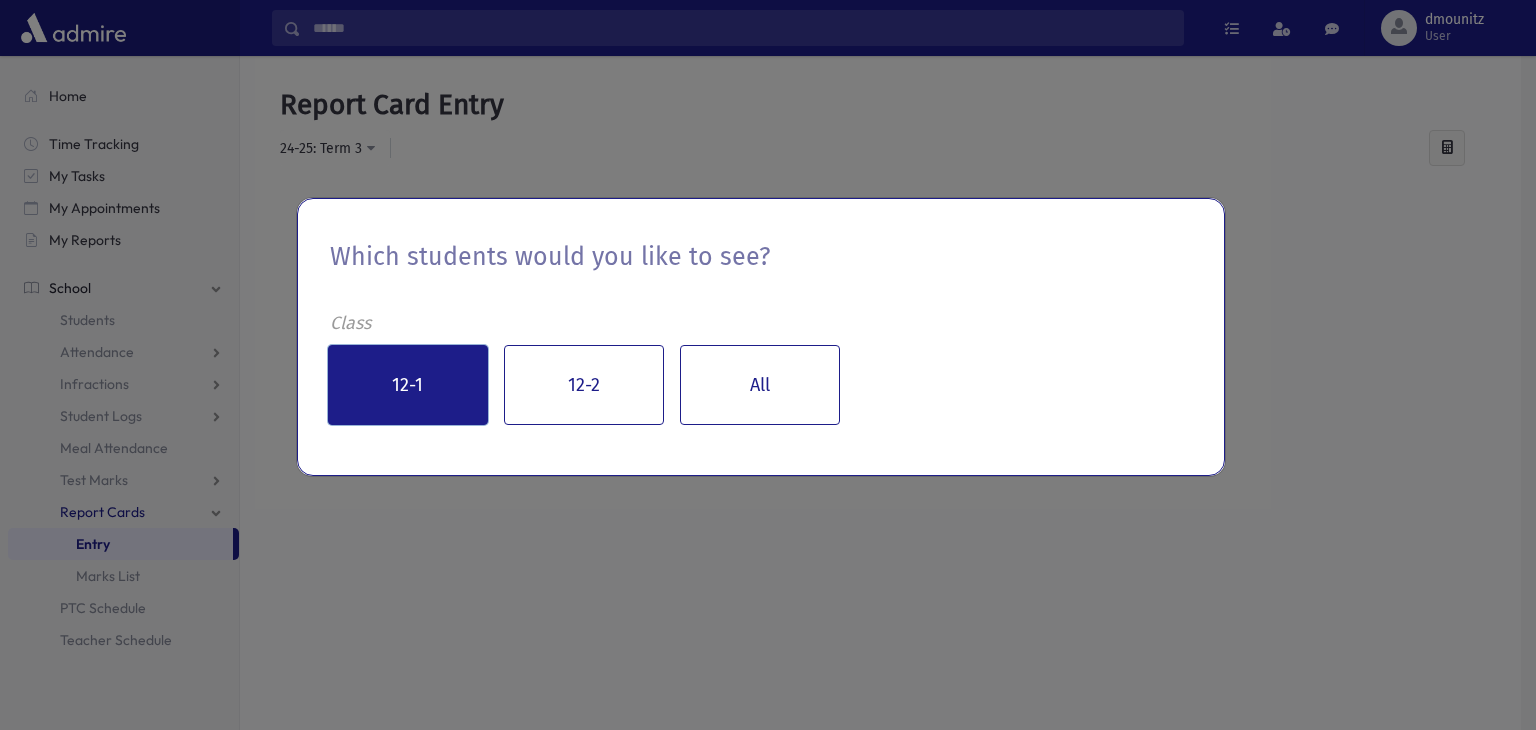 click on "12-1" at bounding box center (408, 385) 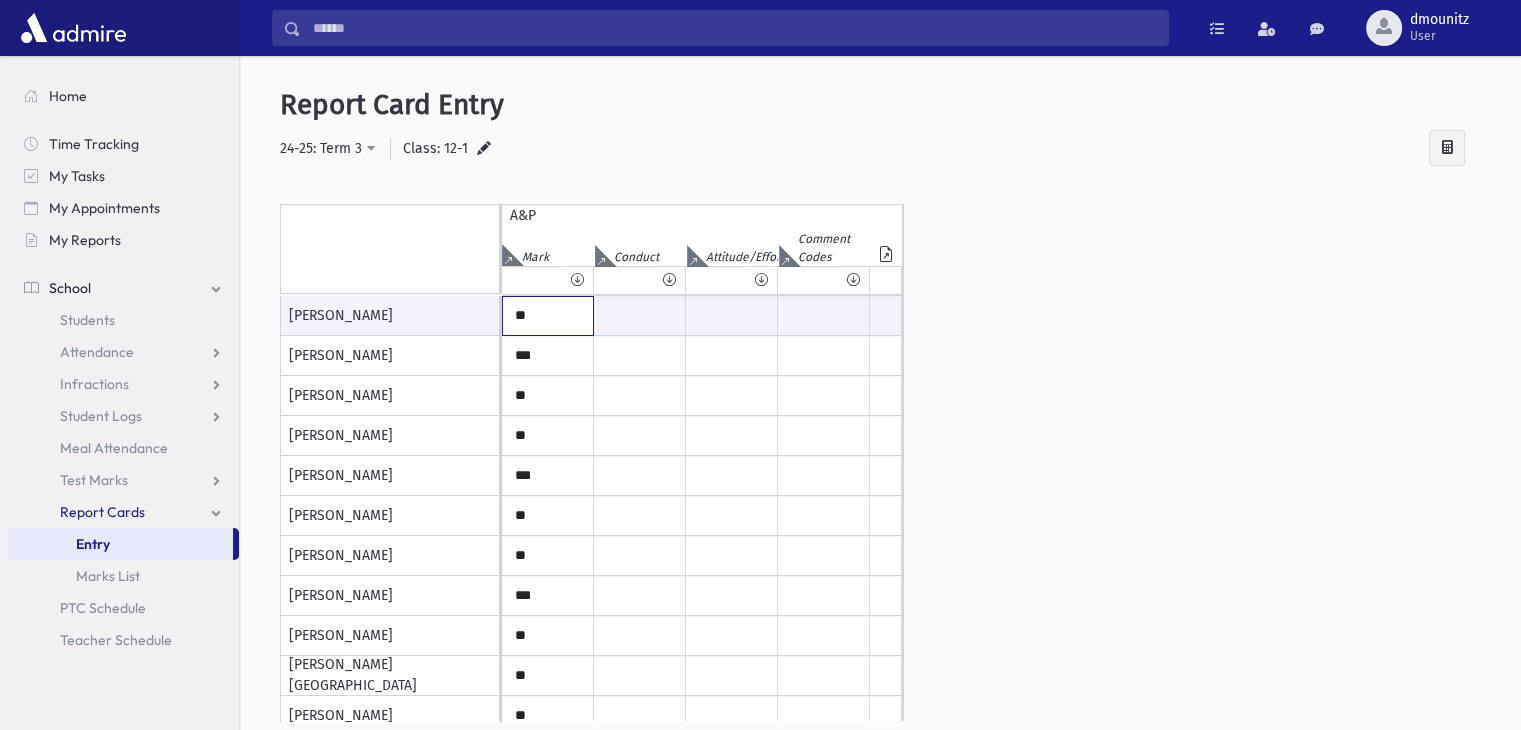 drag, startPoint x: 539, startPoint y: 315, endPoint x: 508, endPoint y: 315, distance: 31 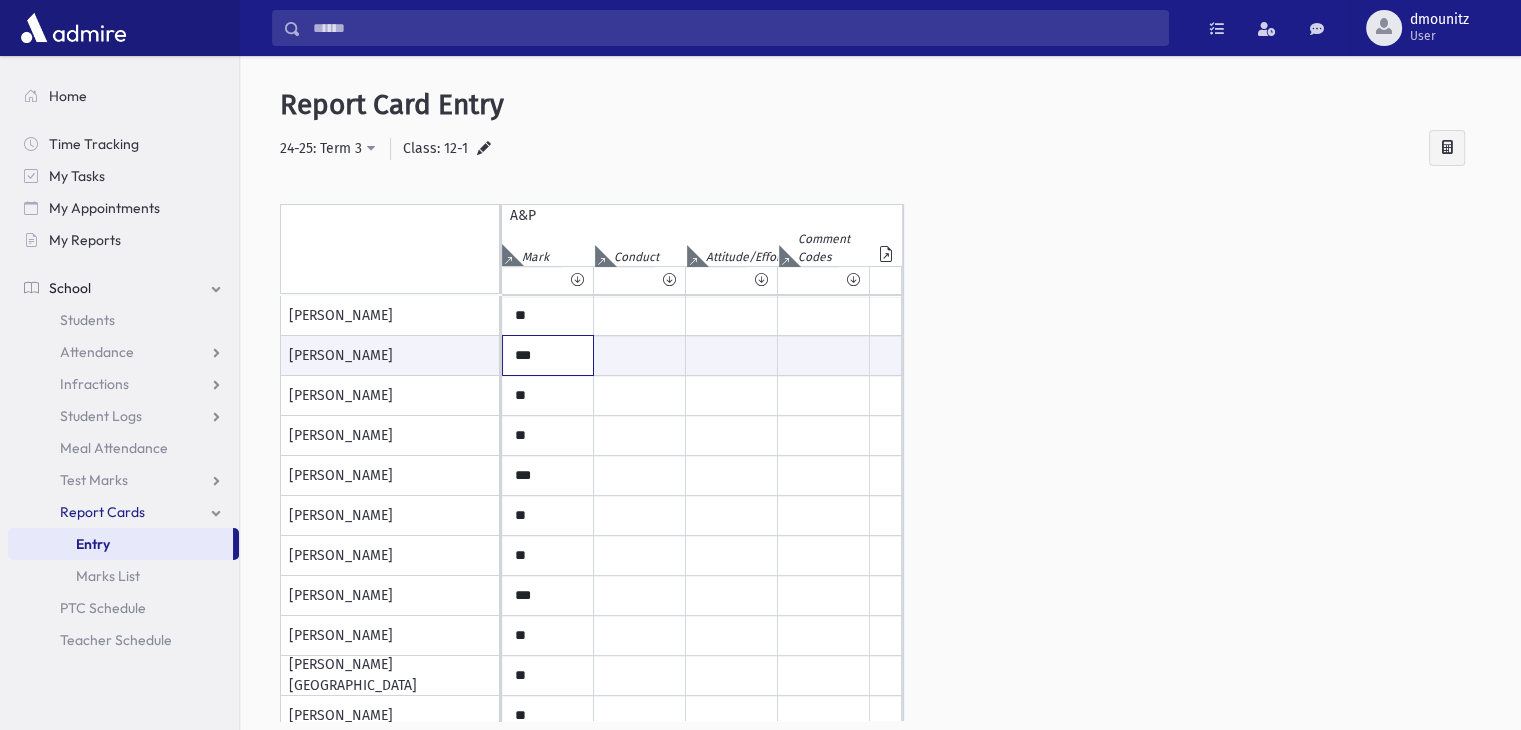 drag, startPoint x: 550, startPoint y: 348, endPoint x: 457, endPoint y: 348, distance: 93 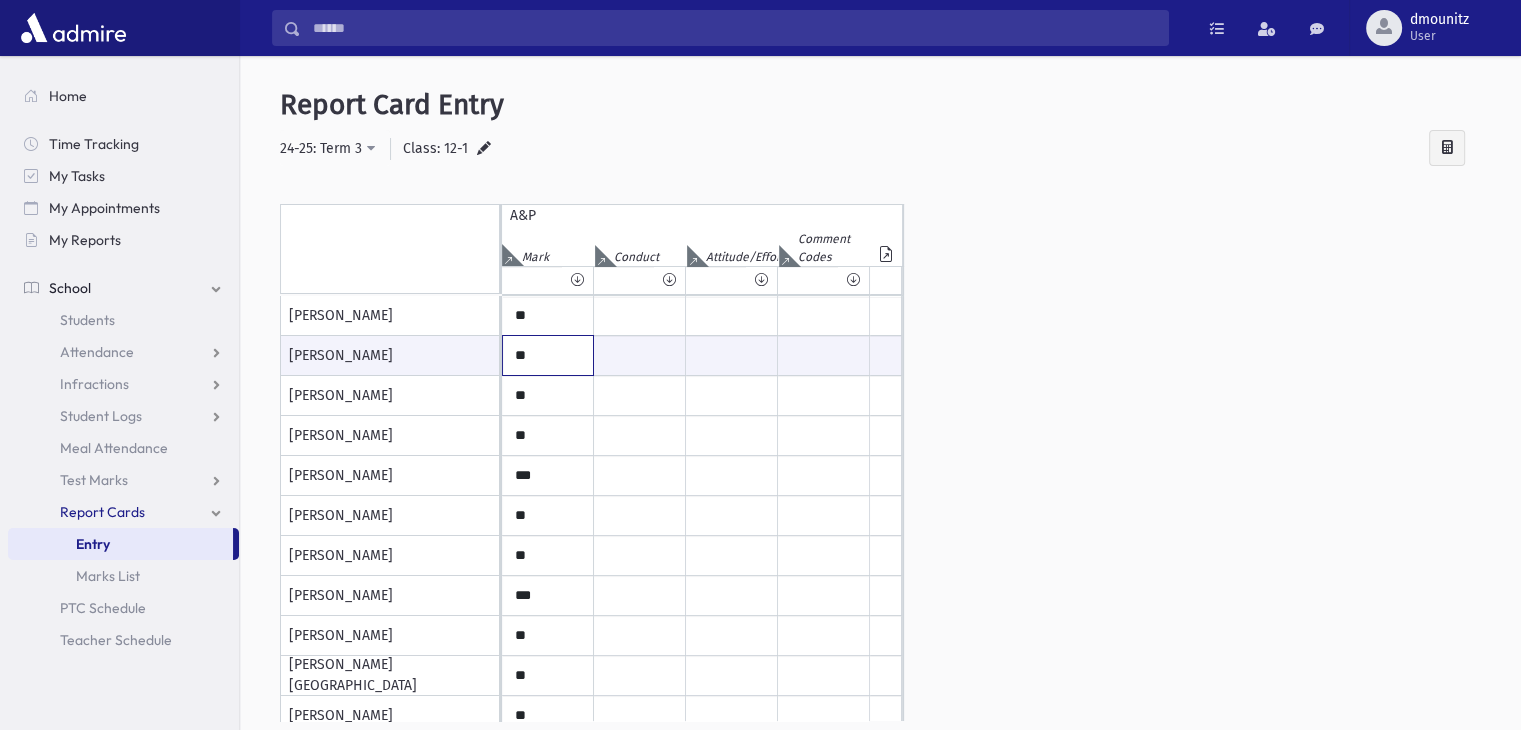 type on "**" 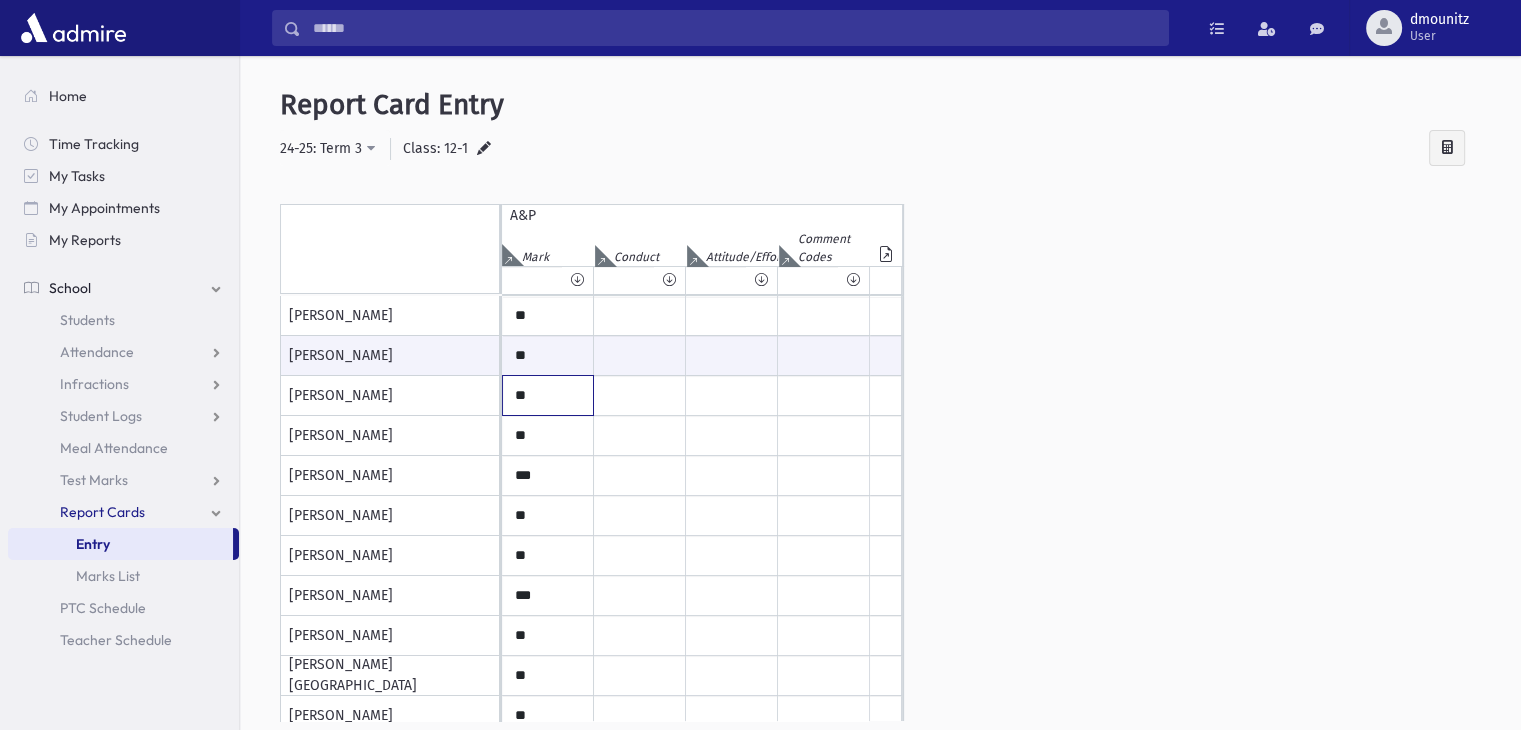 click on "**" at bounding box center [548, 316] 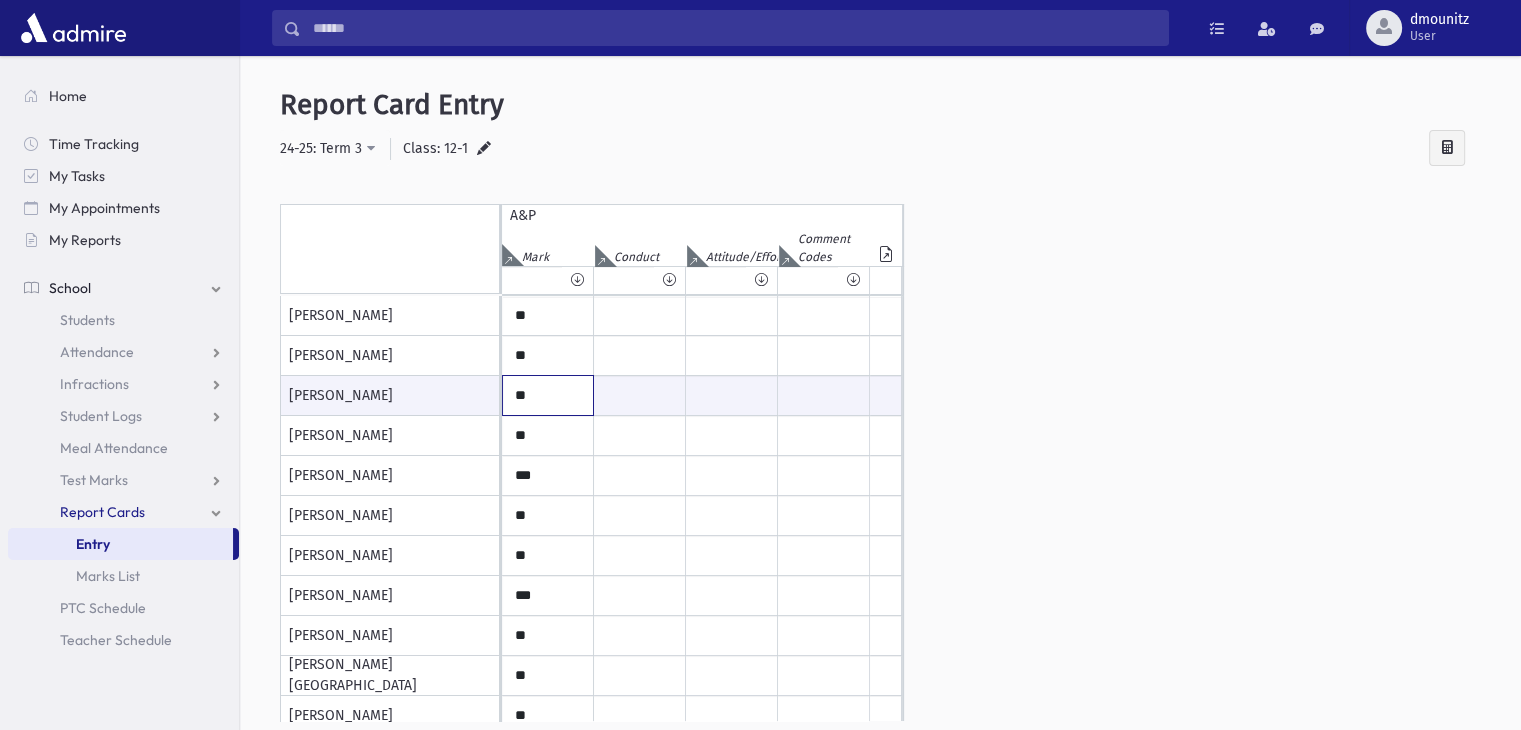 type on "**" 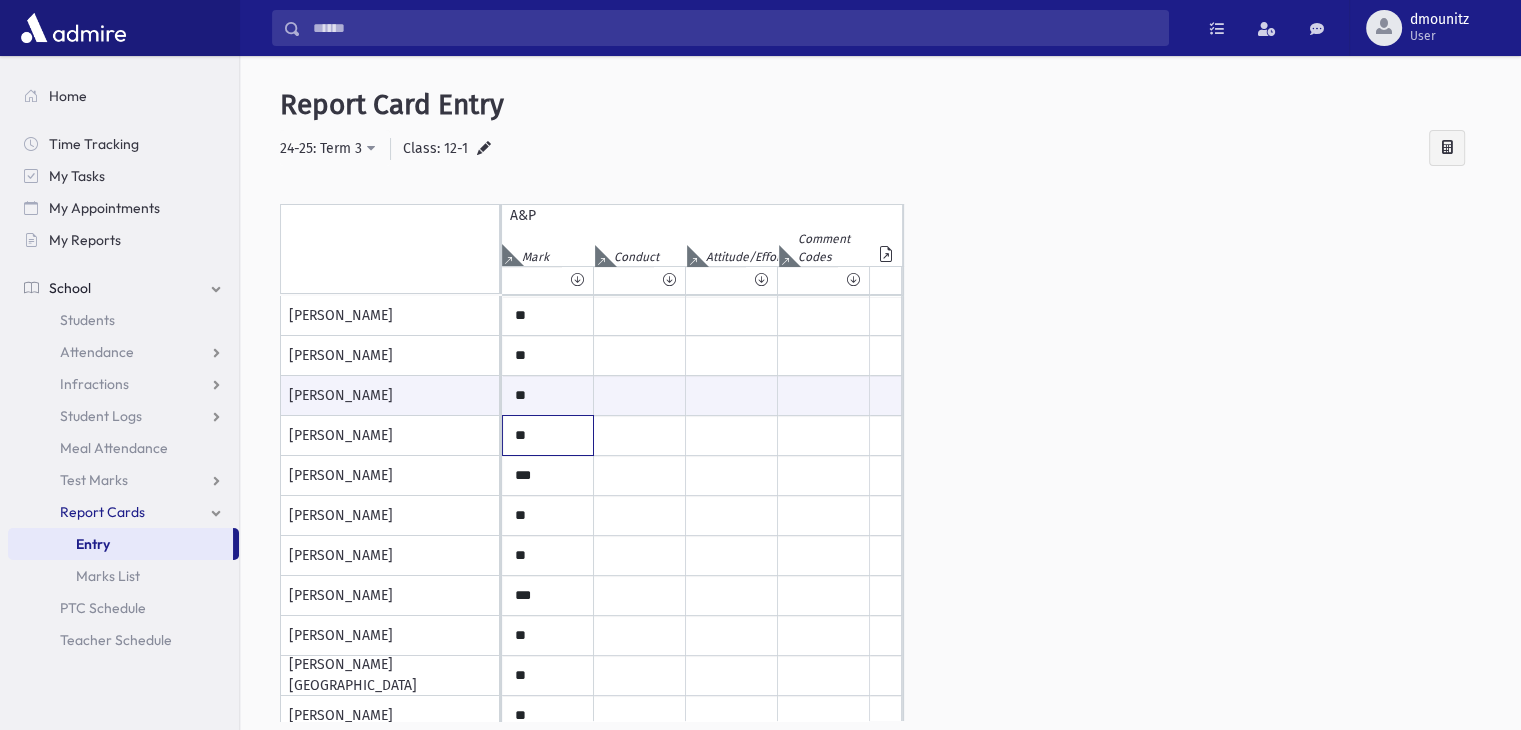 click on "**" at bounding box center (548, 316) 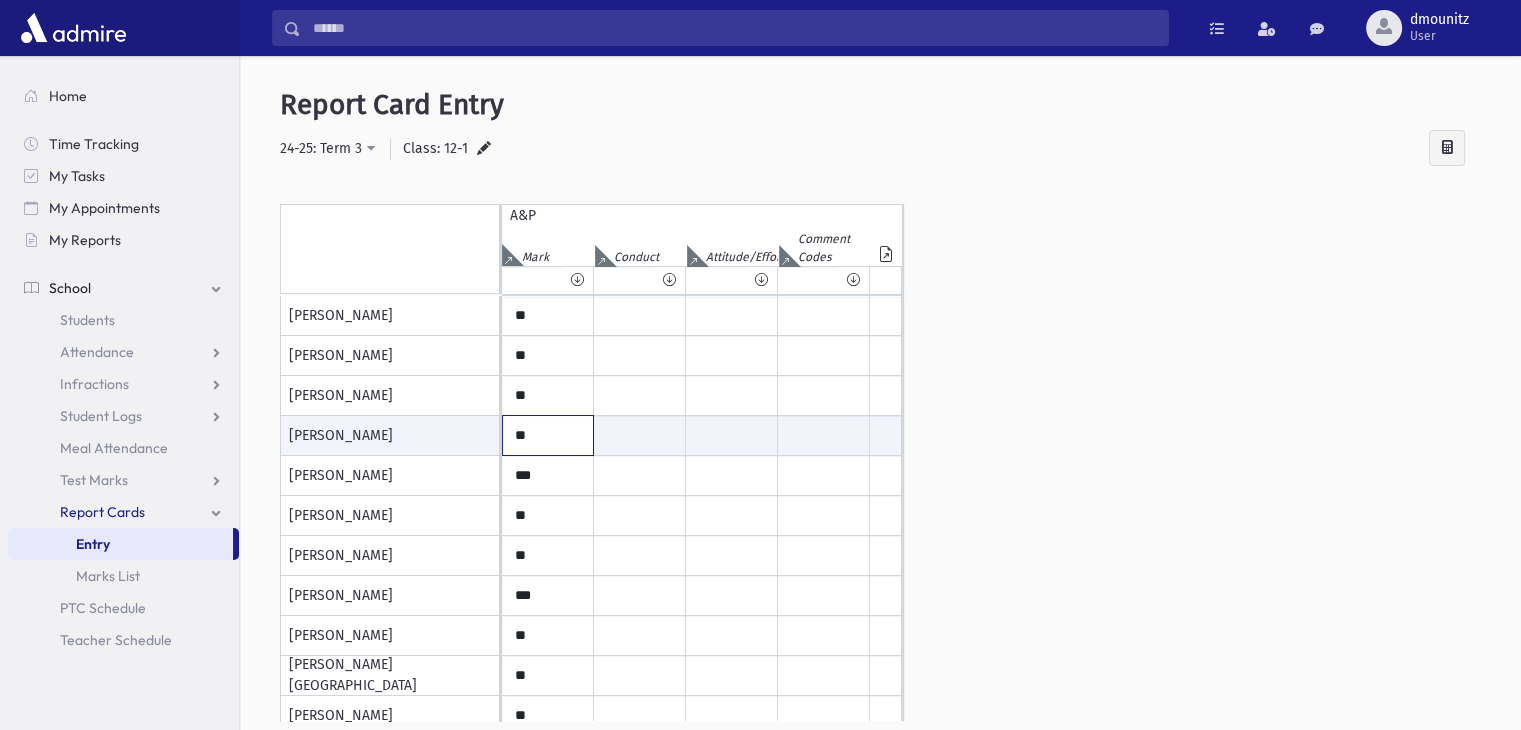 type on "**" 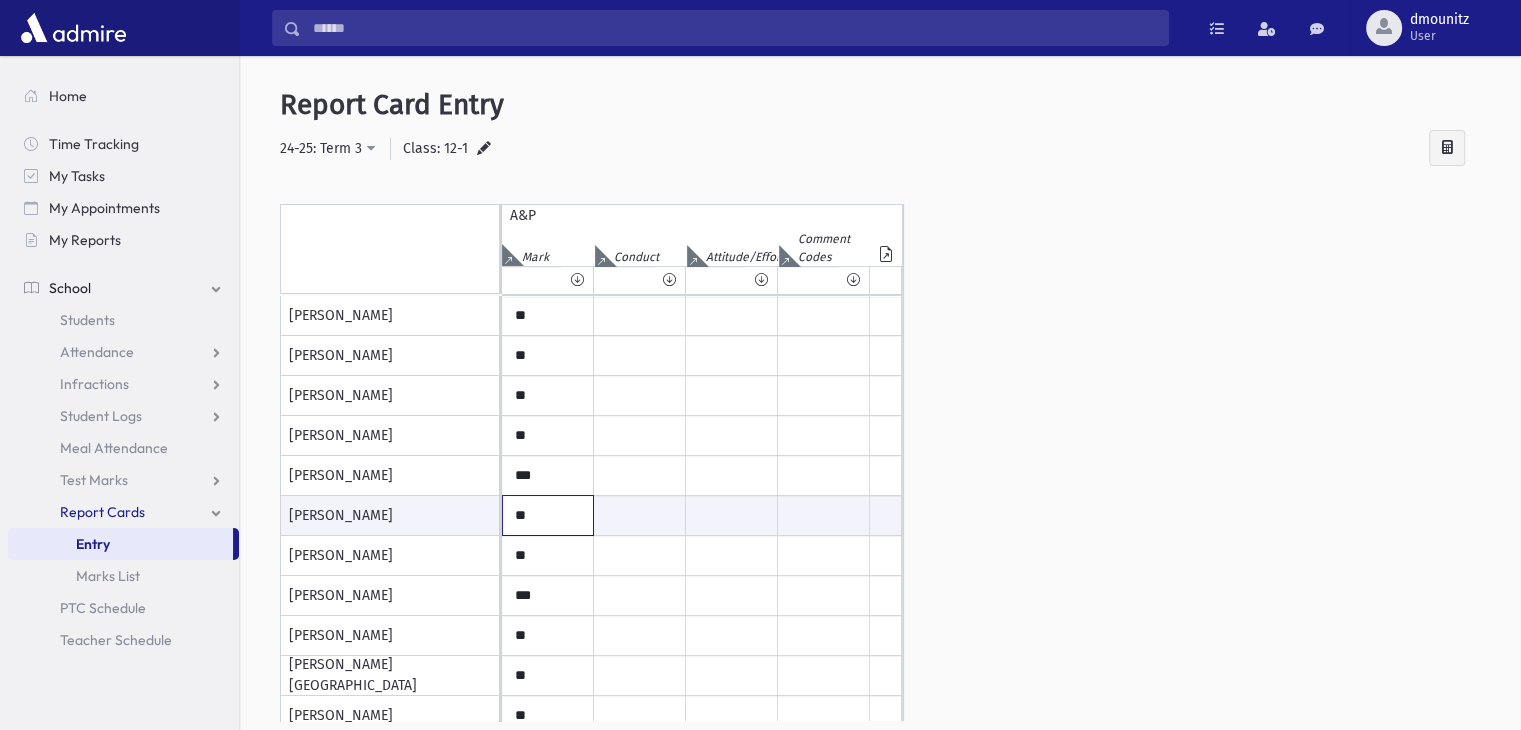 click on "**" at bounding box center (548, 515) 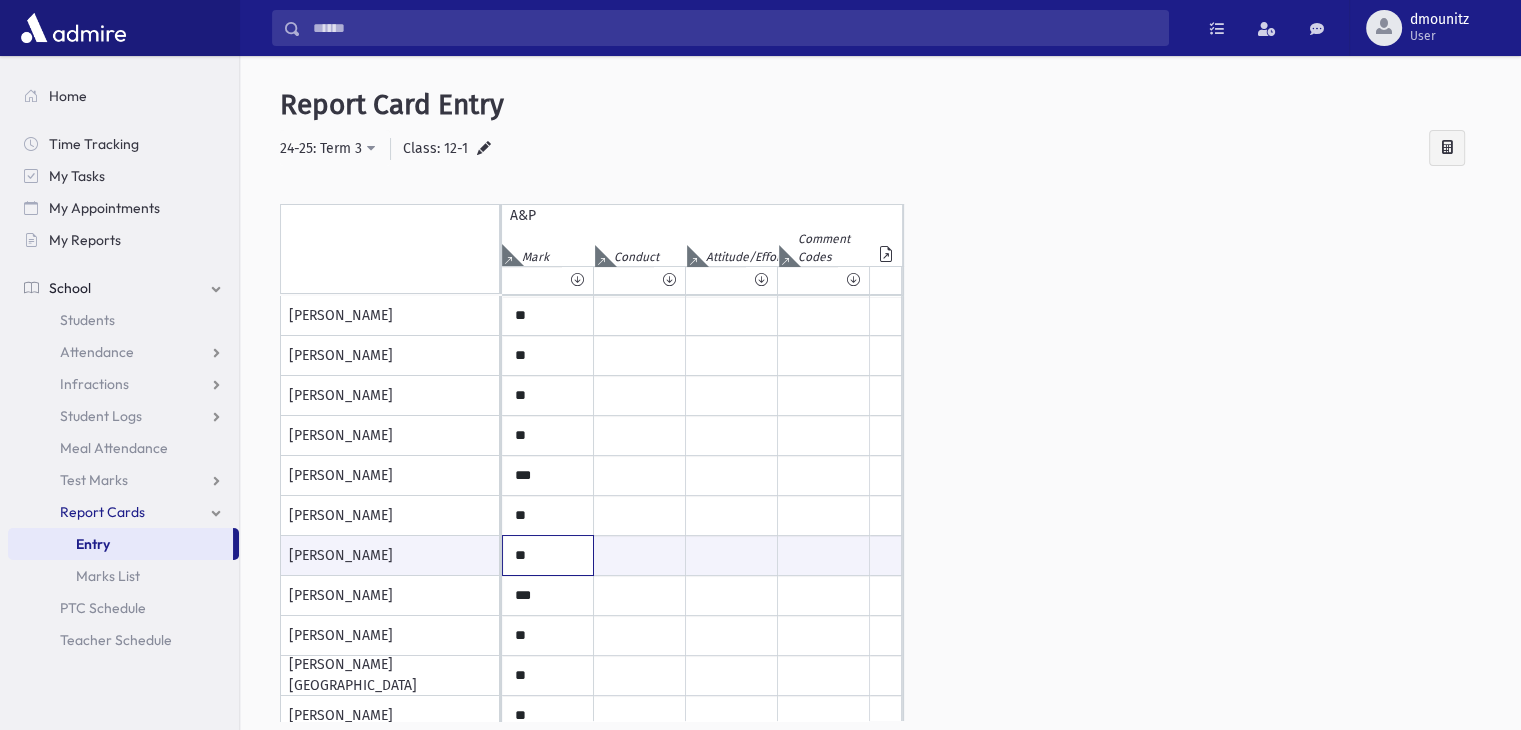 drag, startPoint x: 532, startPoint y: 547, endPoint x: 492, endPoint y: 539, distance: 40.792156 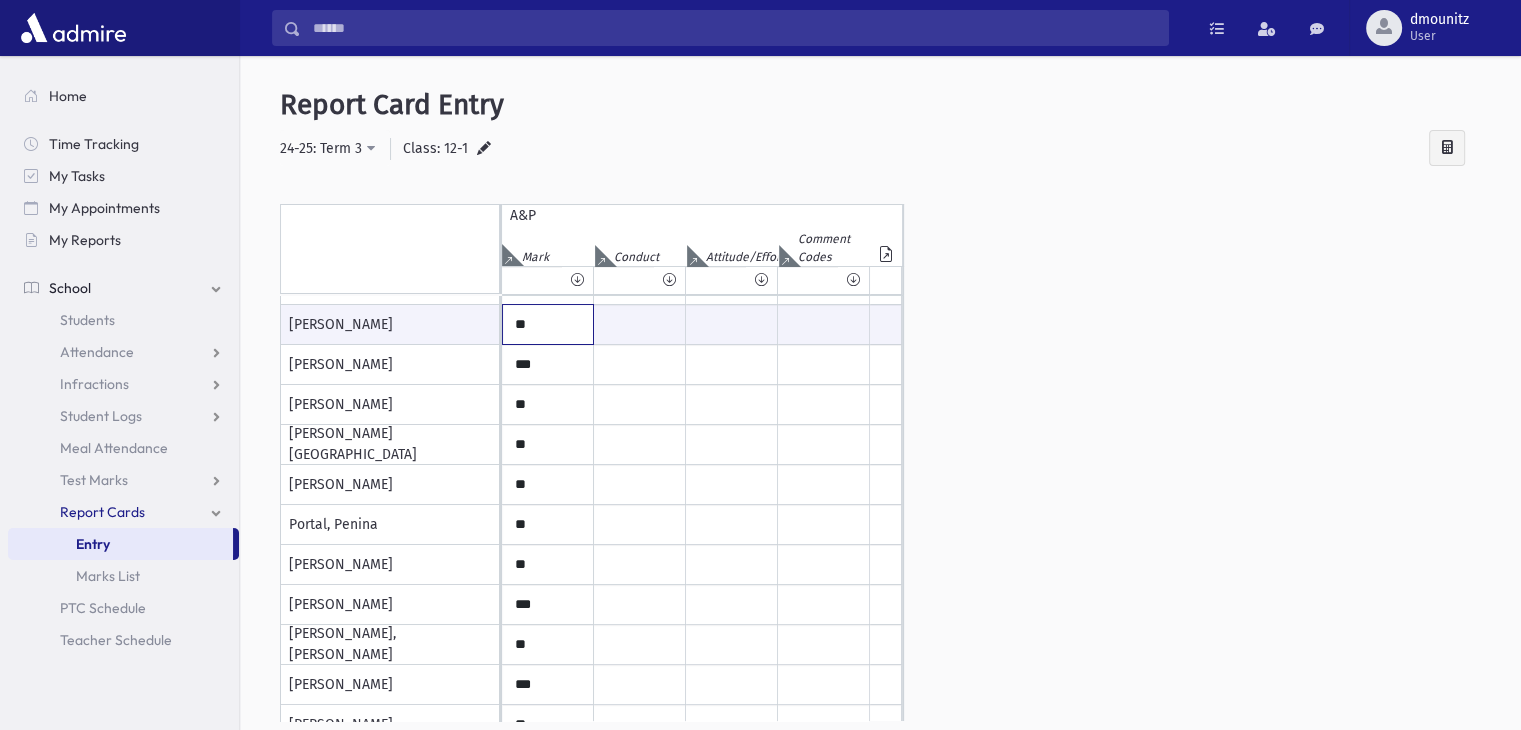 scroll, scrollTop: 231, scrollLeft: 0, axis: vertical 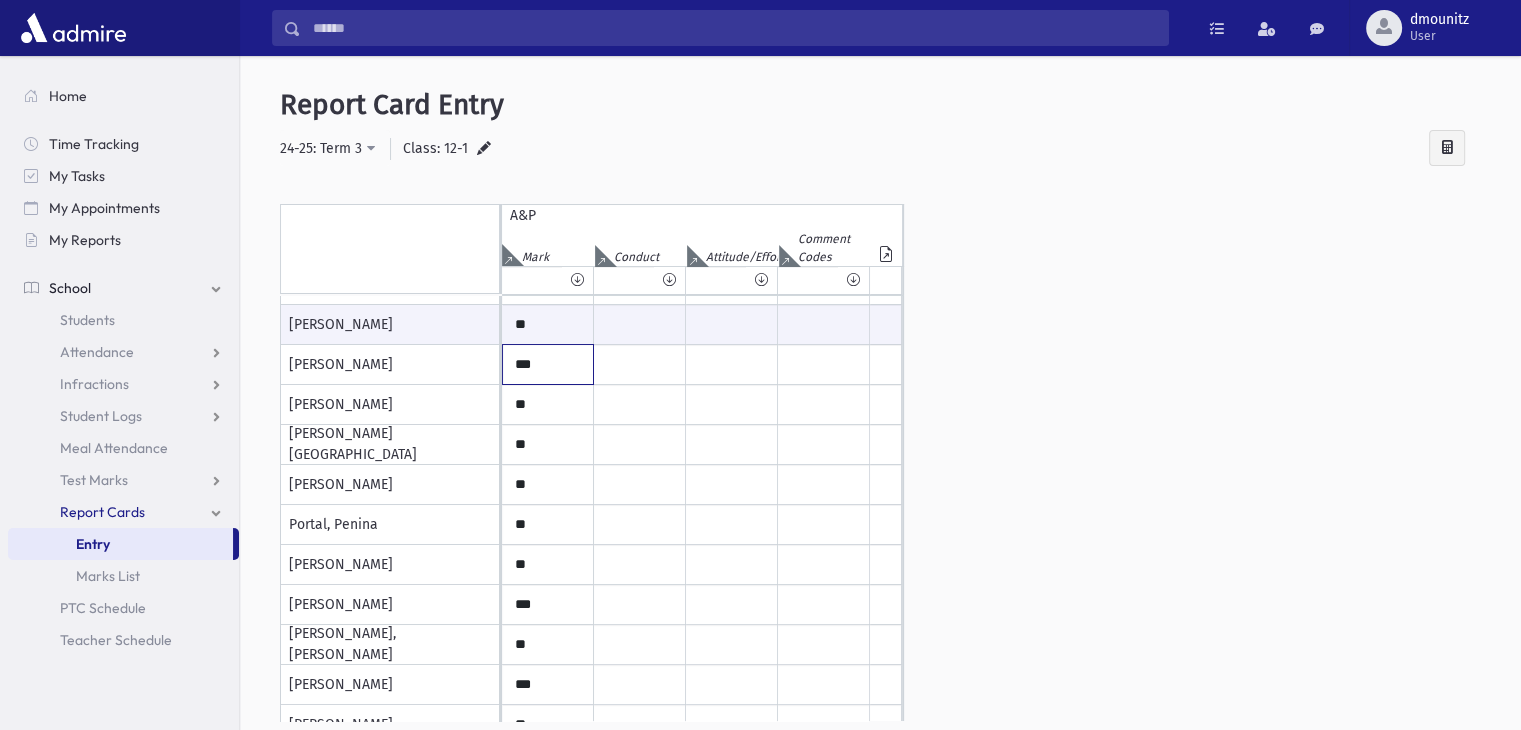 click on "***" at bounding box center (548, 85) 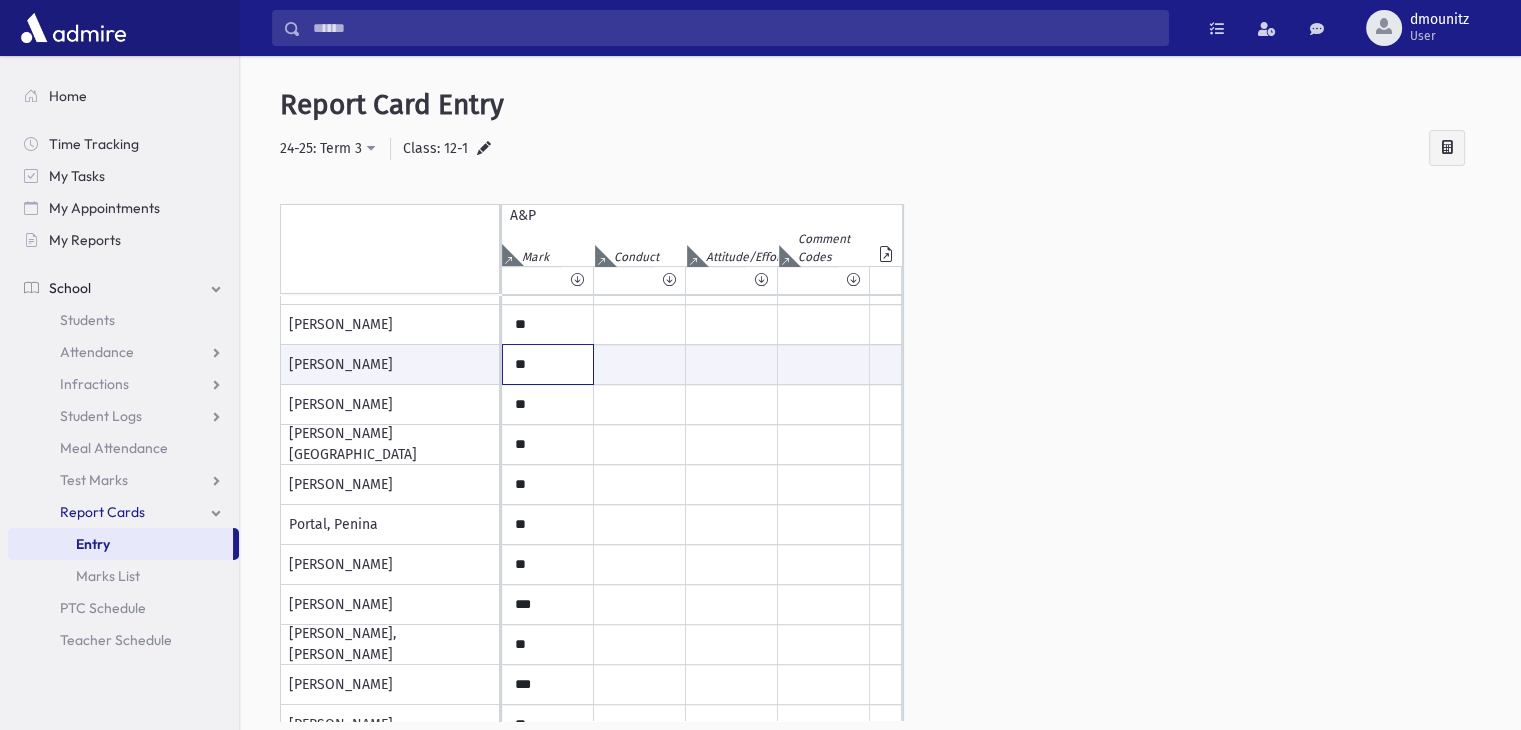 type on "*" 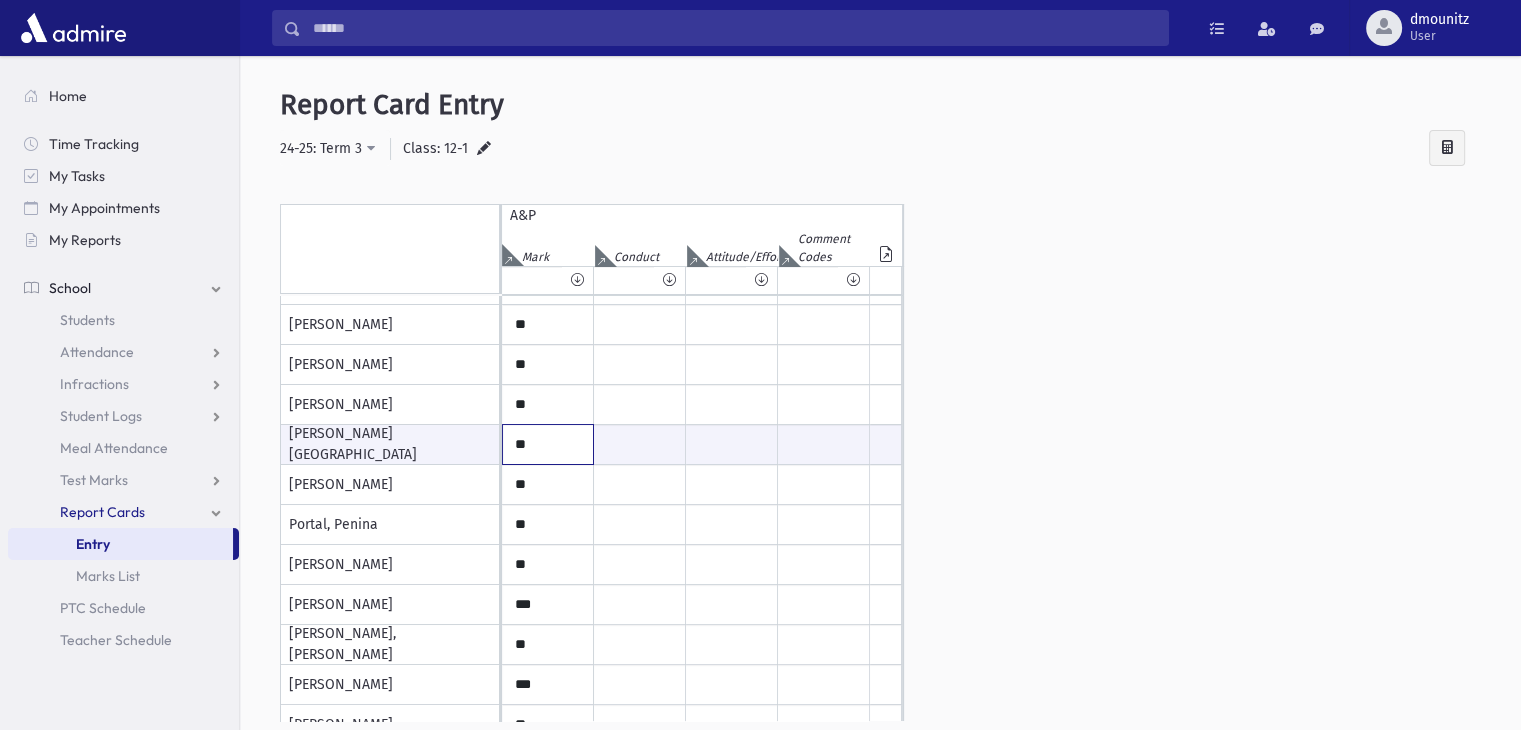 drag, startPoint x: 555, startPoint y: 449, endPoint x: 486, endPoint y: 442, distance: 69.354164 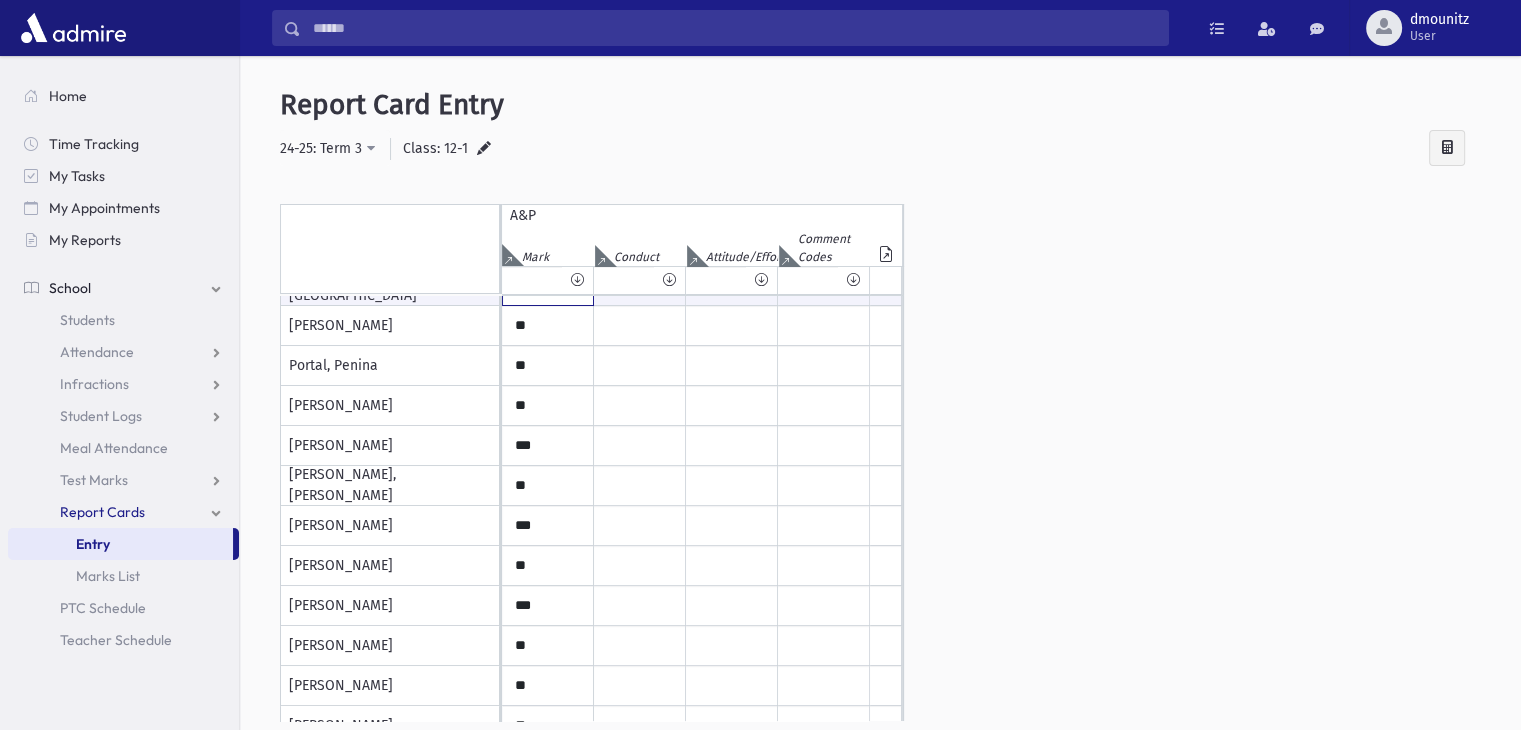 scroll, scrollTop: 391, scrollLeft: 0, axis: vertical 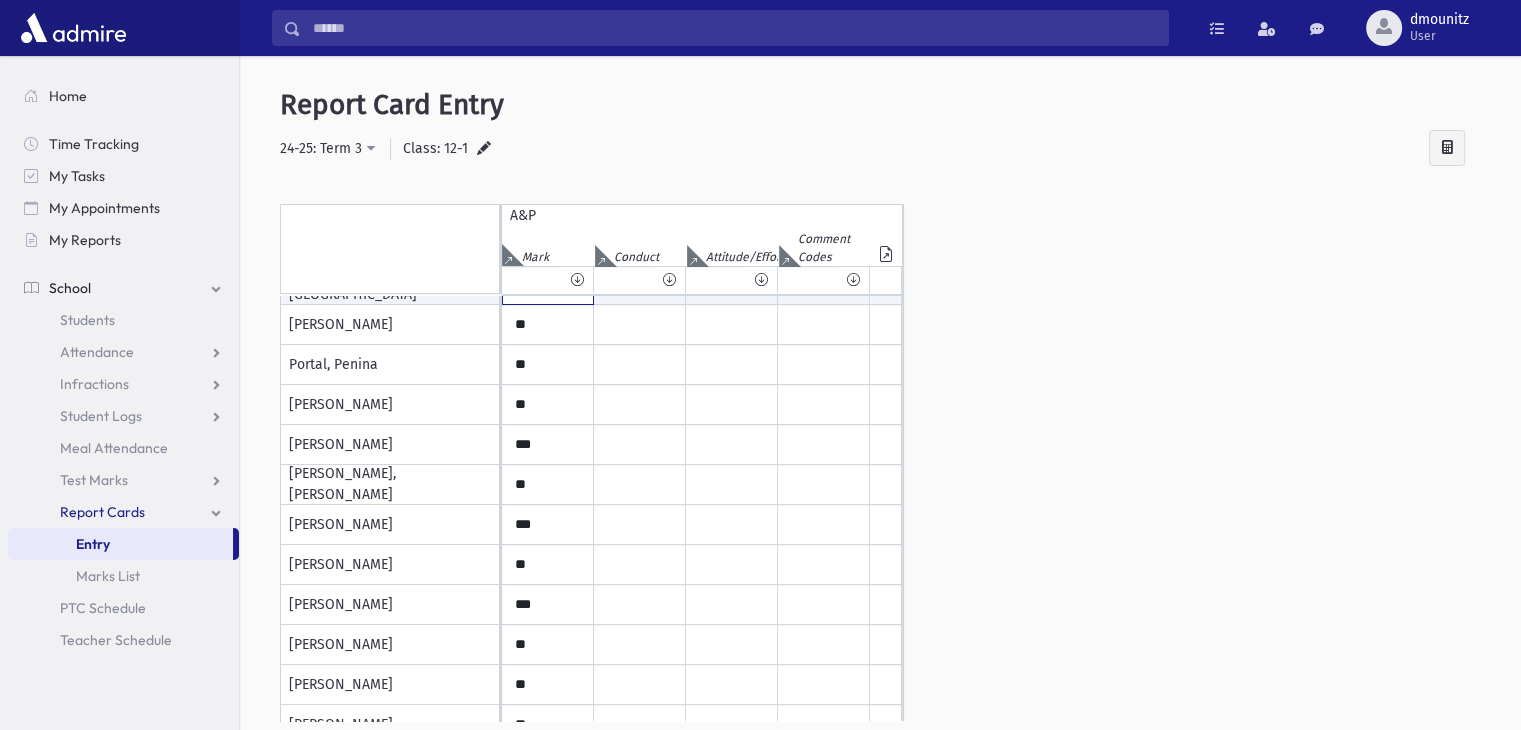type on "**" 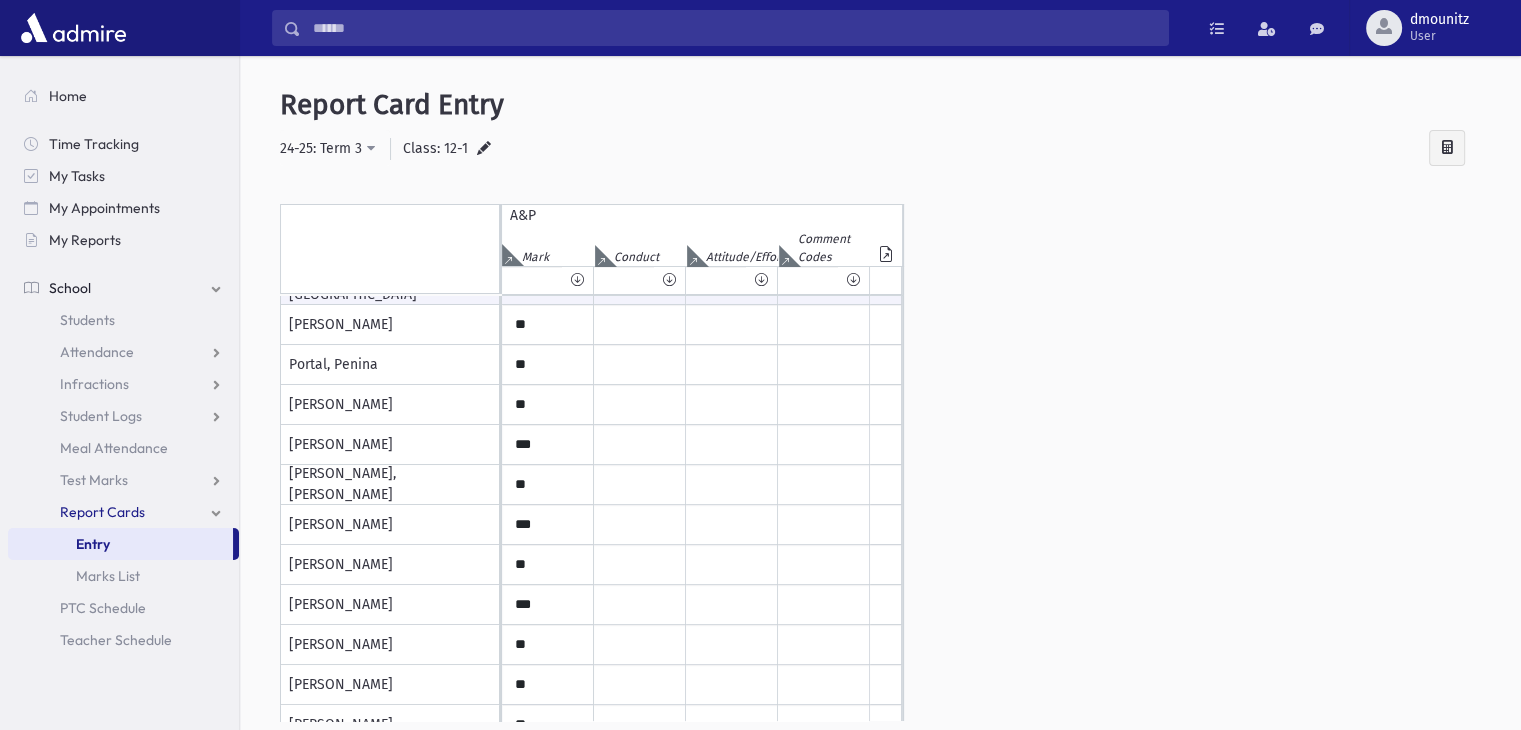 scroll, scrollTop: 391, scrollLeft: 0, axis: vertical 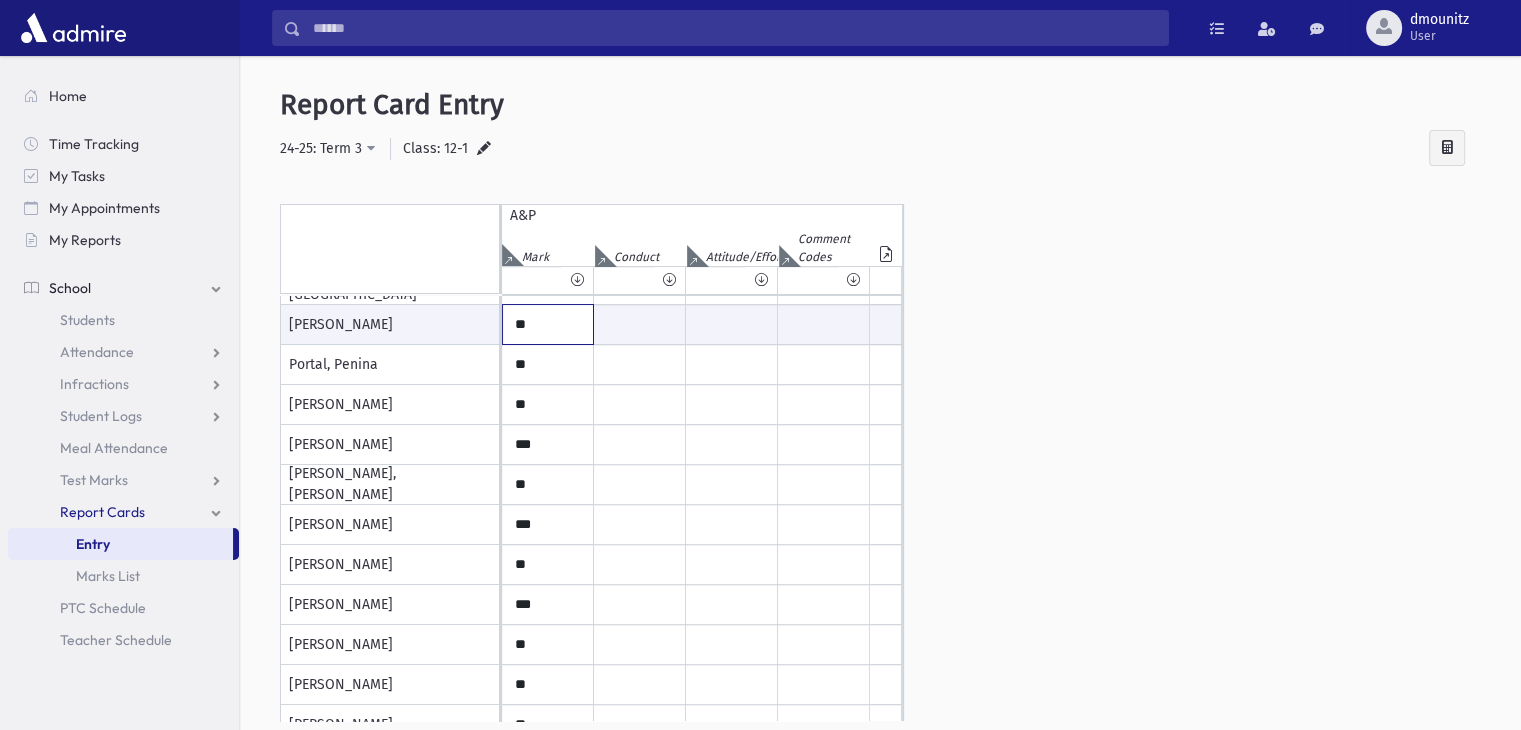 drag, startPoint x: 546, startPoint y: 330, endPoint x: 456, endPoint y: 313, distance: 91.591484 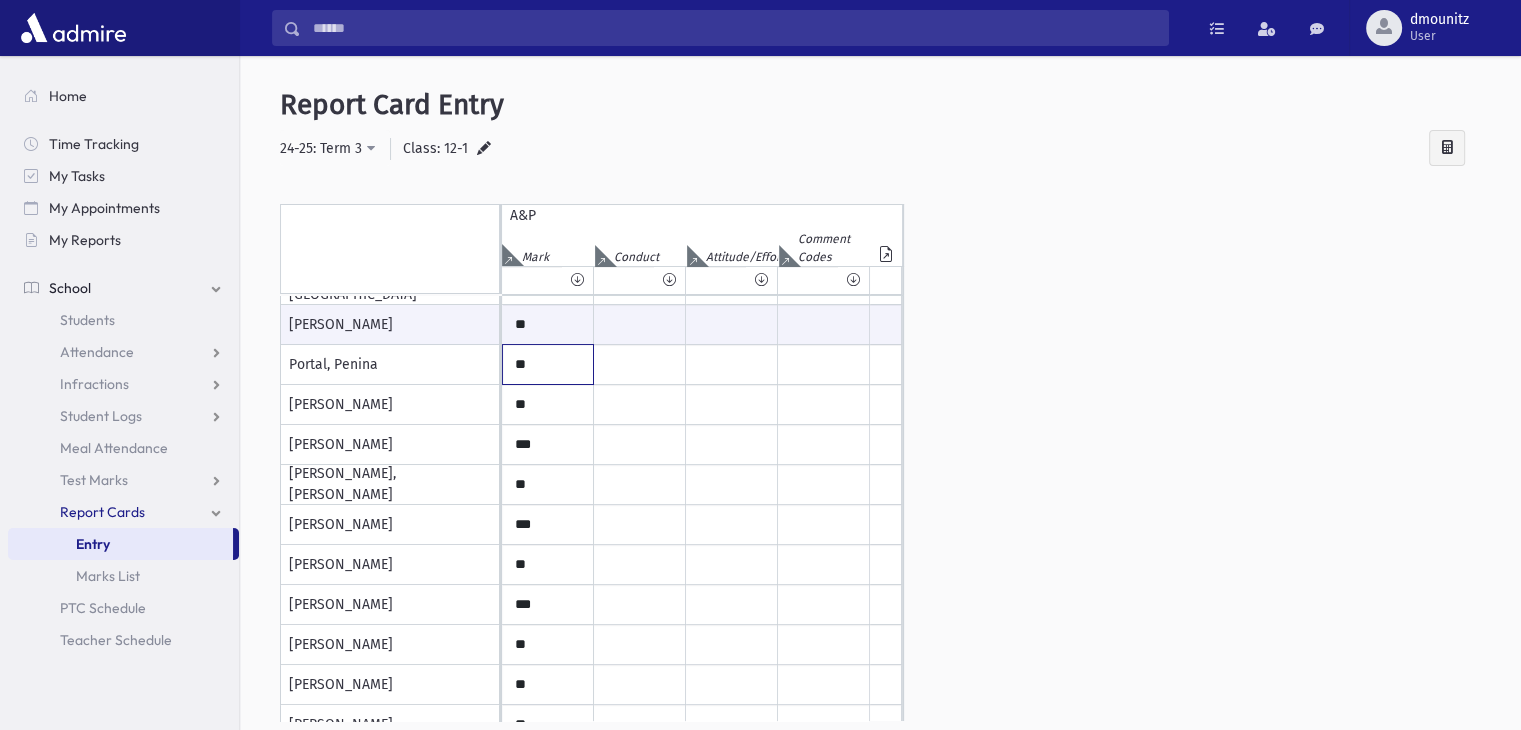 click on "**" at bounding box center [548, -75] 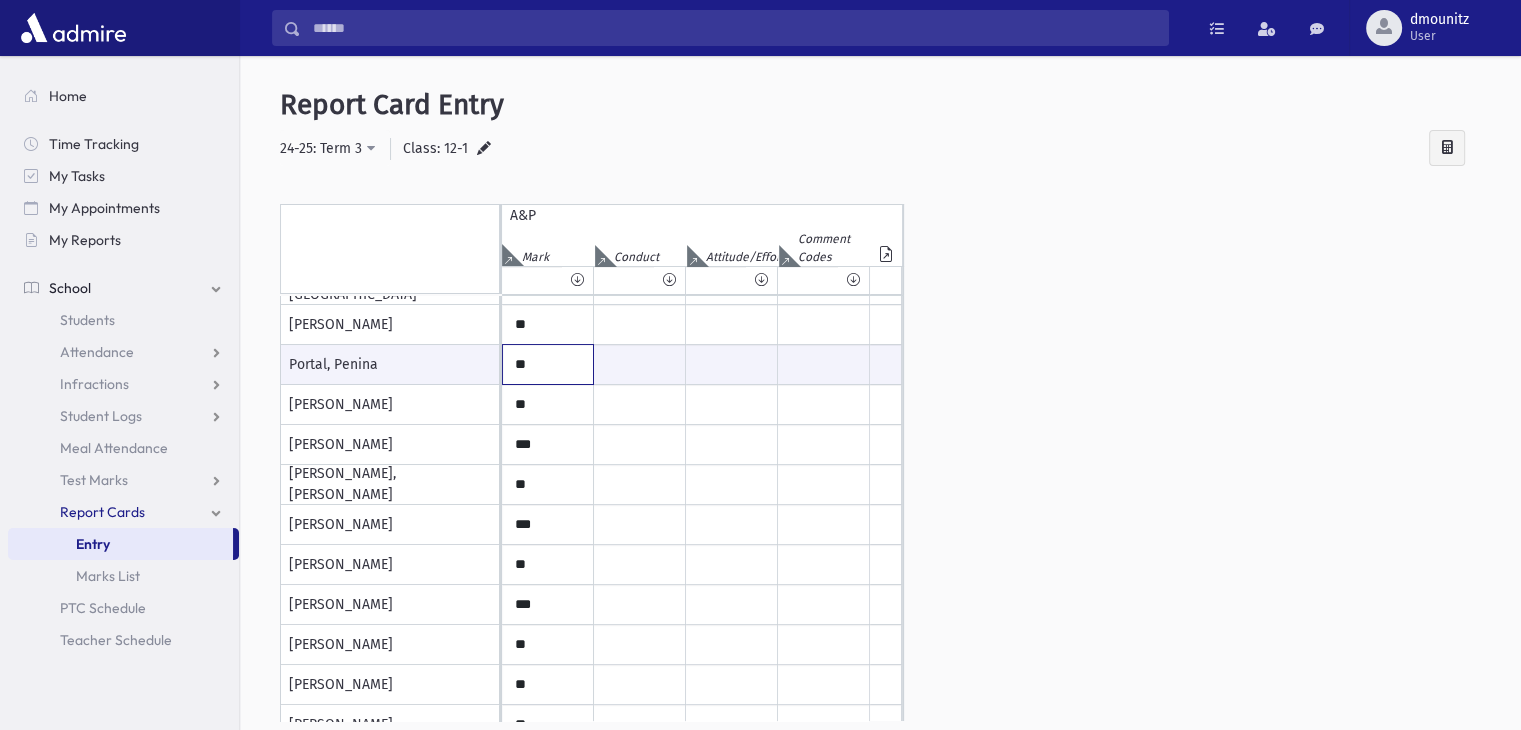 click on "**" at bounding box center (548, 364) 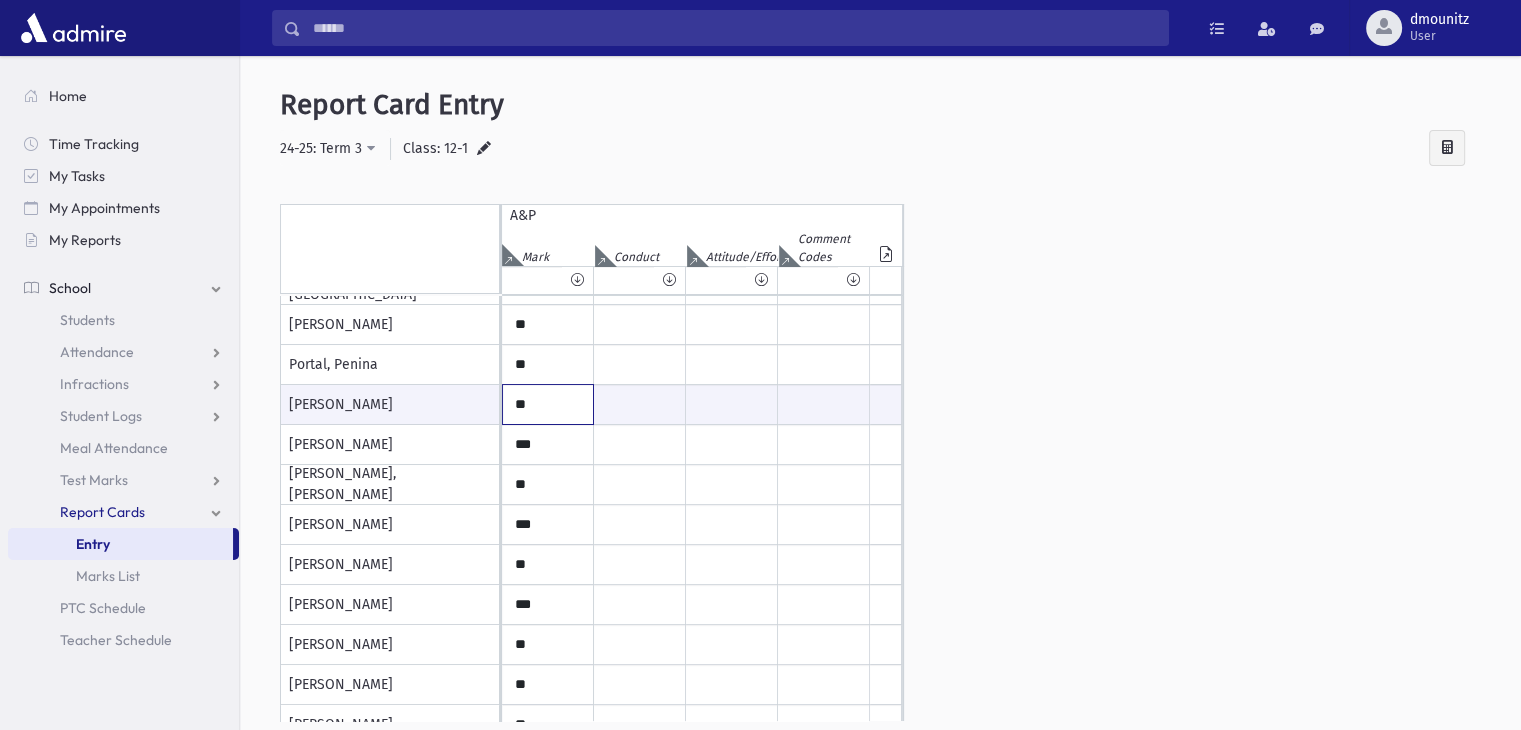 drag, startPoint x: 560, startPoint y: 411, endPoint x: 418, endPoint y: 391, distance: 143.40154 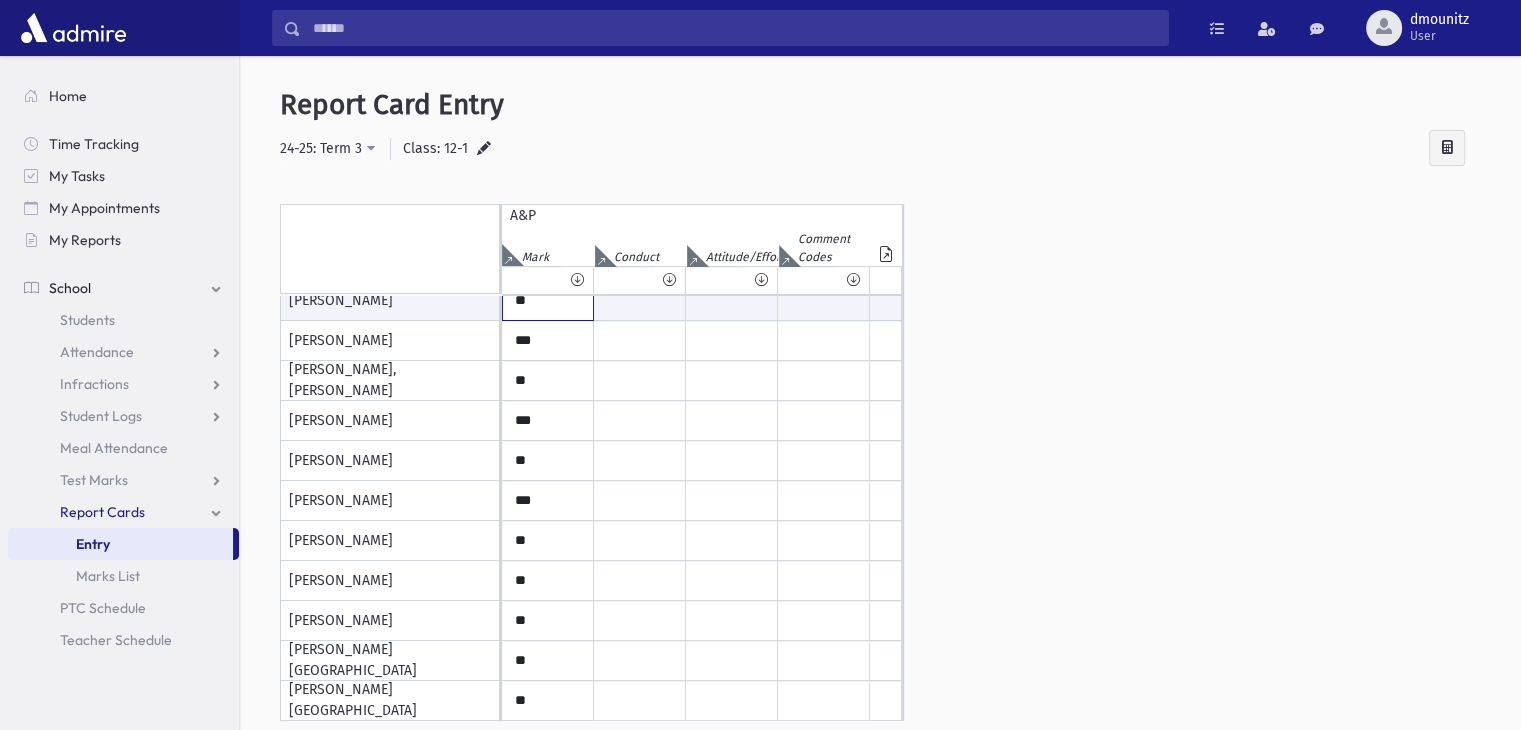type on "**" 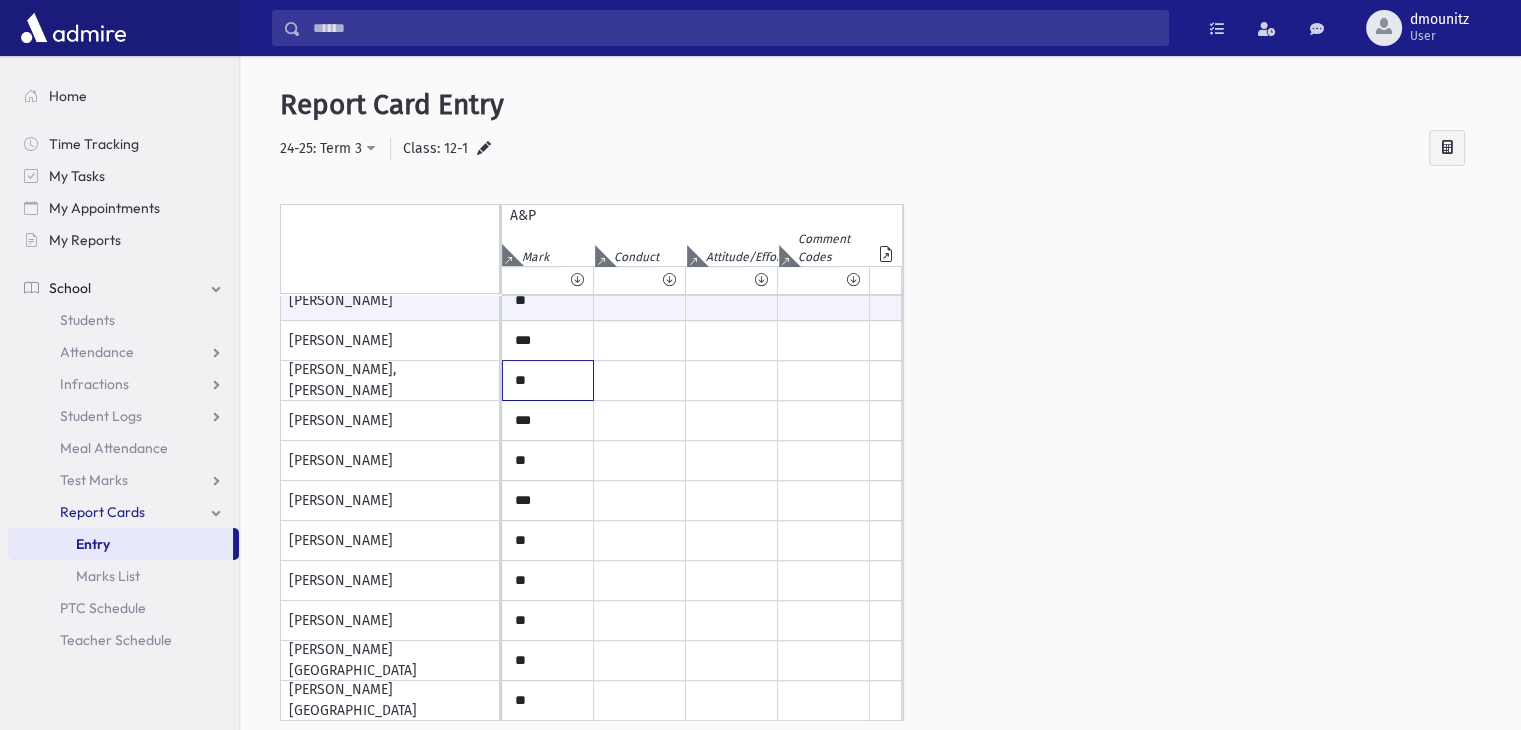 click on "**" at bounding box center [548, -179] 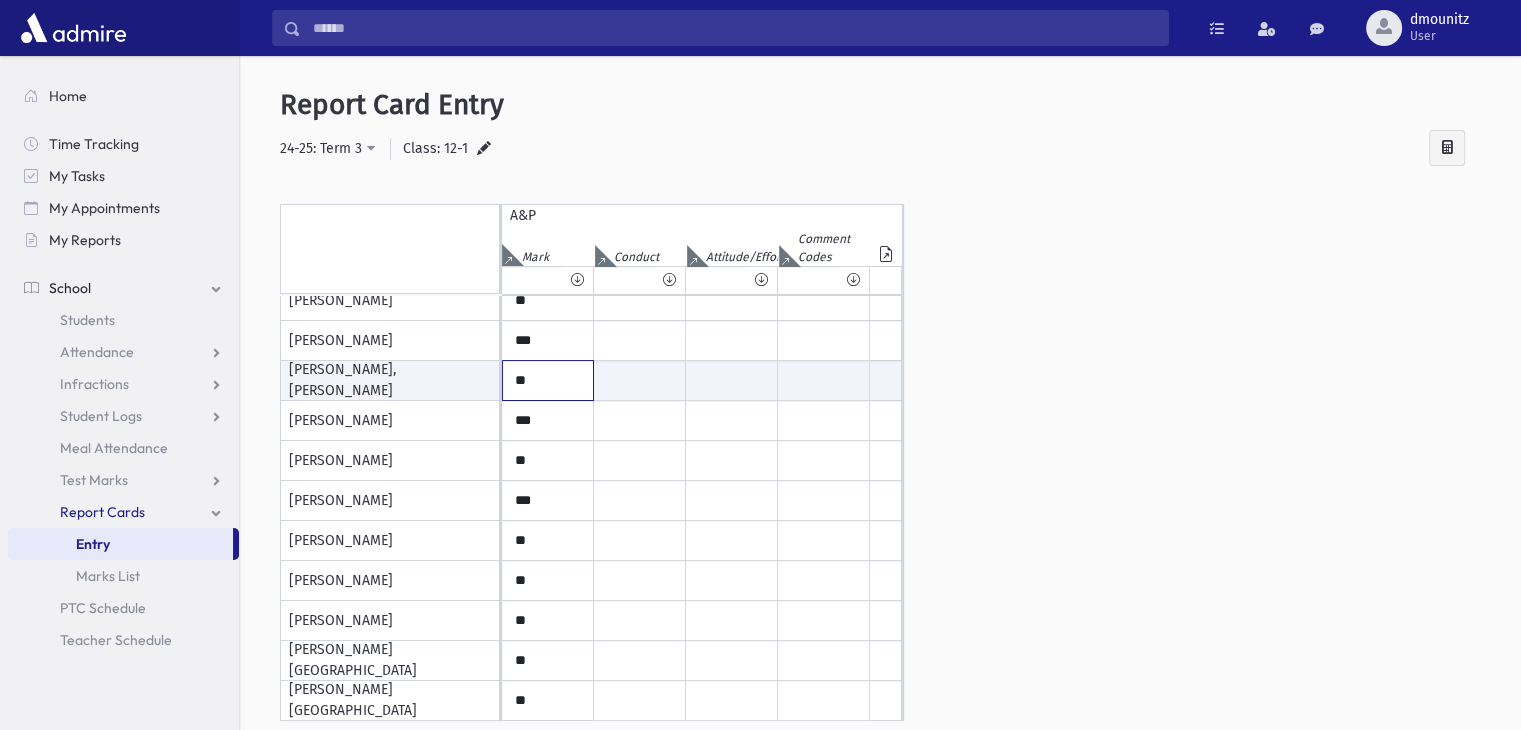 type on "**" 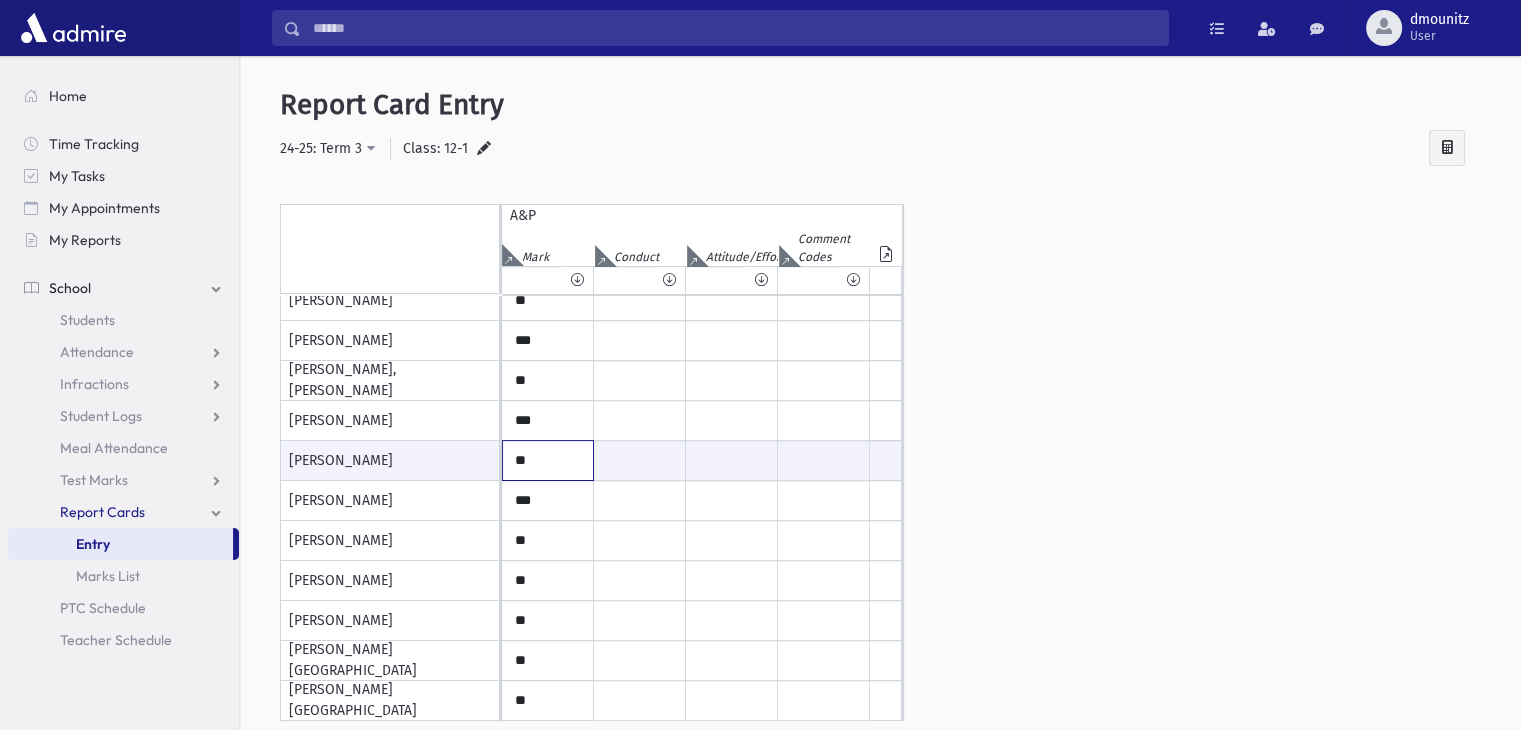 drag, startPoint x: 534, startPoint y: 459, endPoint x: 354, endPoint y: 441, distance: 180.89777 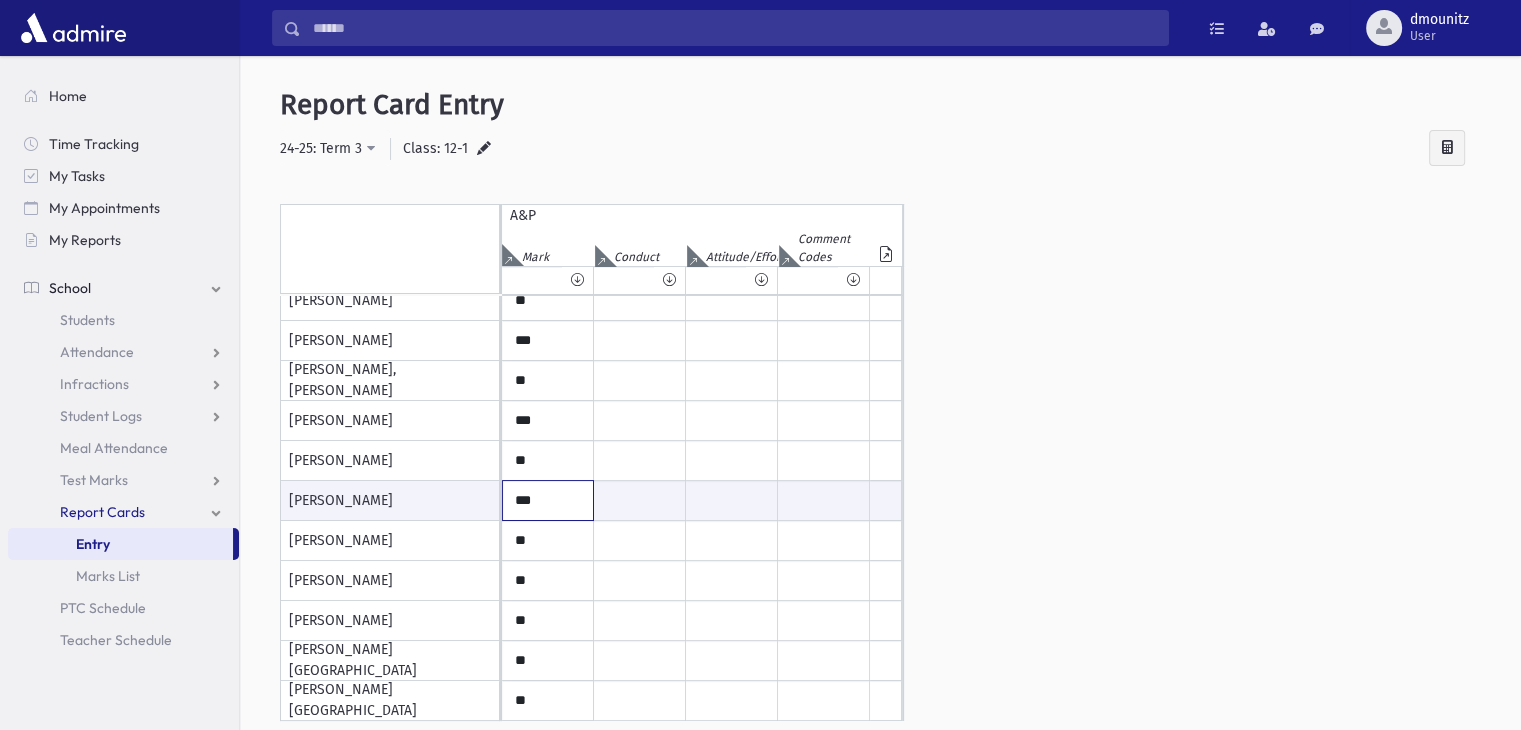 drag, startPoint x: 559, startPoint y: 489, endPoint x: 414, endPoint y: 485, distance: 145.05516 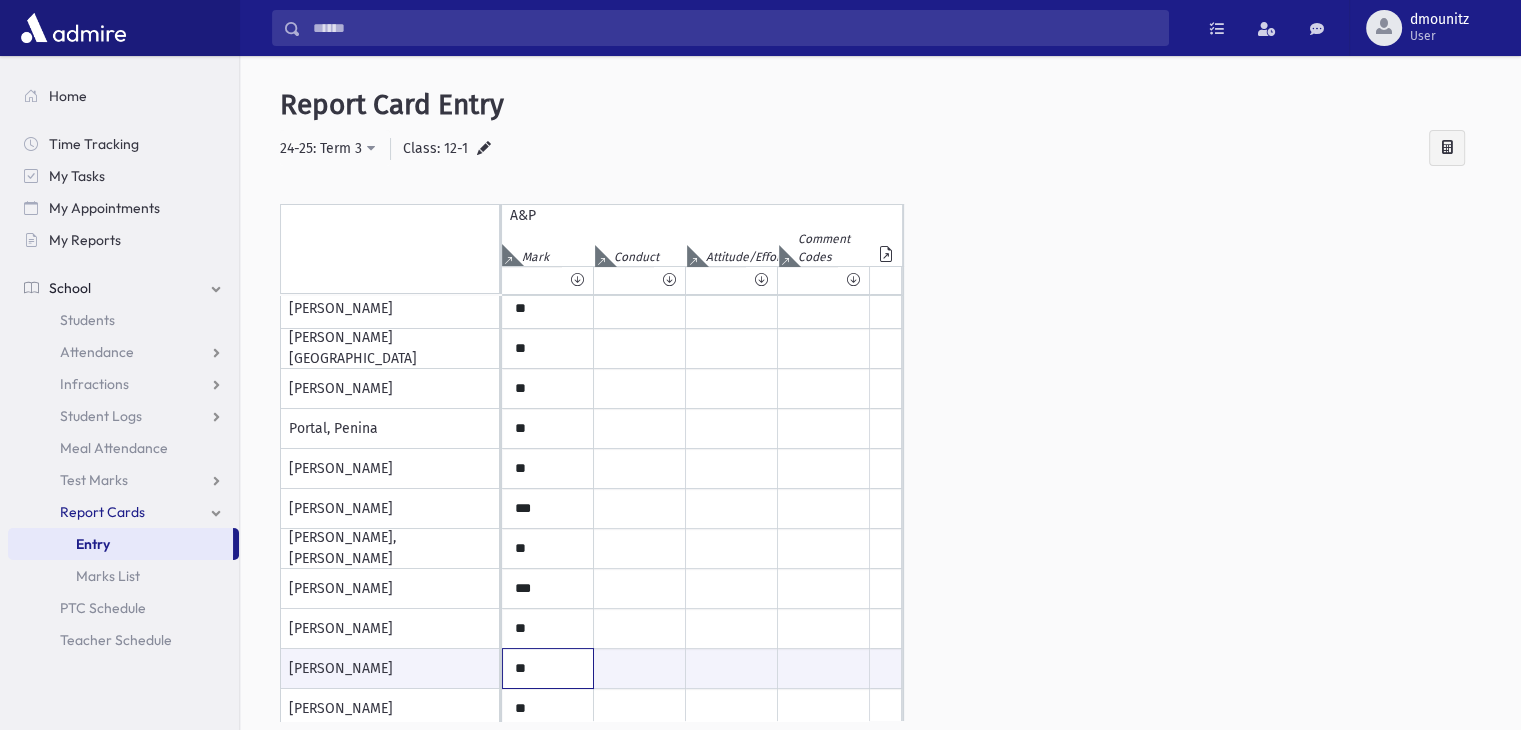 scroll, scrollTop: 495, scrollLeft: 0, axis: vertical 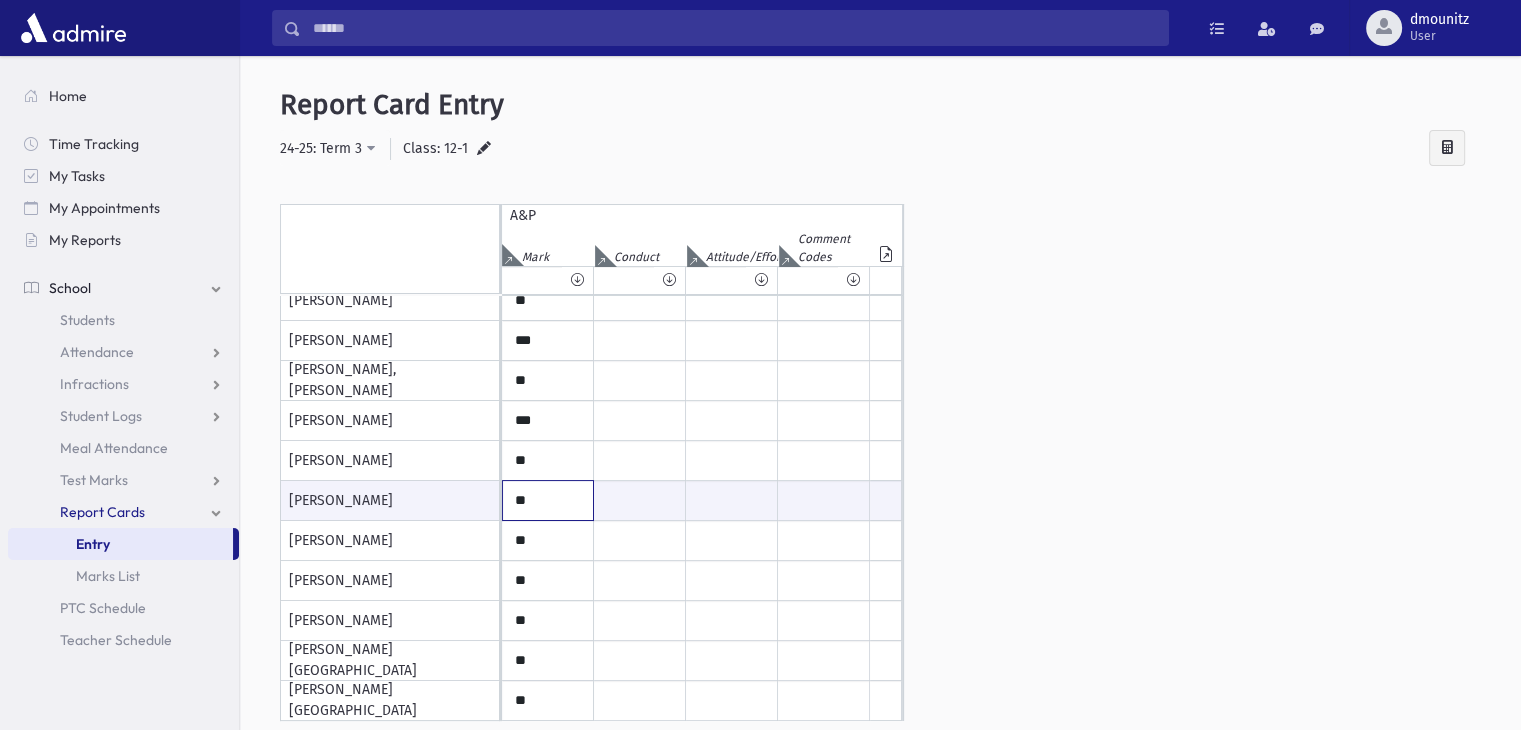type on "**" 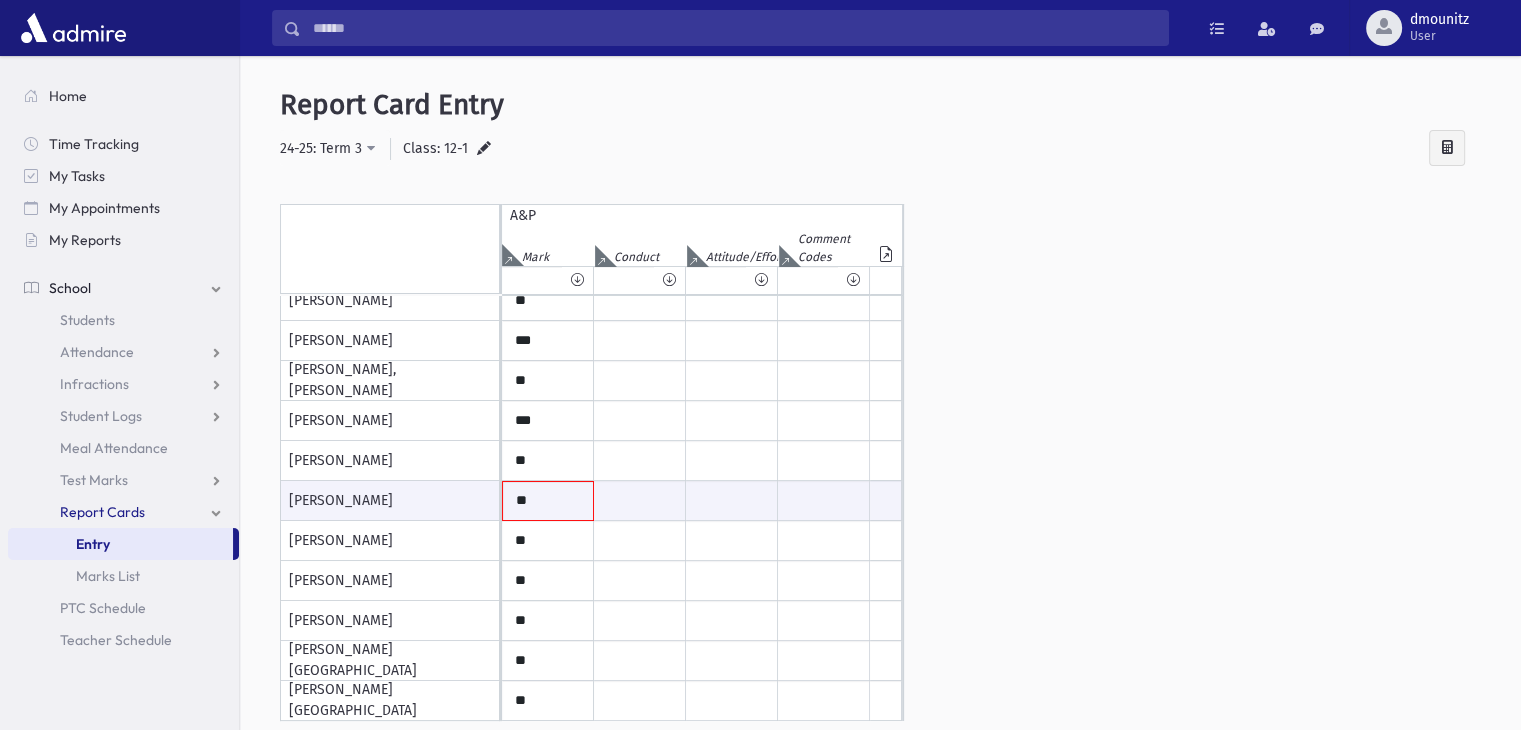 click on "[PERSON_NAME]" at bounding box center (390, 501) 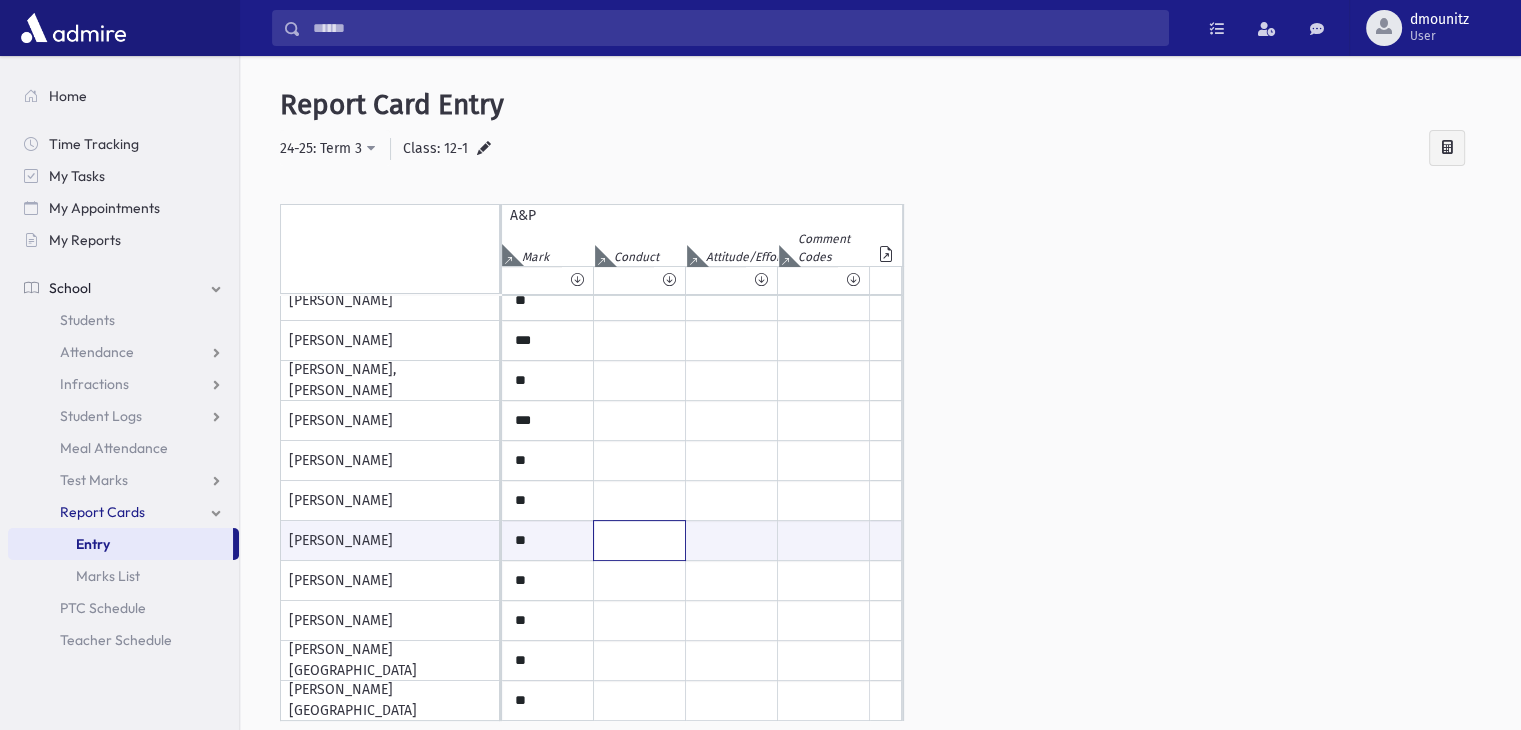 click at bounding box center (639, 540) 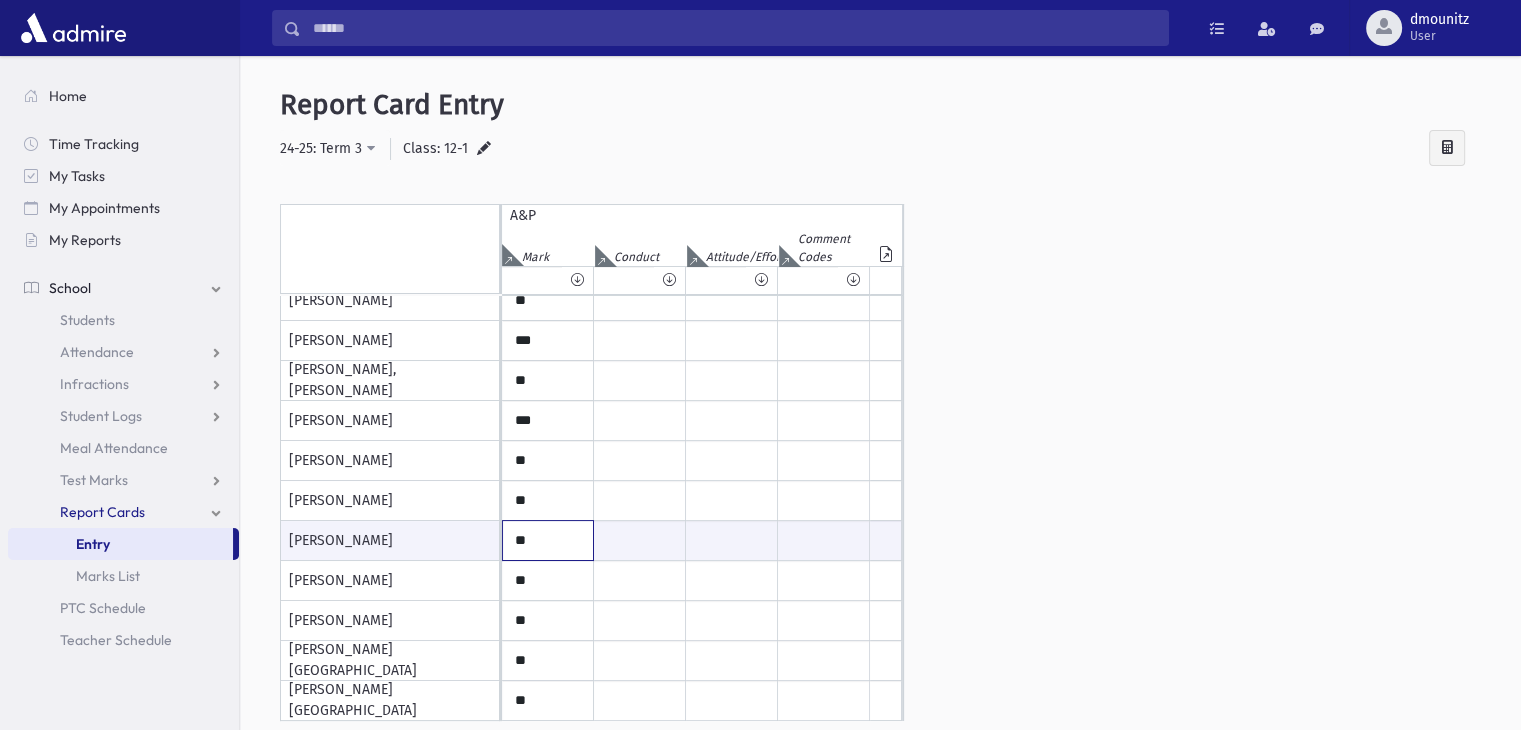 click on "**" at bounding box center [548, 540] 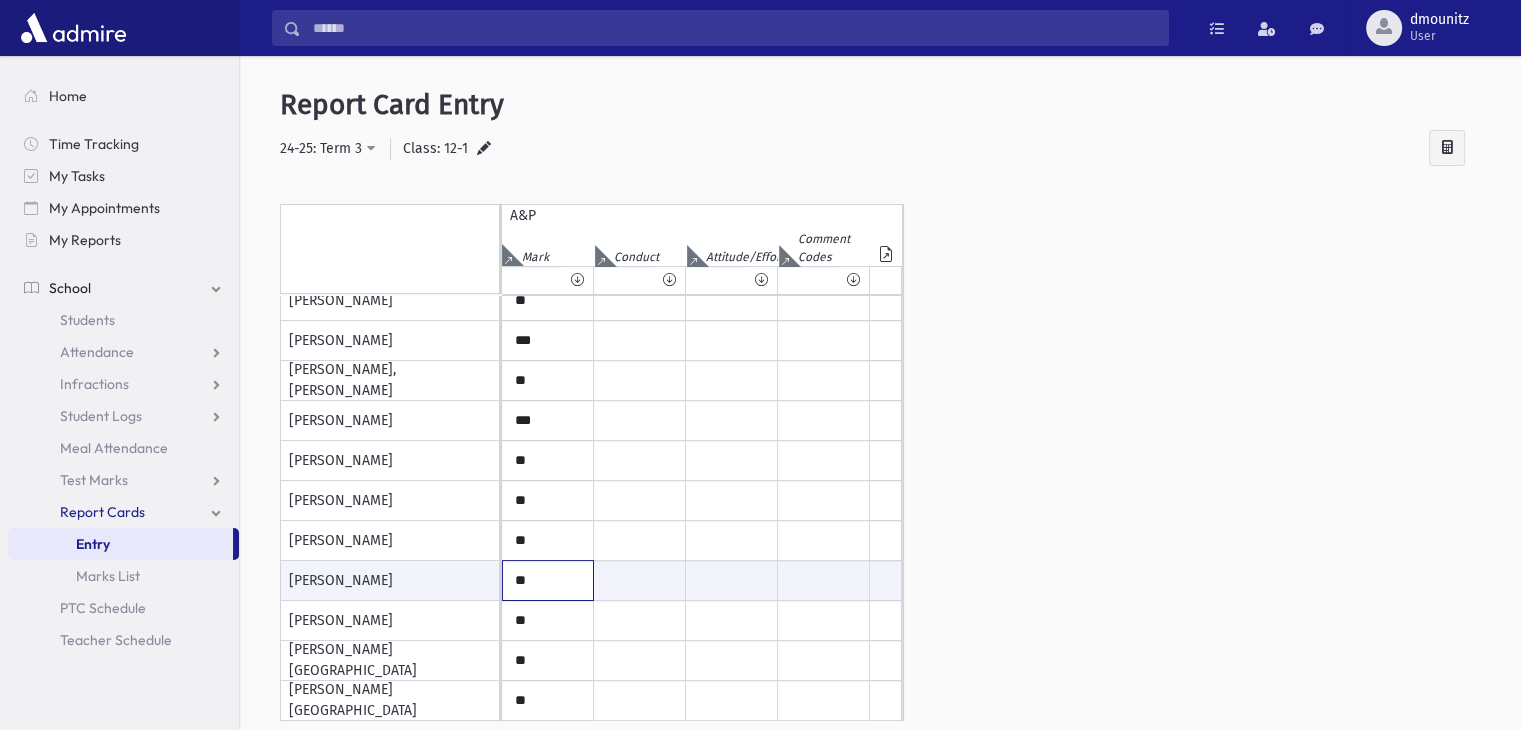 click on "**" at bounding box center [548, 580] 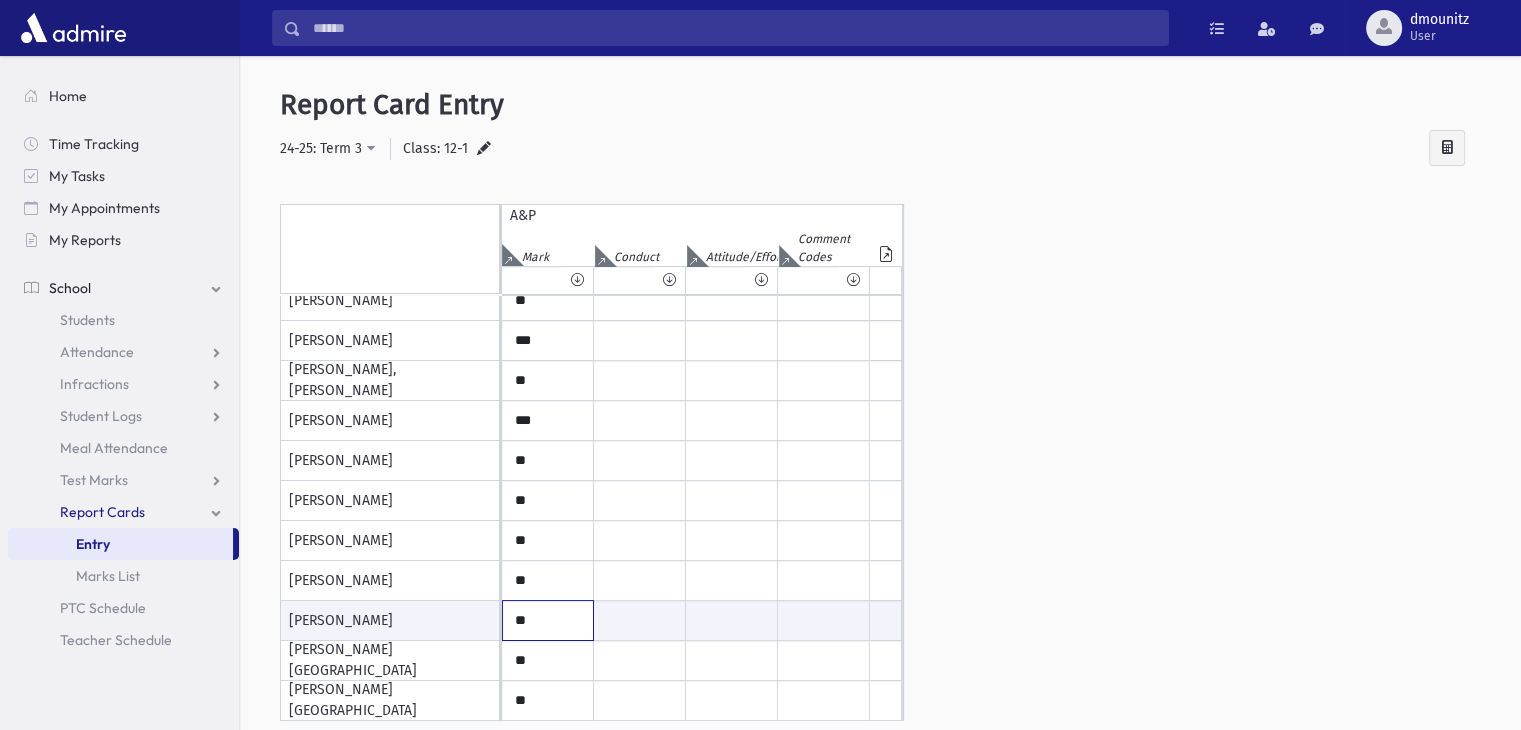 click on "**" at bounding box center [548, 620] 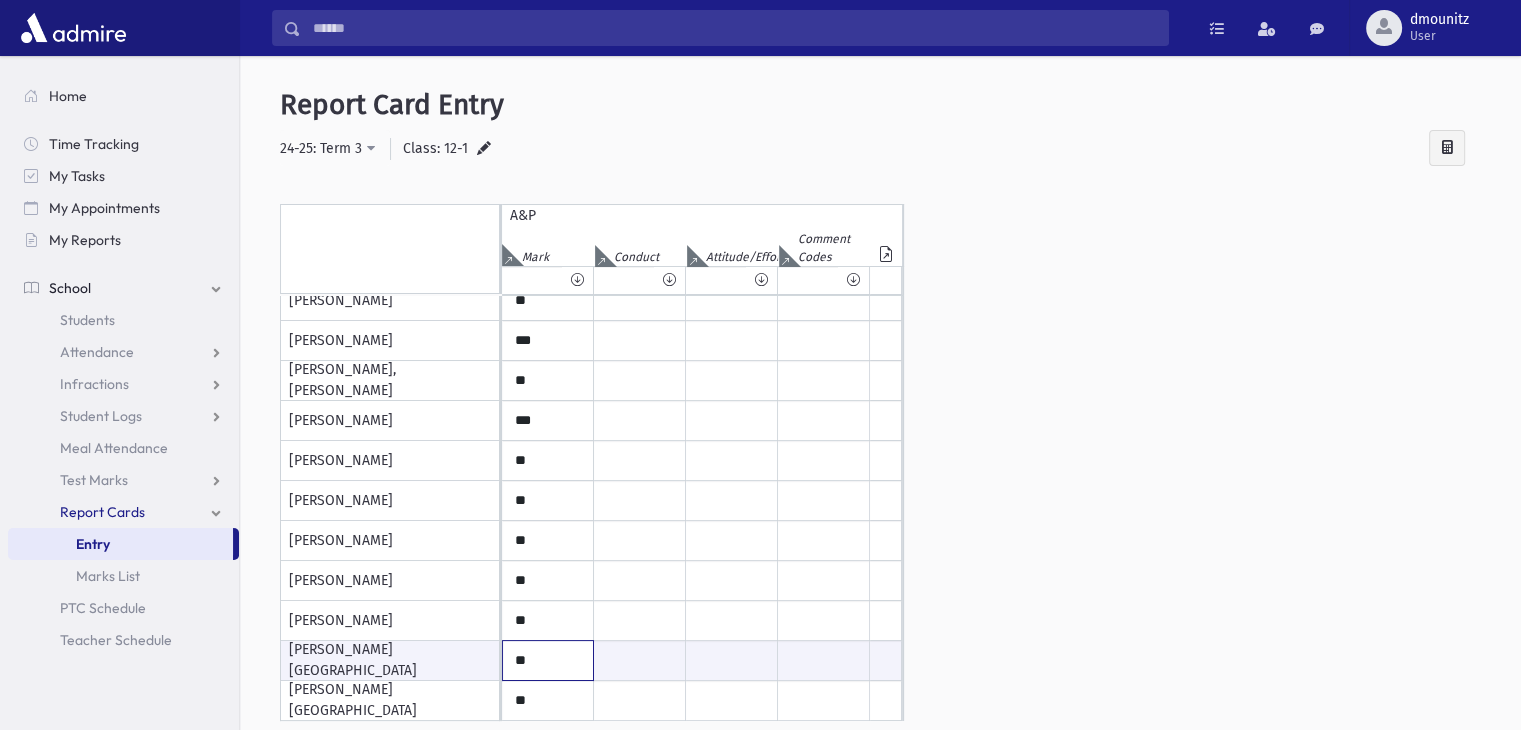 click on "**" at bounding box center (548, 660) 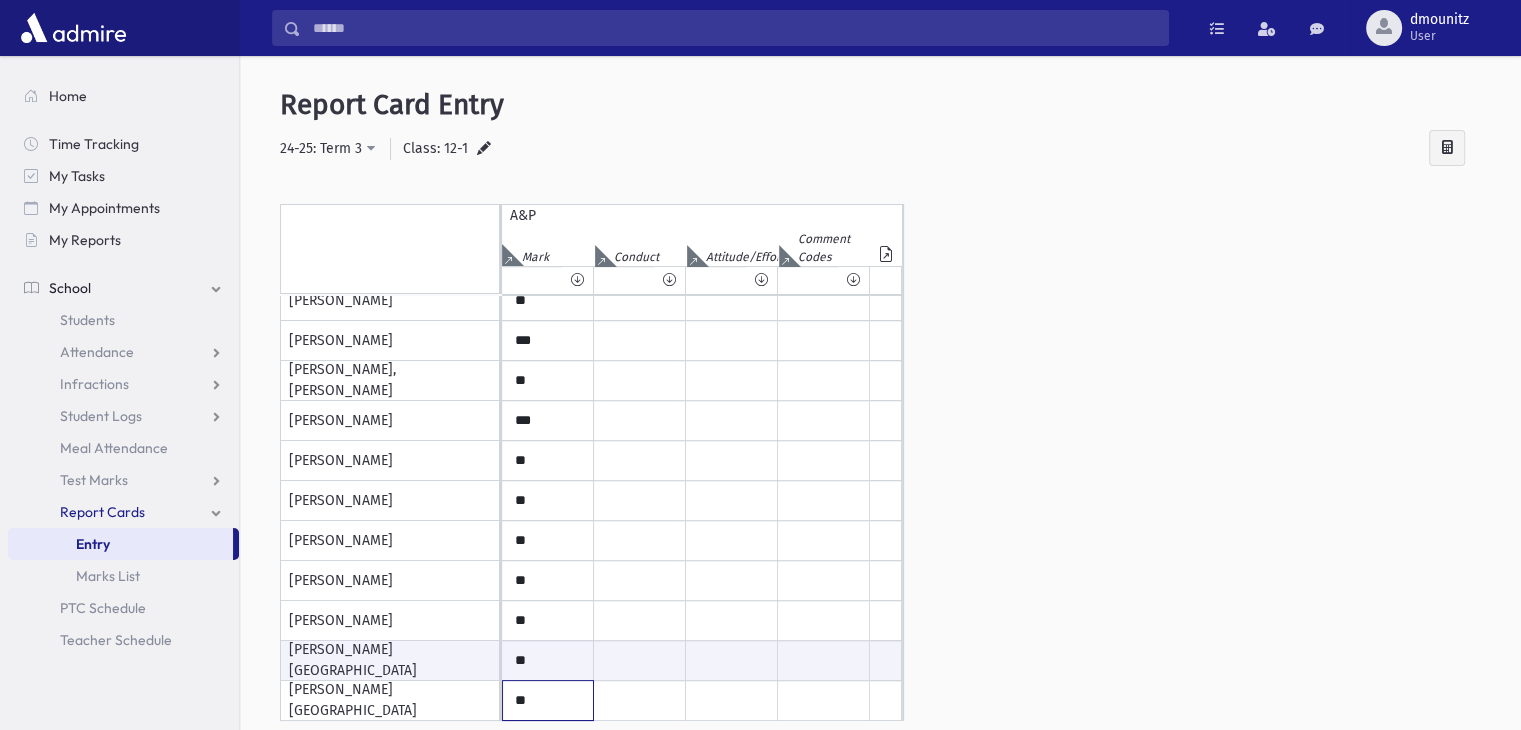 click on "**" at bounding box center (548, -179) 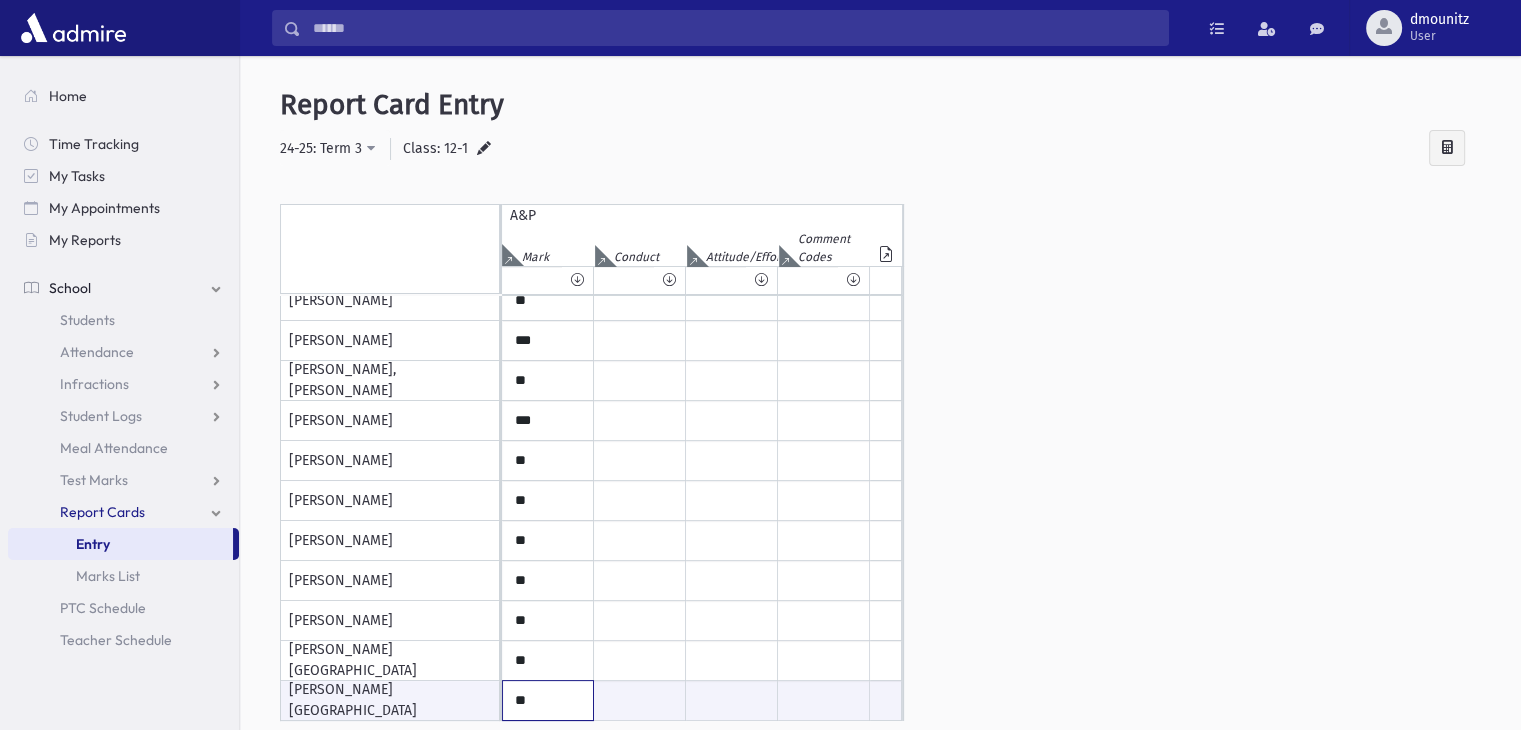 type on "**" 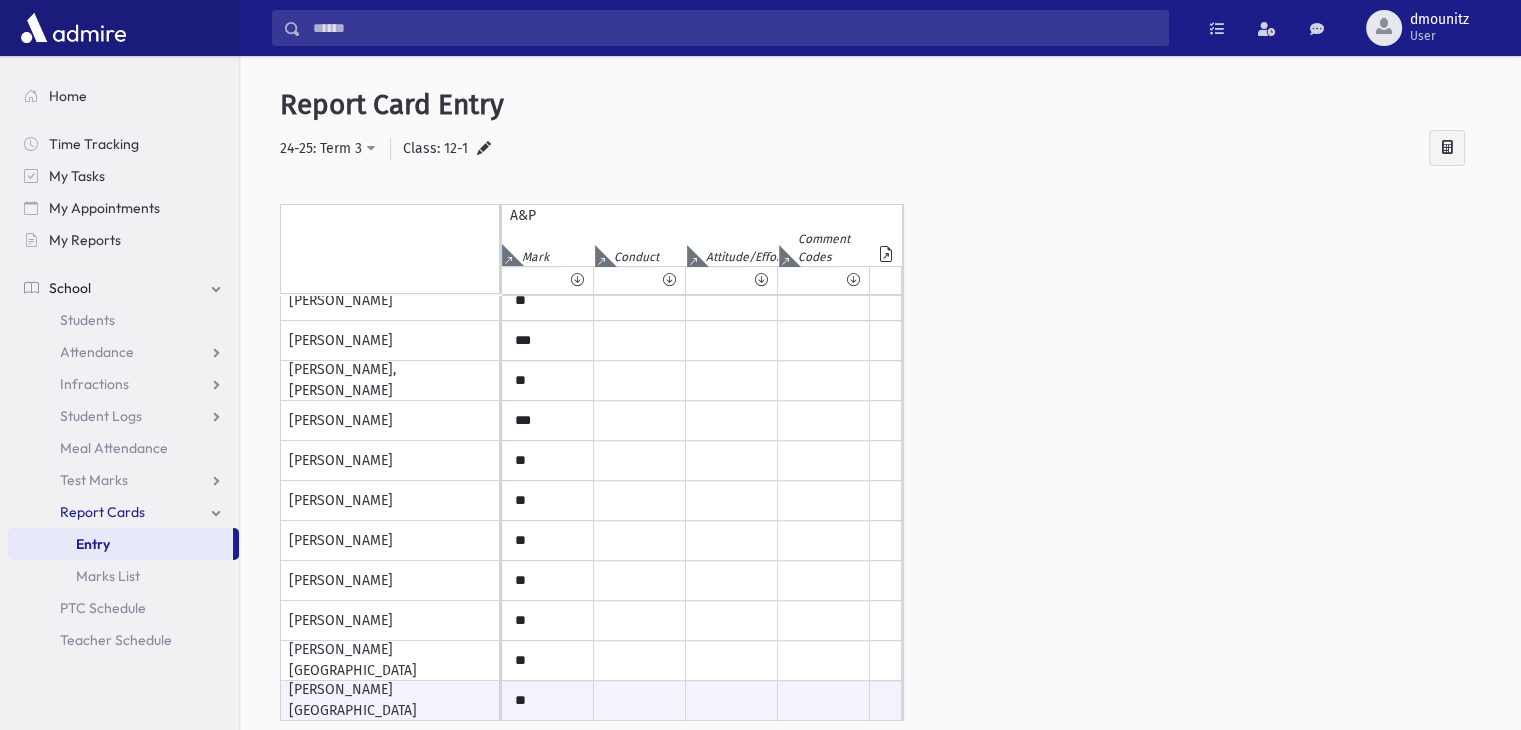 click on "Entry" at bounding box center (120, 544) 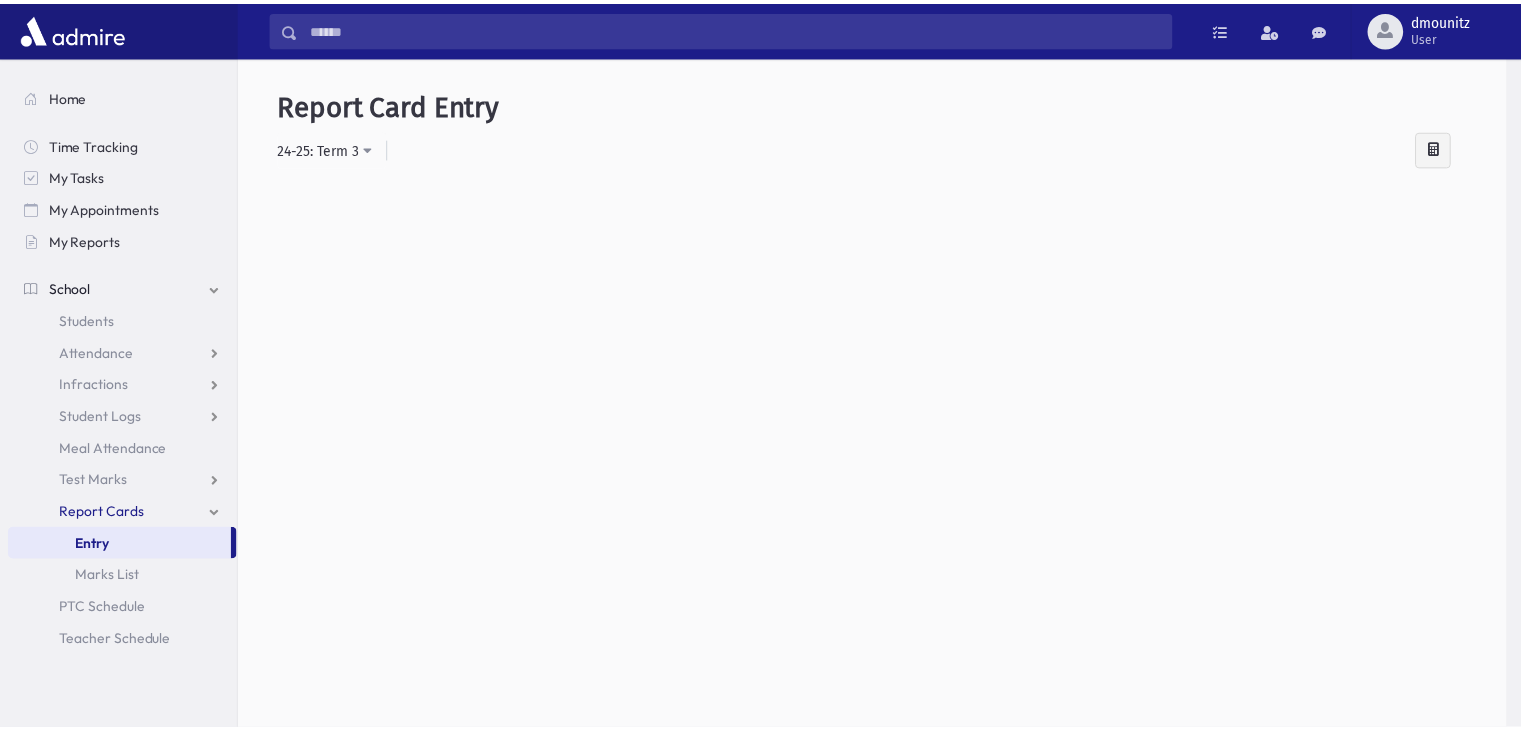 scroll, scrollTop: 0, scrollLeft: 0, axis: both 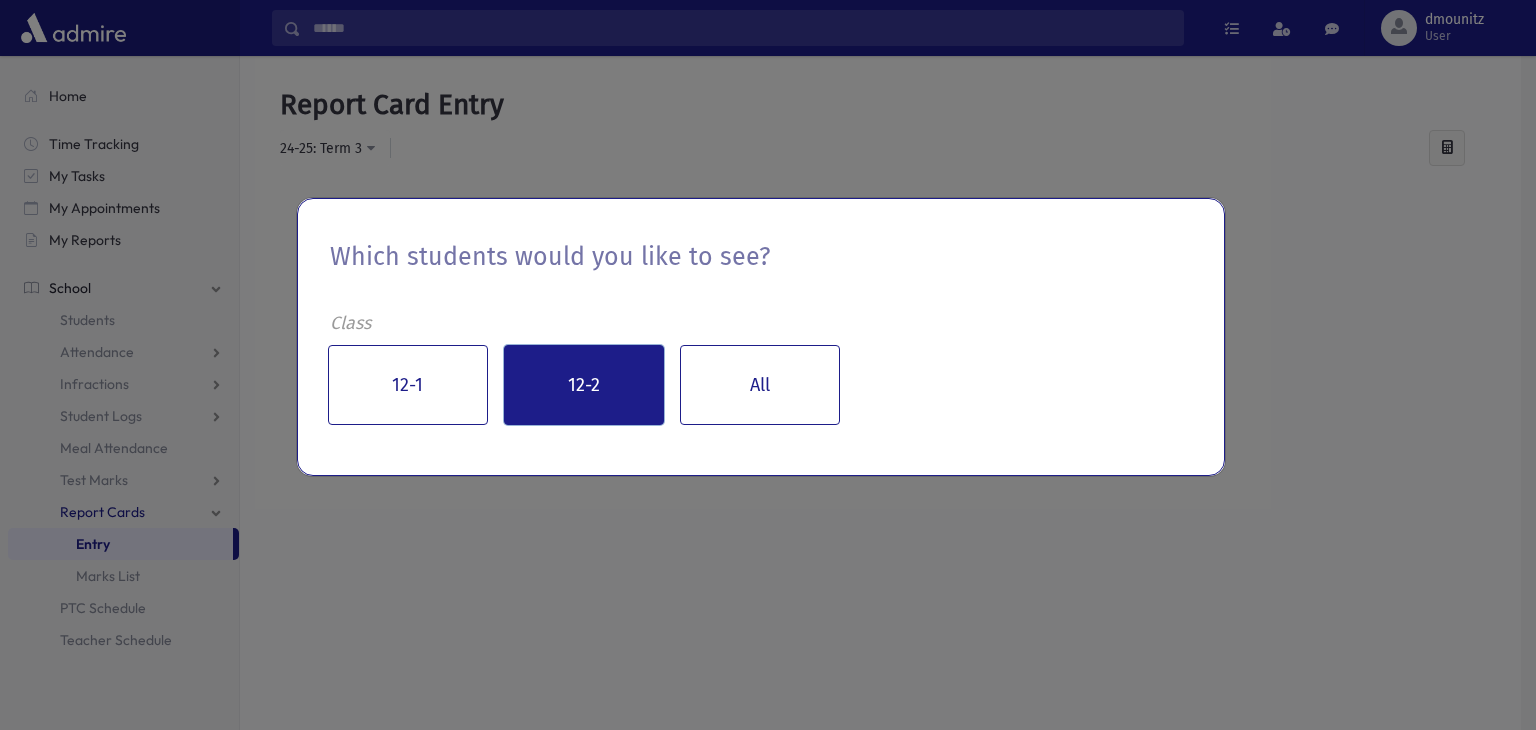 click on "12-2" at bounding box center [584, 385] 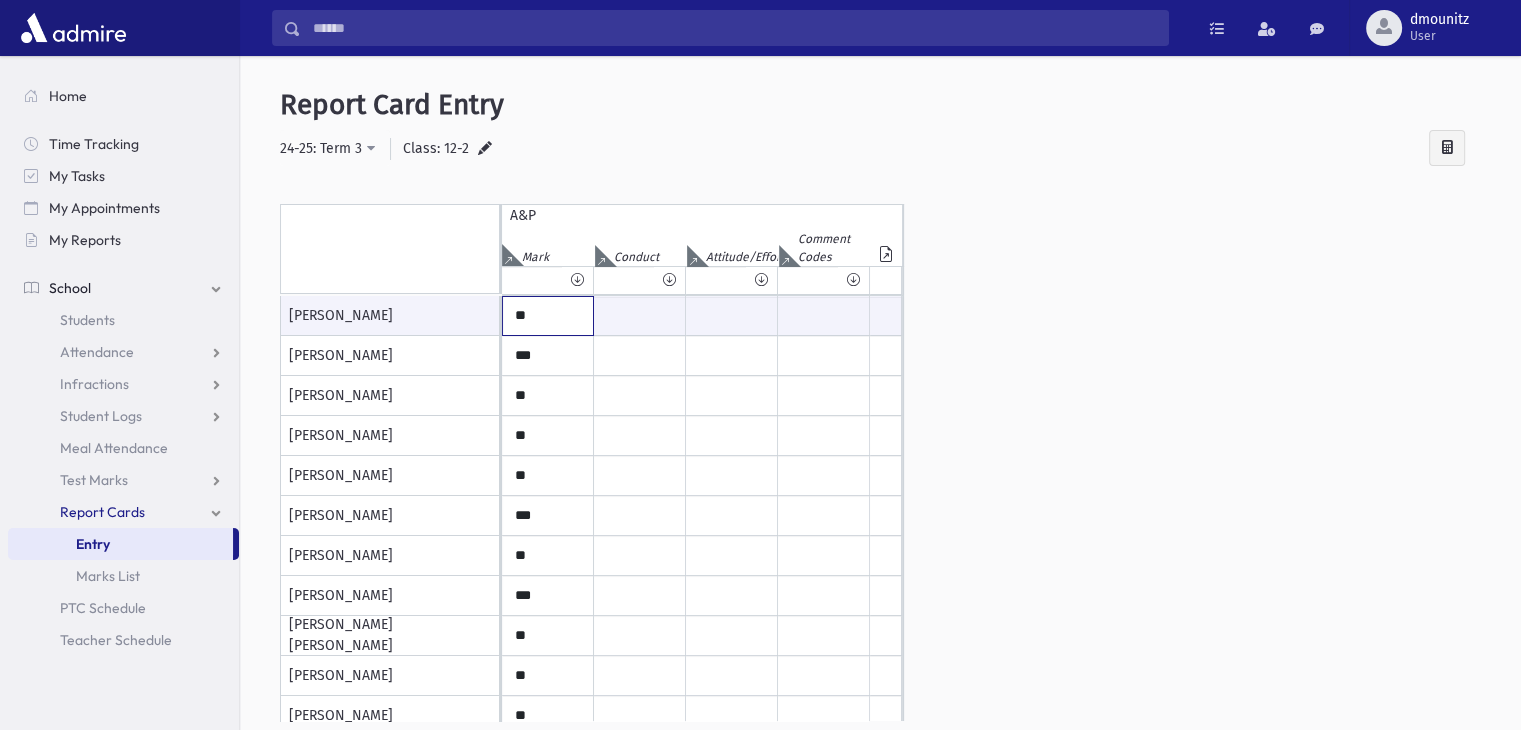 click on "**" at bounding box center (548, 316) 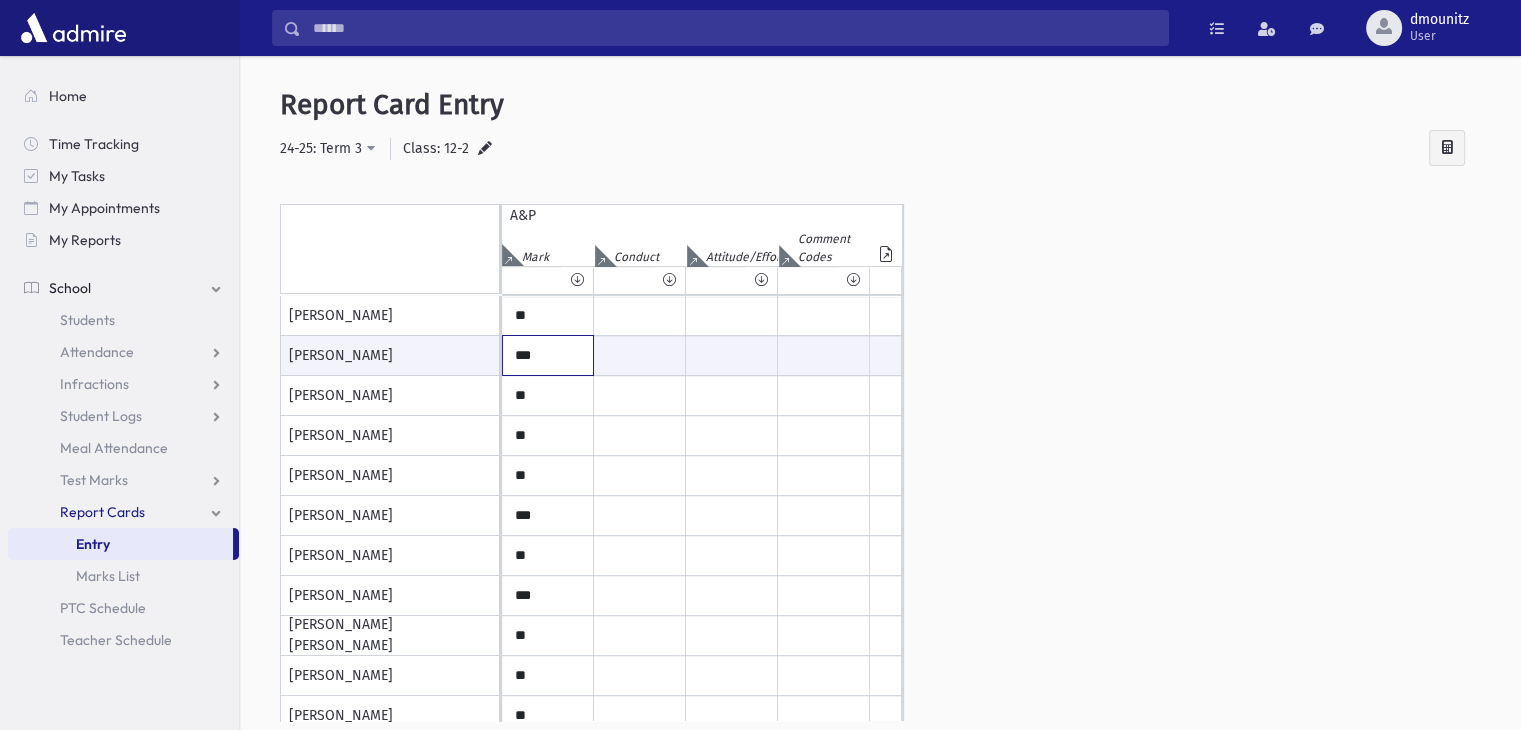 drag, startPoint x: 544, startPoint y: 362, endPoint x: 438, endPoint y: 365, distance: 106.04244 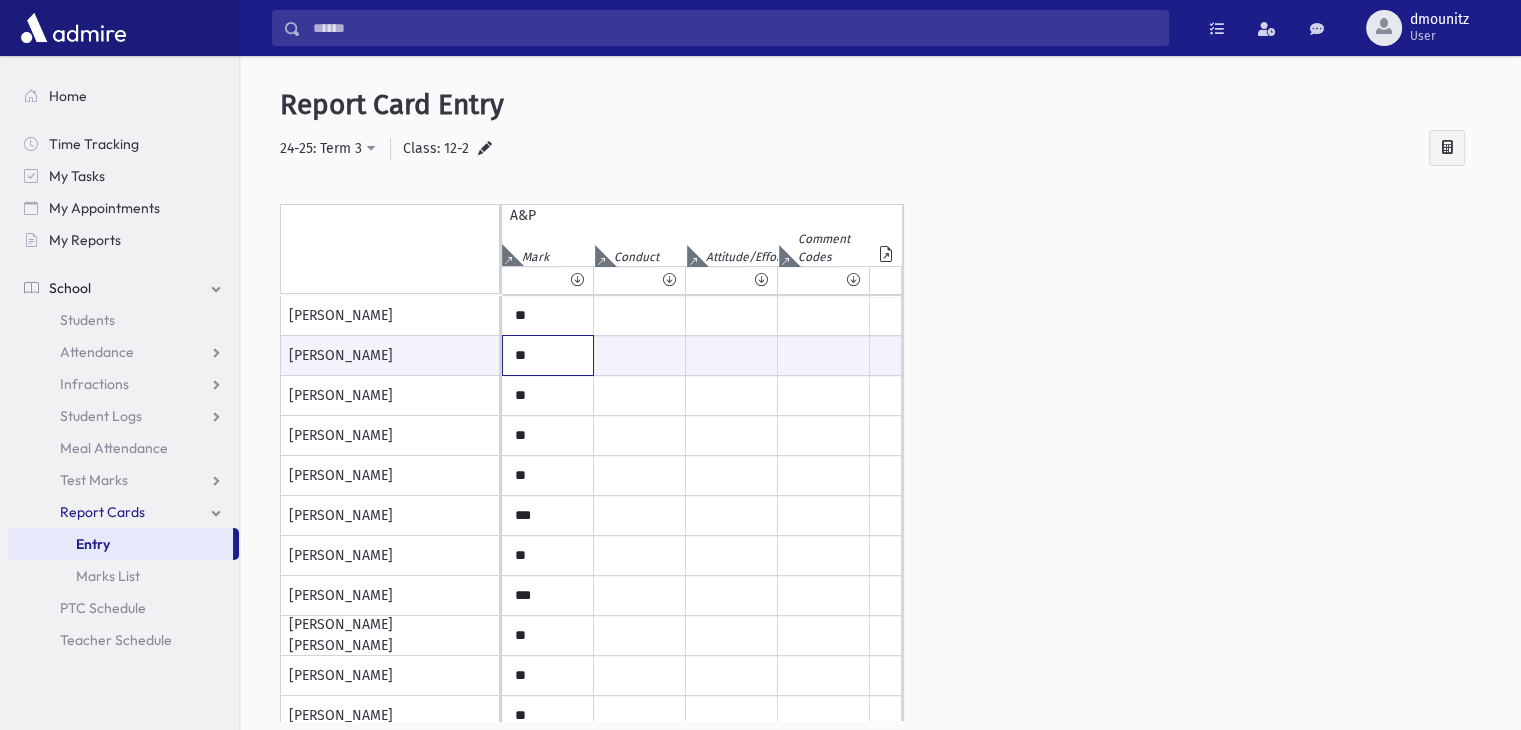 type on "**" 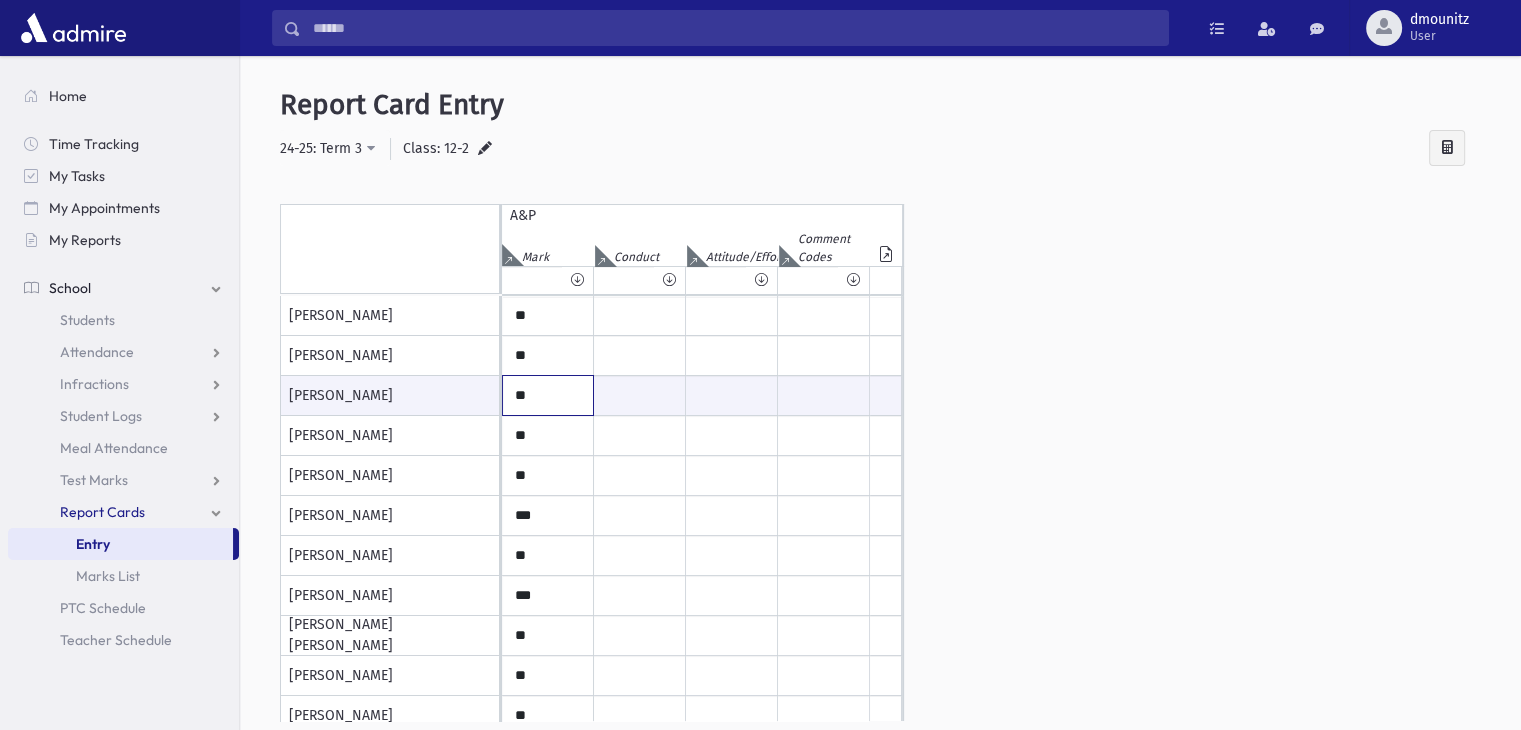 drag, startPoint x: 537, startPoint y: 397, endPoint x: 452, endPoint y: 389, distance: 85.37564 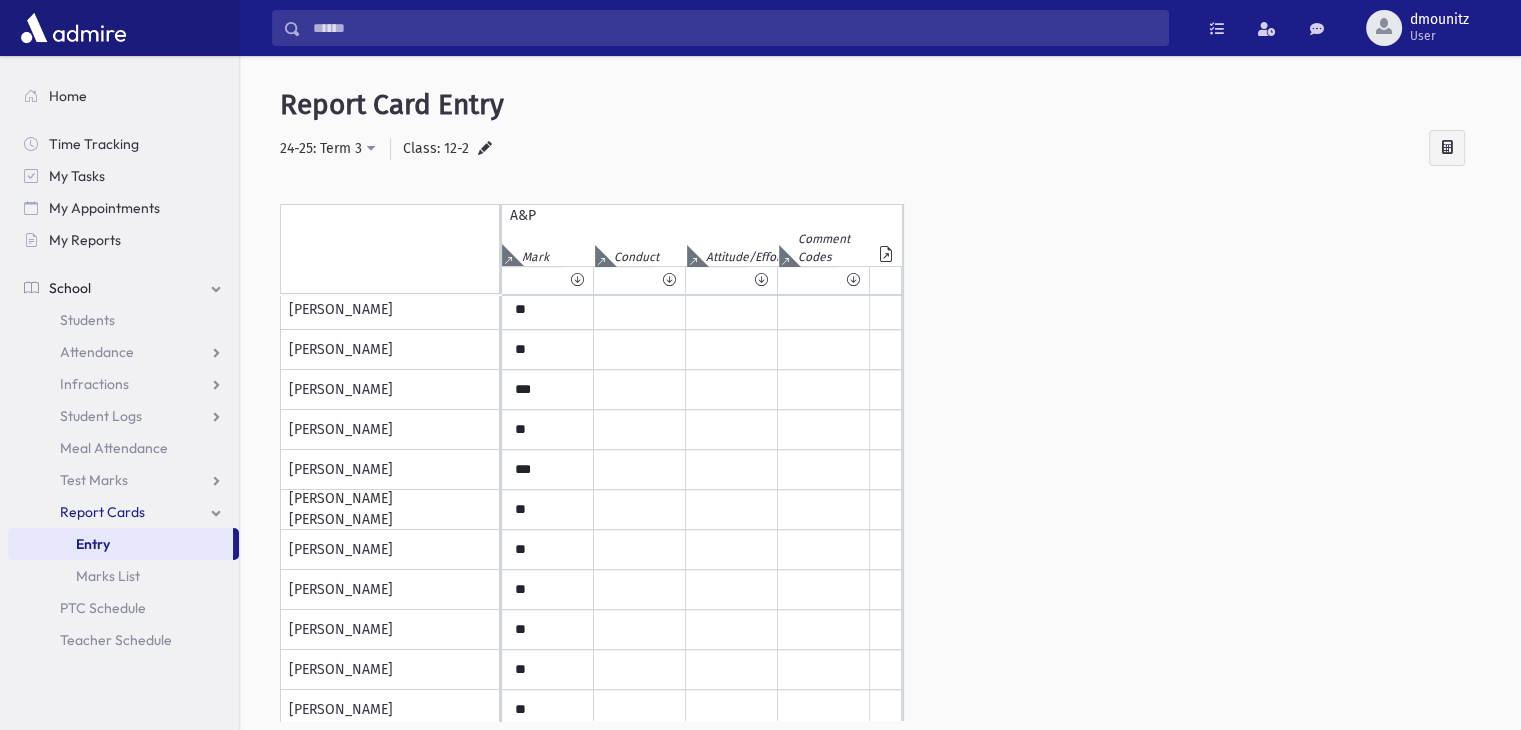 scroll, scrollTop: 124, scrollLeft: 0, axis: vertical 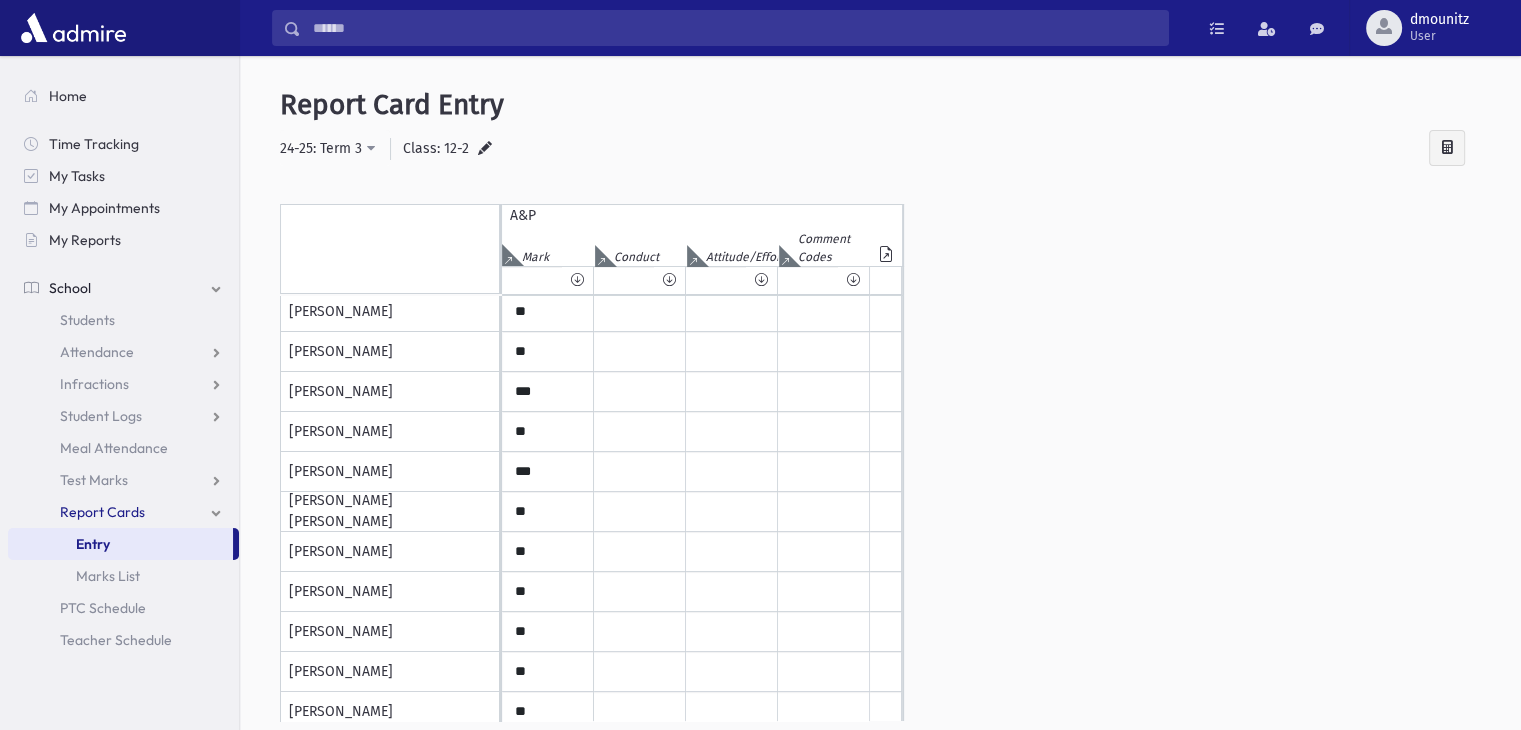 type on "**" 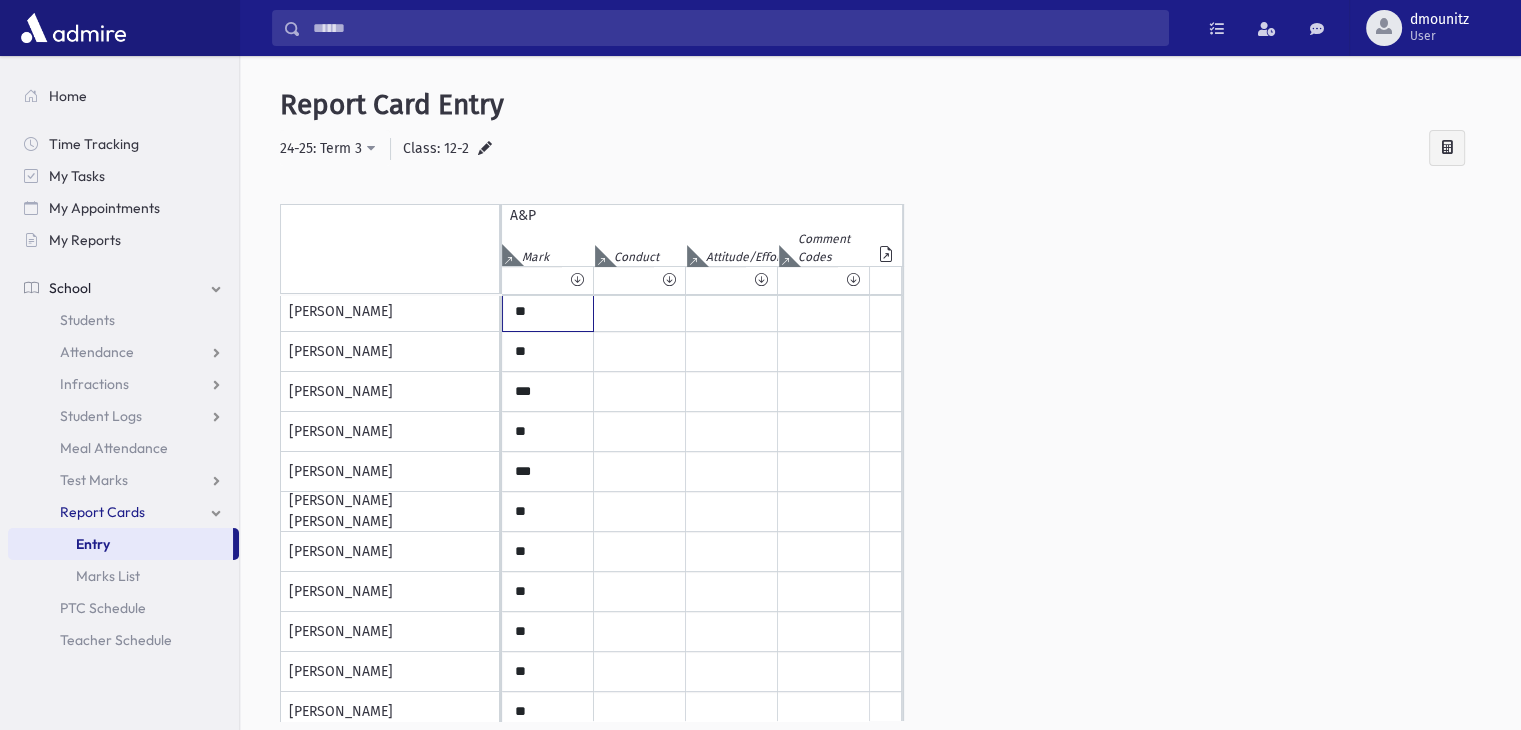 click on "**" at bounding box center (548, 192) 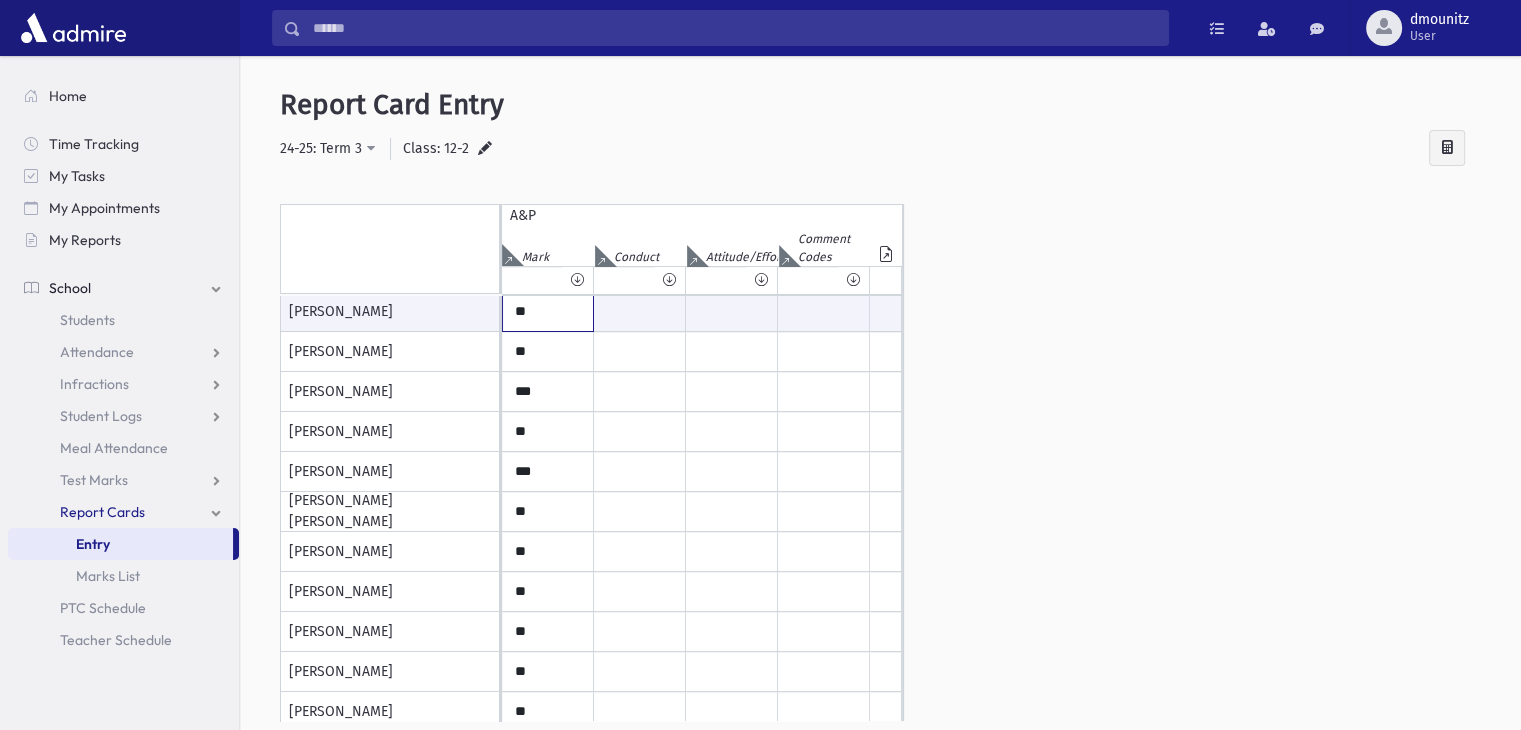 type on "**" 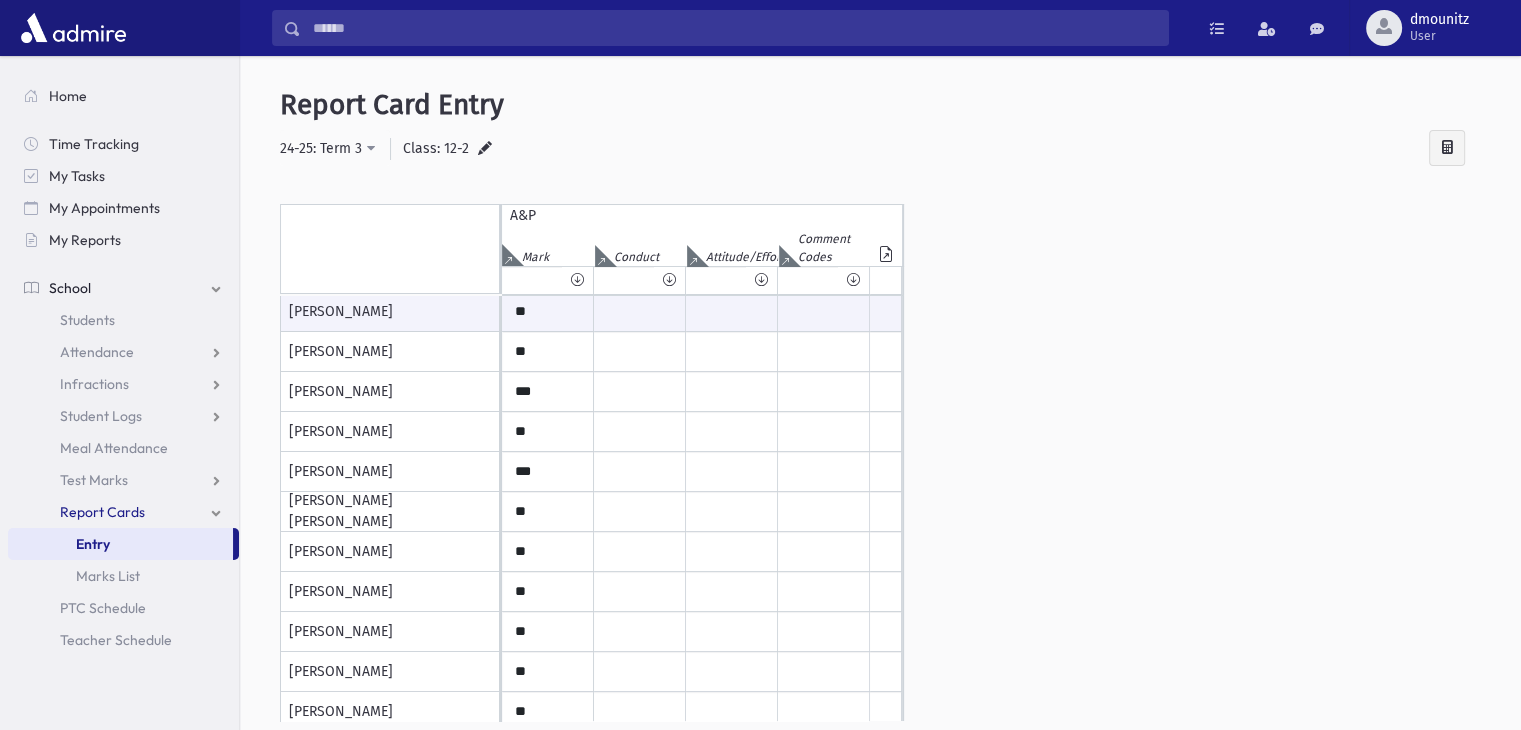 scroll, scrollTop: 124, scrollLeft: 0, axis: vertical 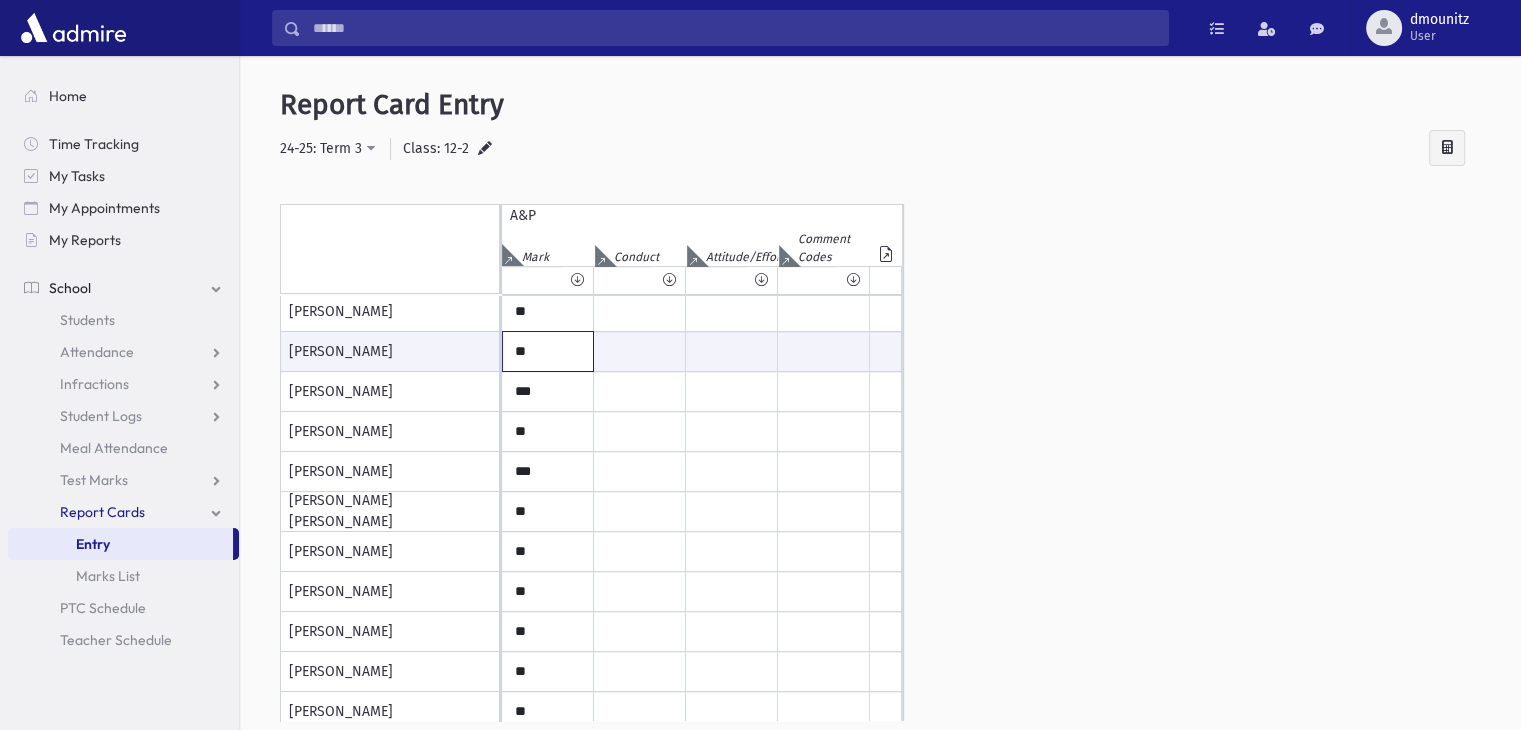 click on "**" at bounding box center [548, 351] 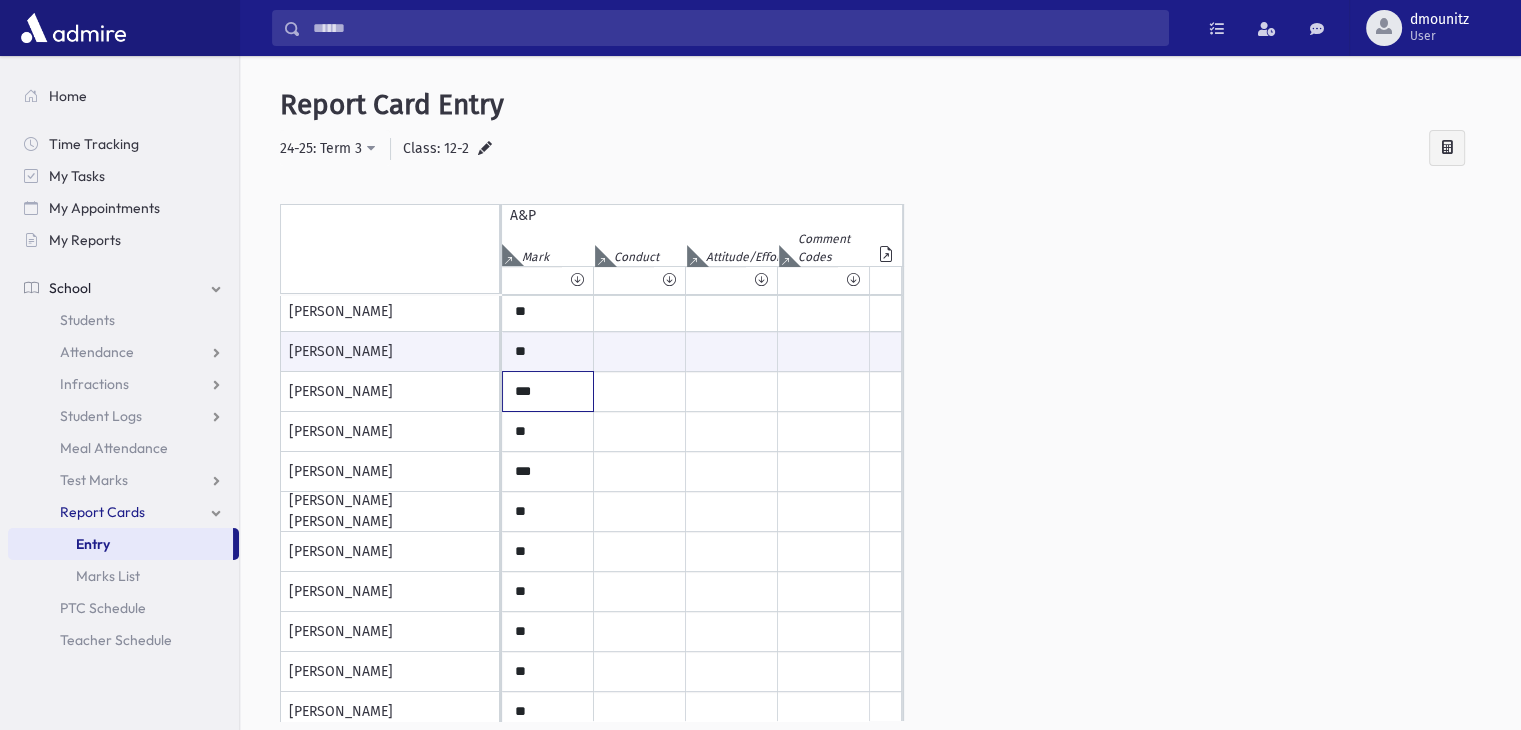 click on "***" at bounding box center (548, 192) 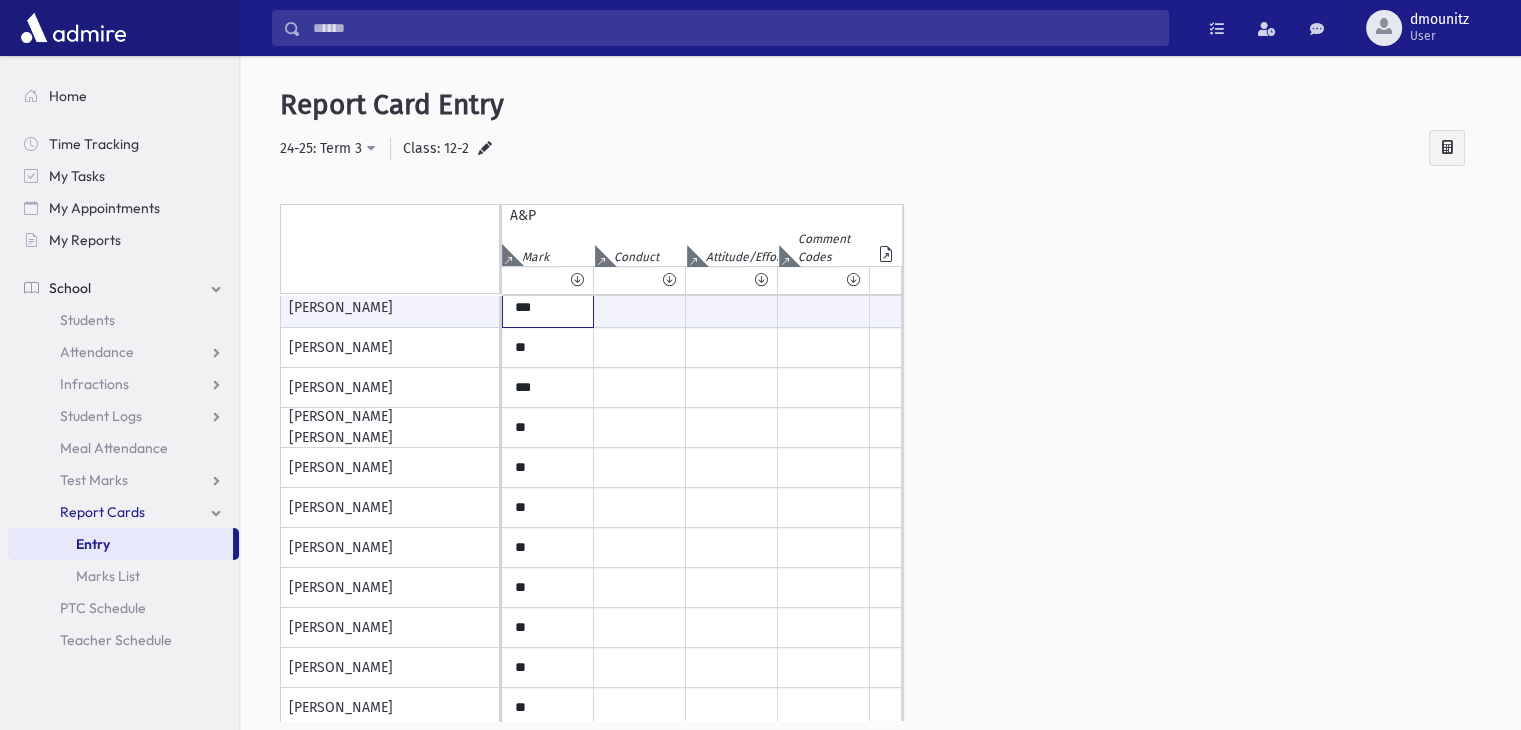 scroll, scrollTop: 208, scrollLeft: 0, axis: vertical 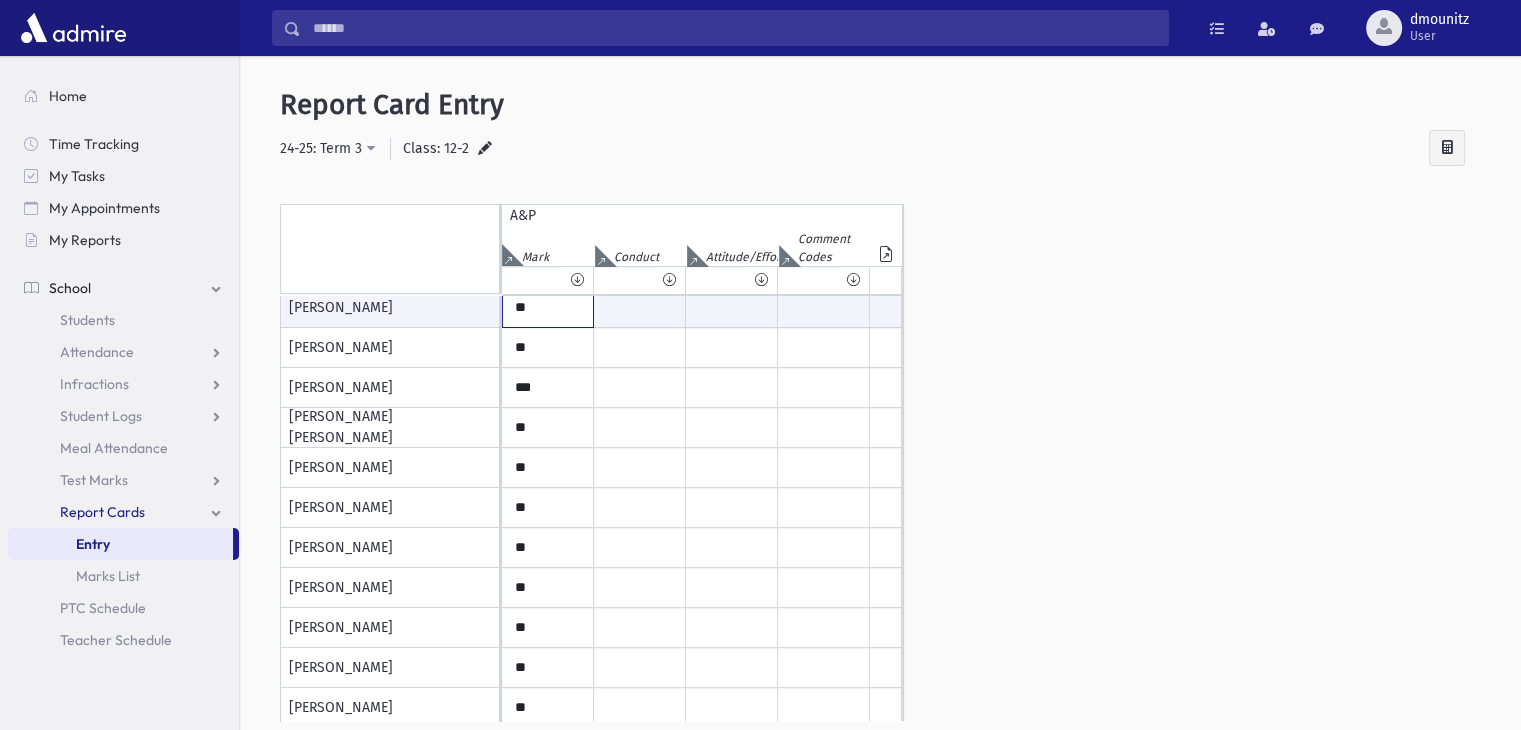 type on "**" 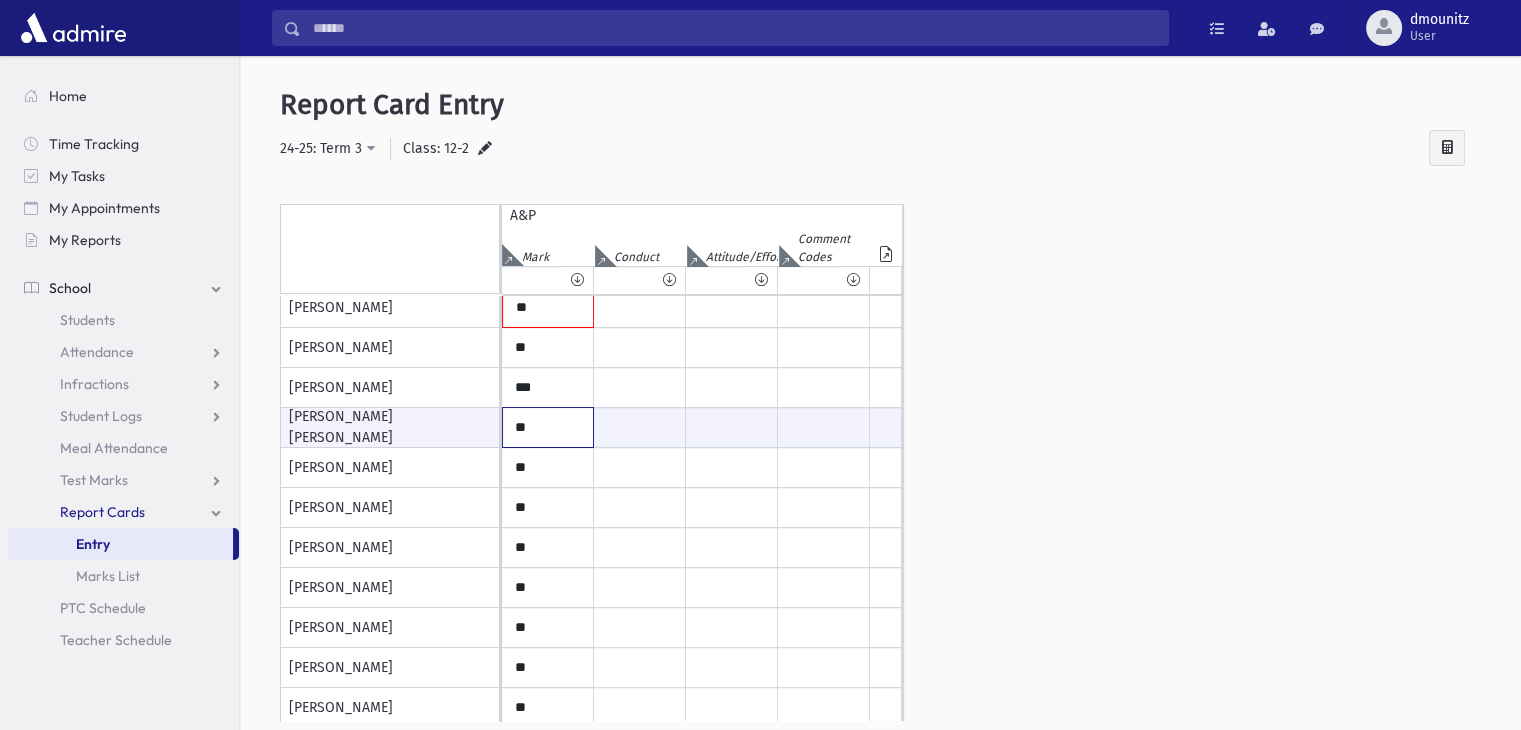 click on "**" at bounding box center [548, 427] 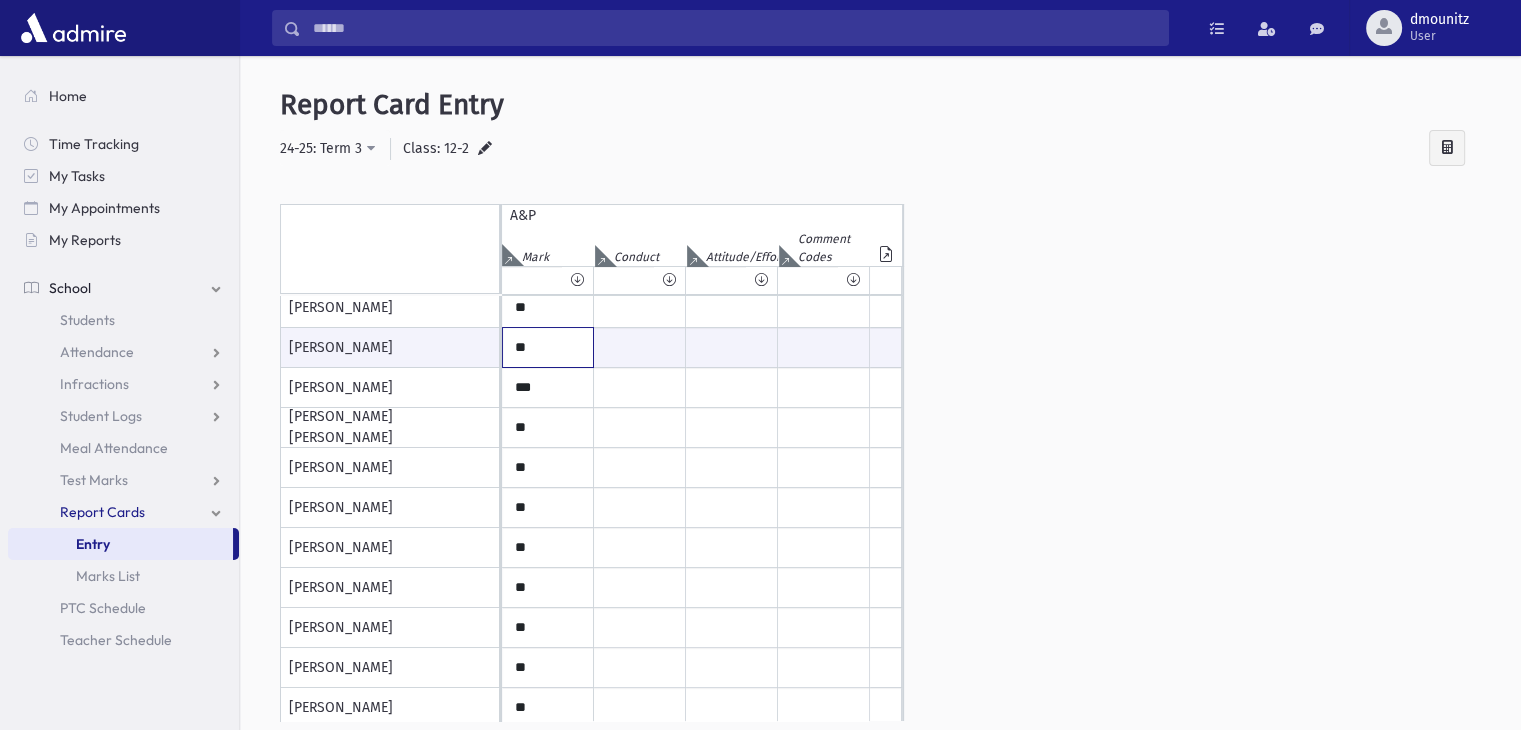 click on "**" at bounding box center [548, 347] 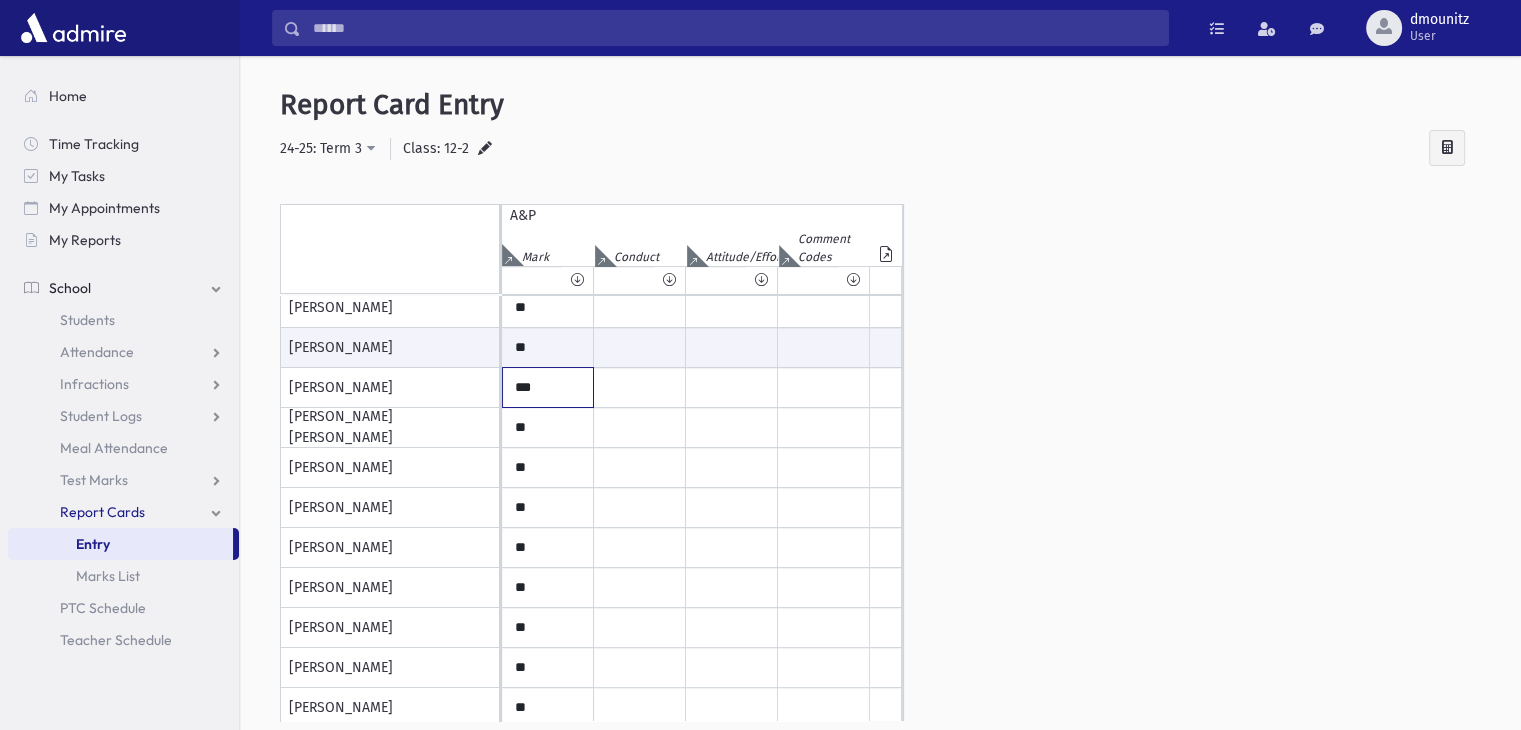 click on "***" at bounding box center (548, 108) 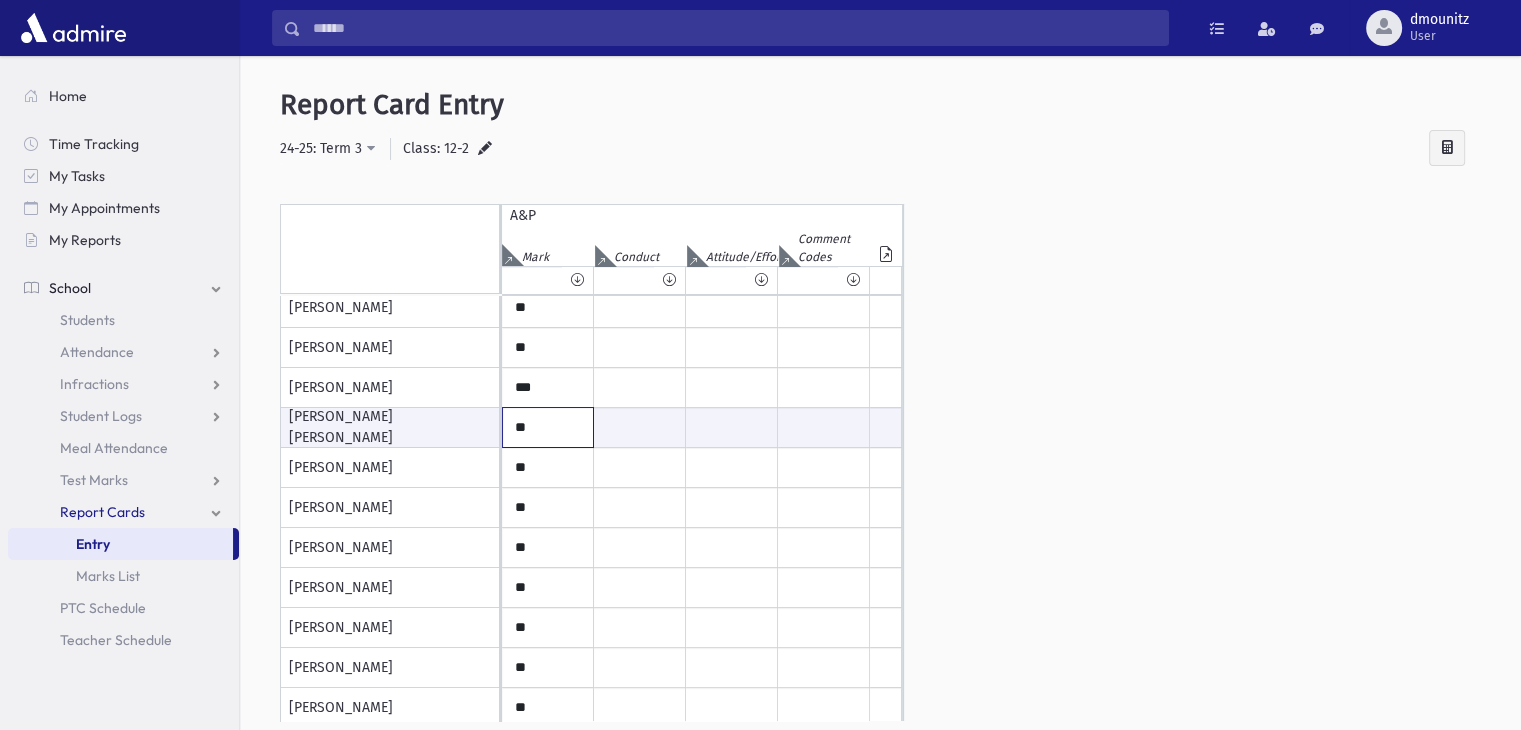 click on "**" at bounding box center [548, 427] 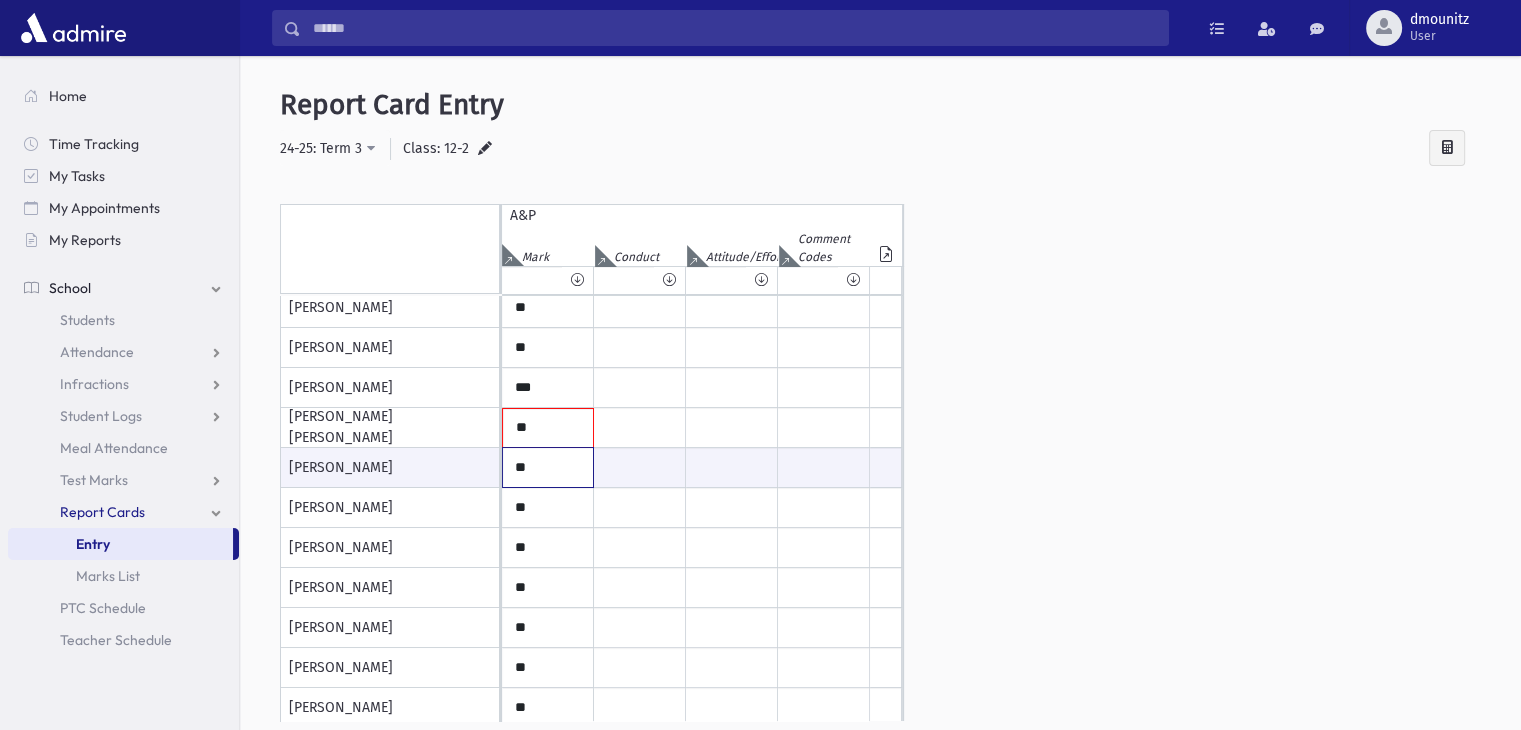 click on "**" at bounding box center (548, 467) 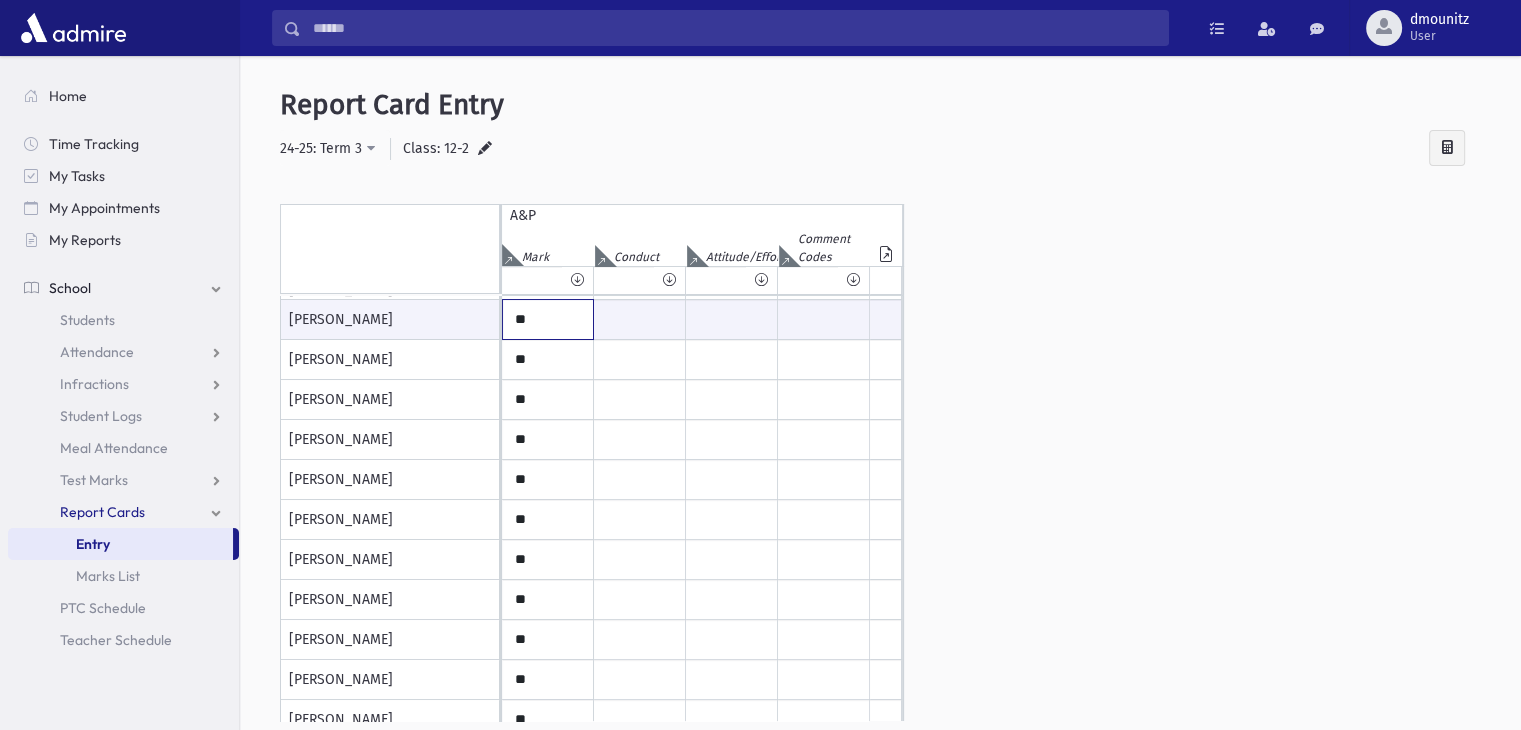 scroll, scrollTop: 356, scrollLeft: 0, axis: vertical 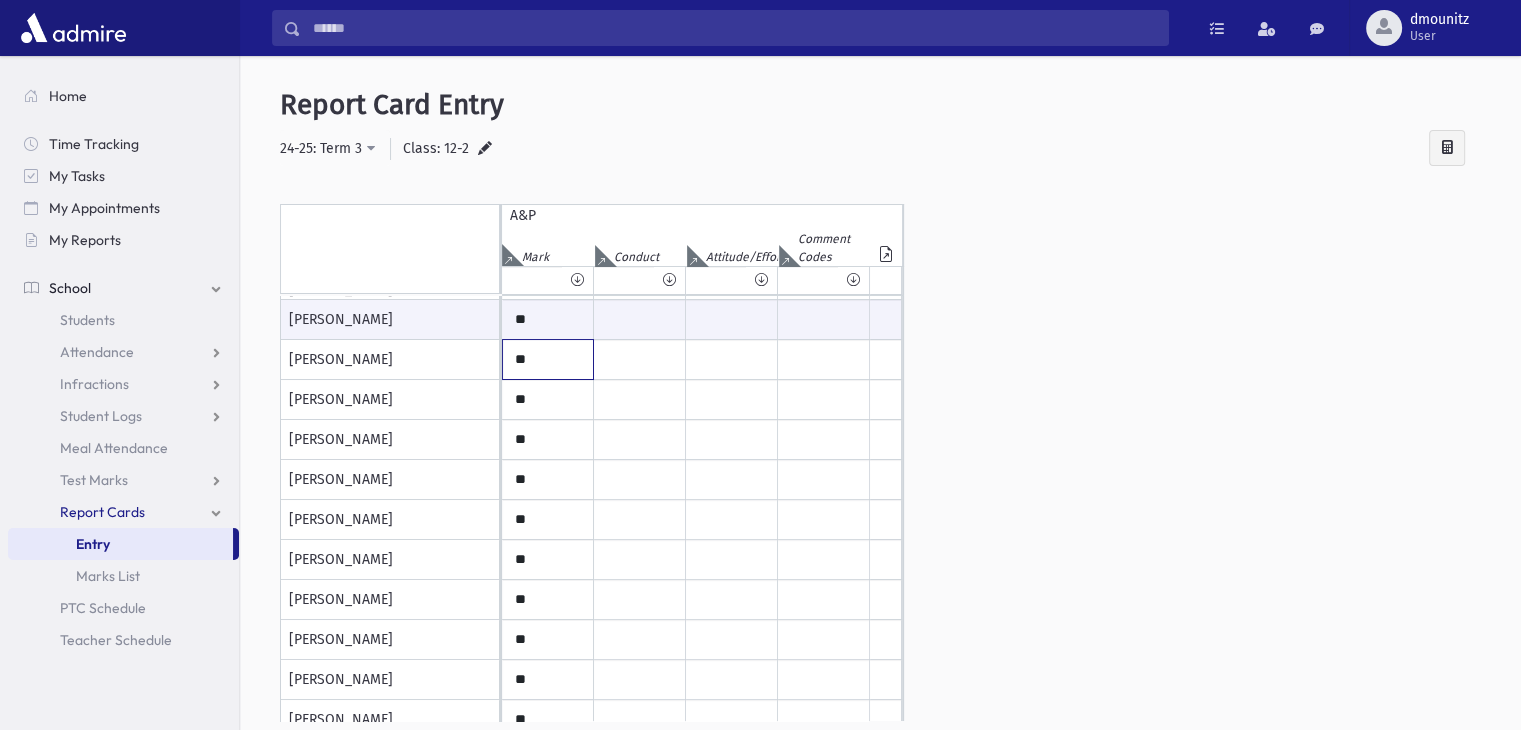 click on "**" at bounding box center (548, -40) 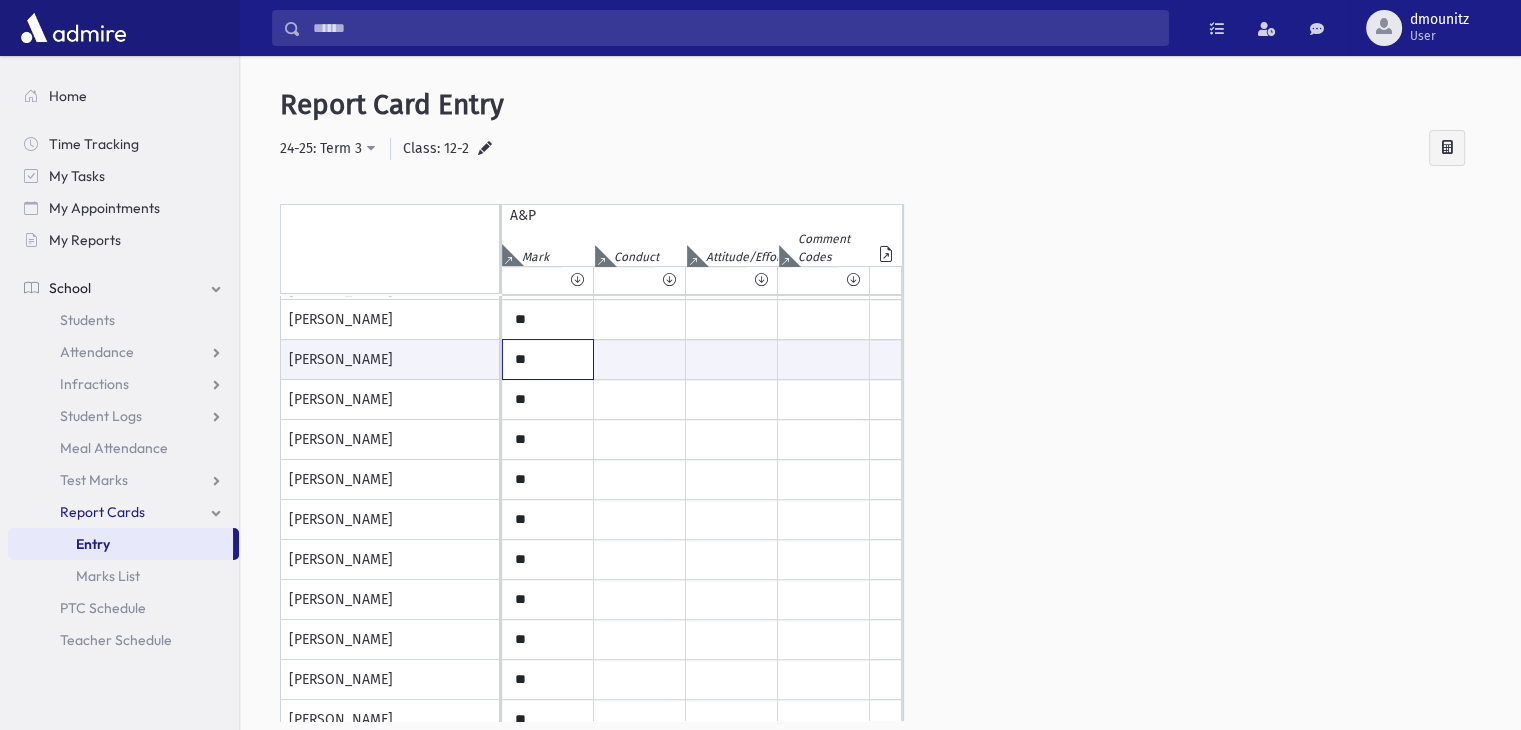 click on "**" at bounding box center (548, 359) 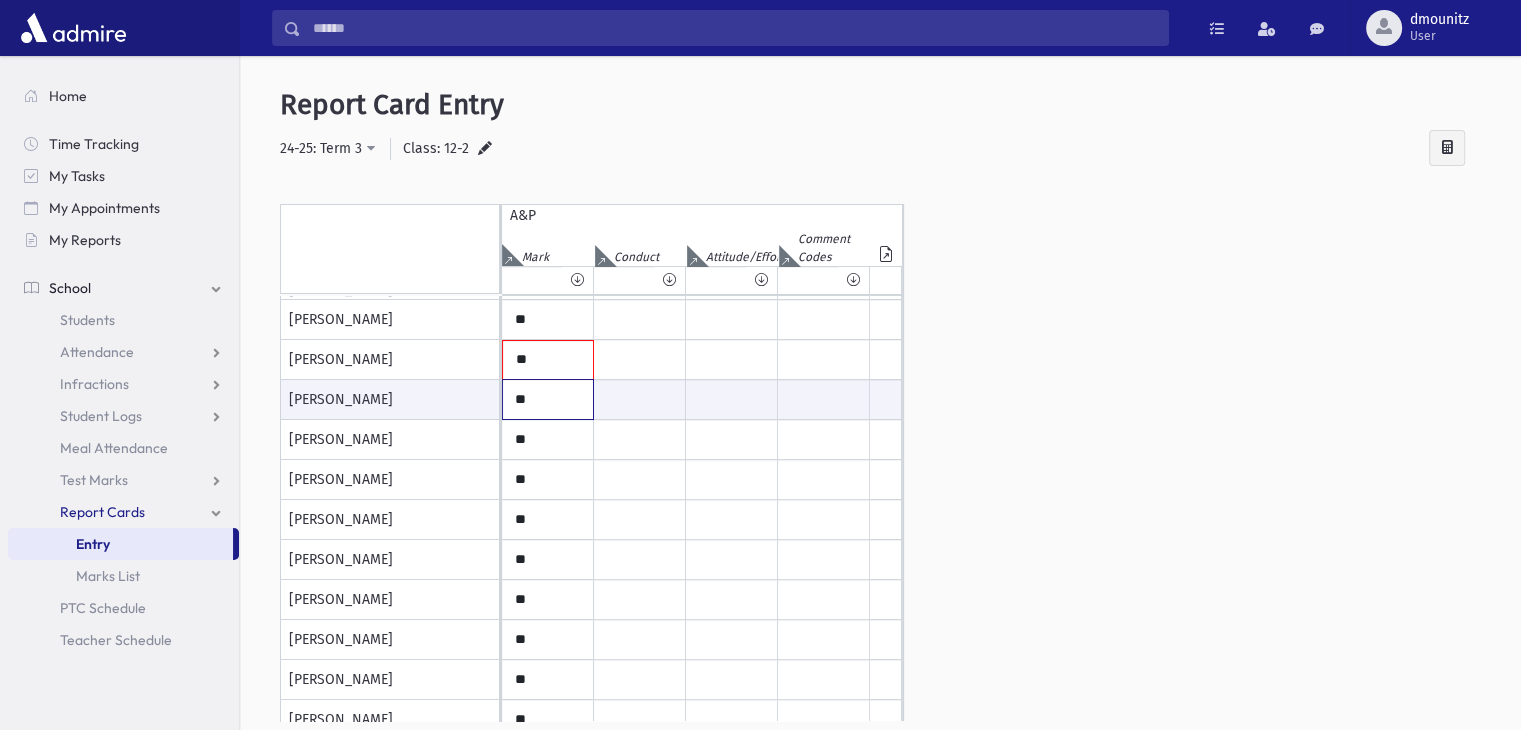 click on "**" at bounding box center [548, 399] 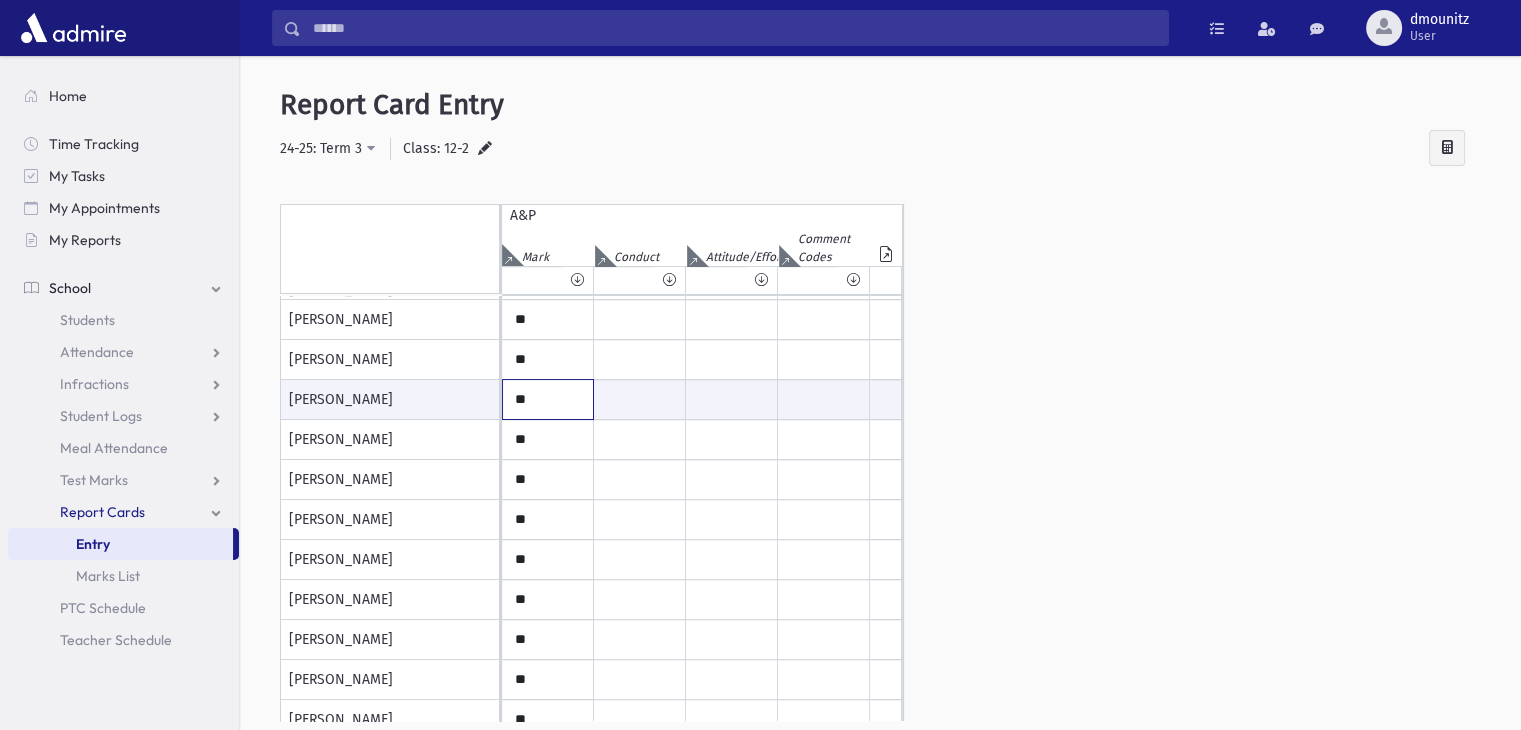 click on "**" at bounding box center [548, 399] 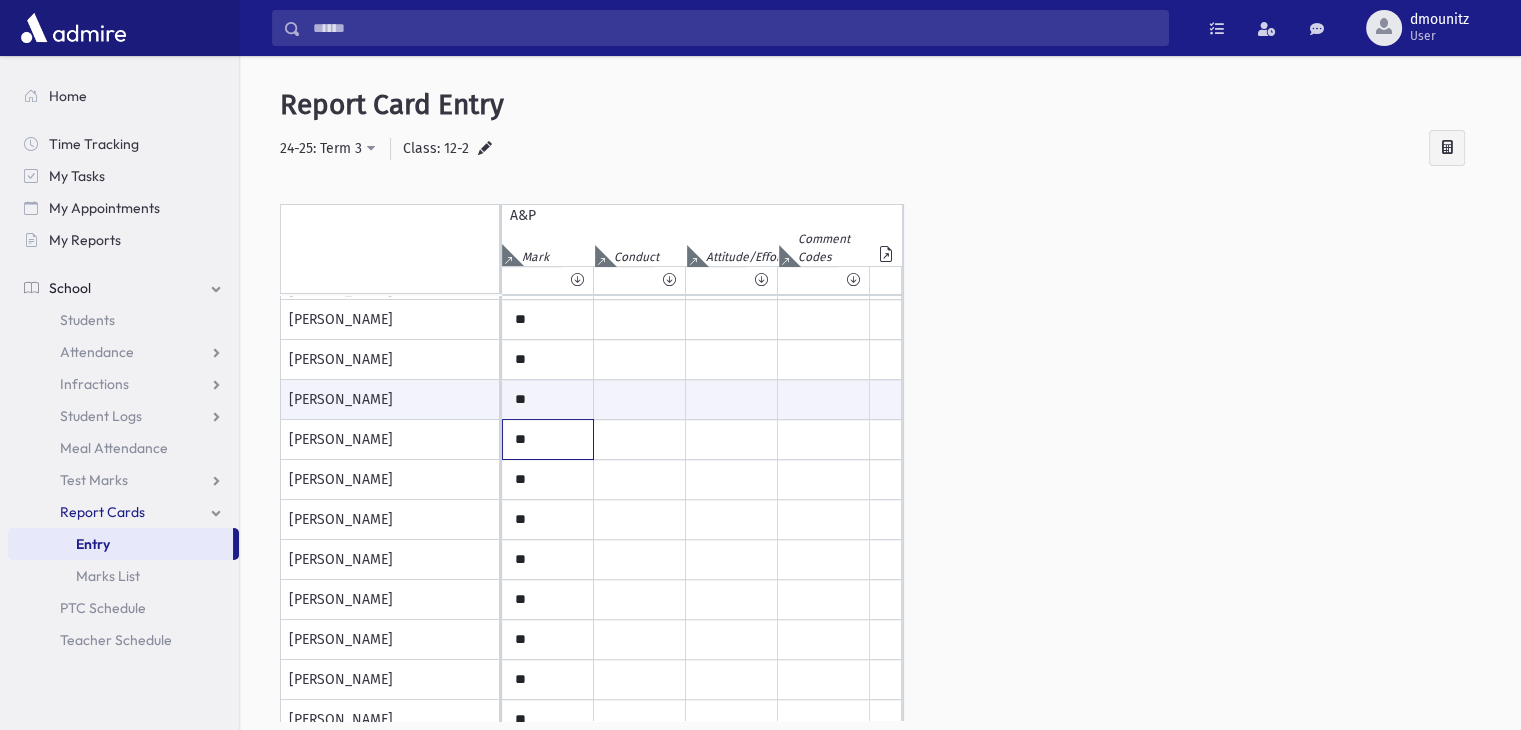 click on "**" at bounding box center (548, -40) 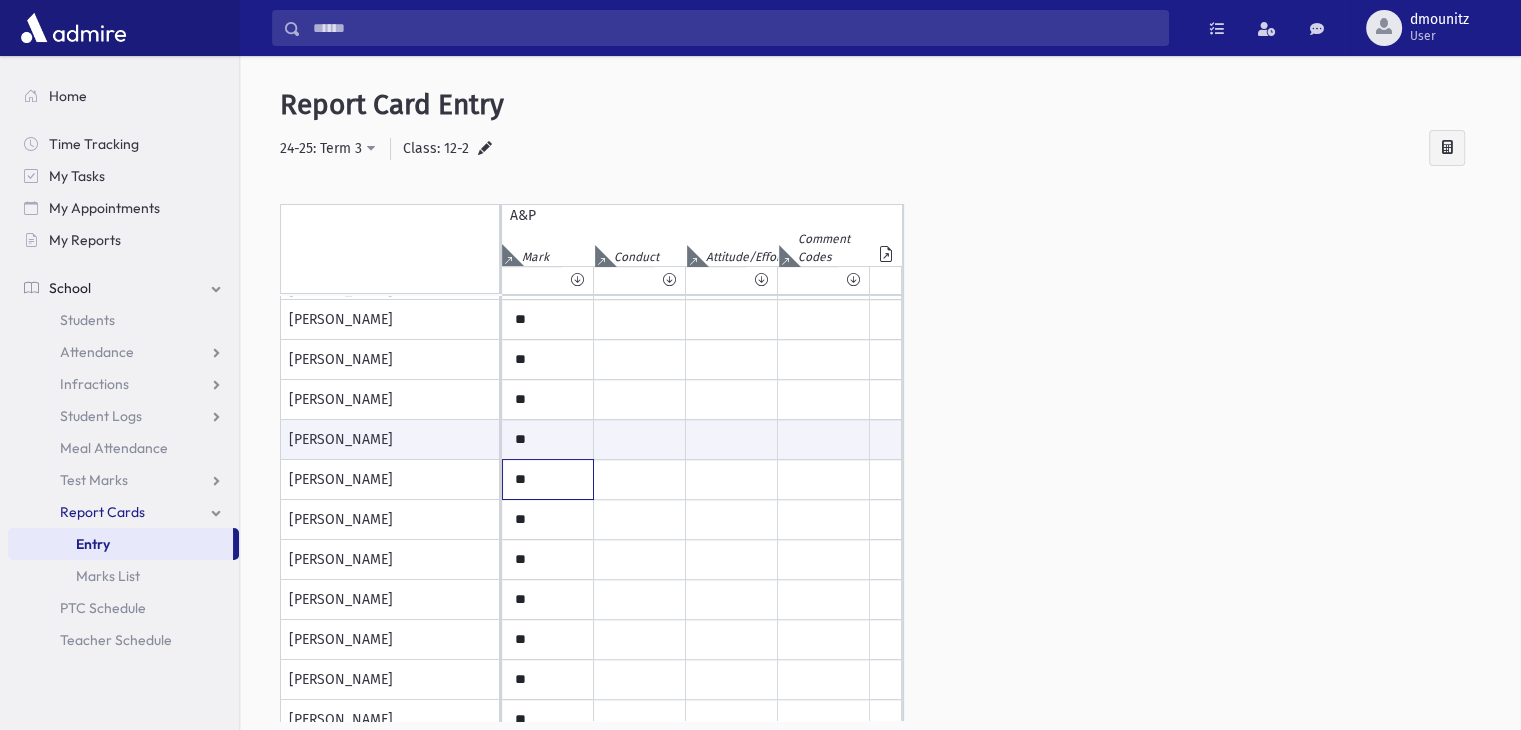 click on "**" at bounding box center (548, -40) 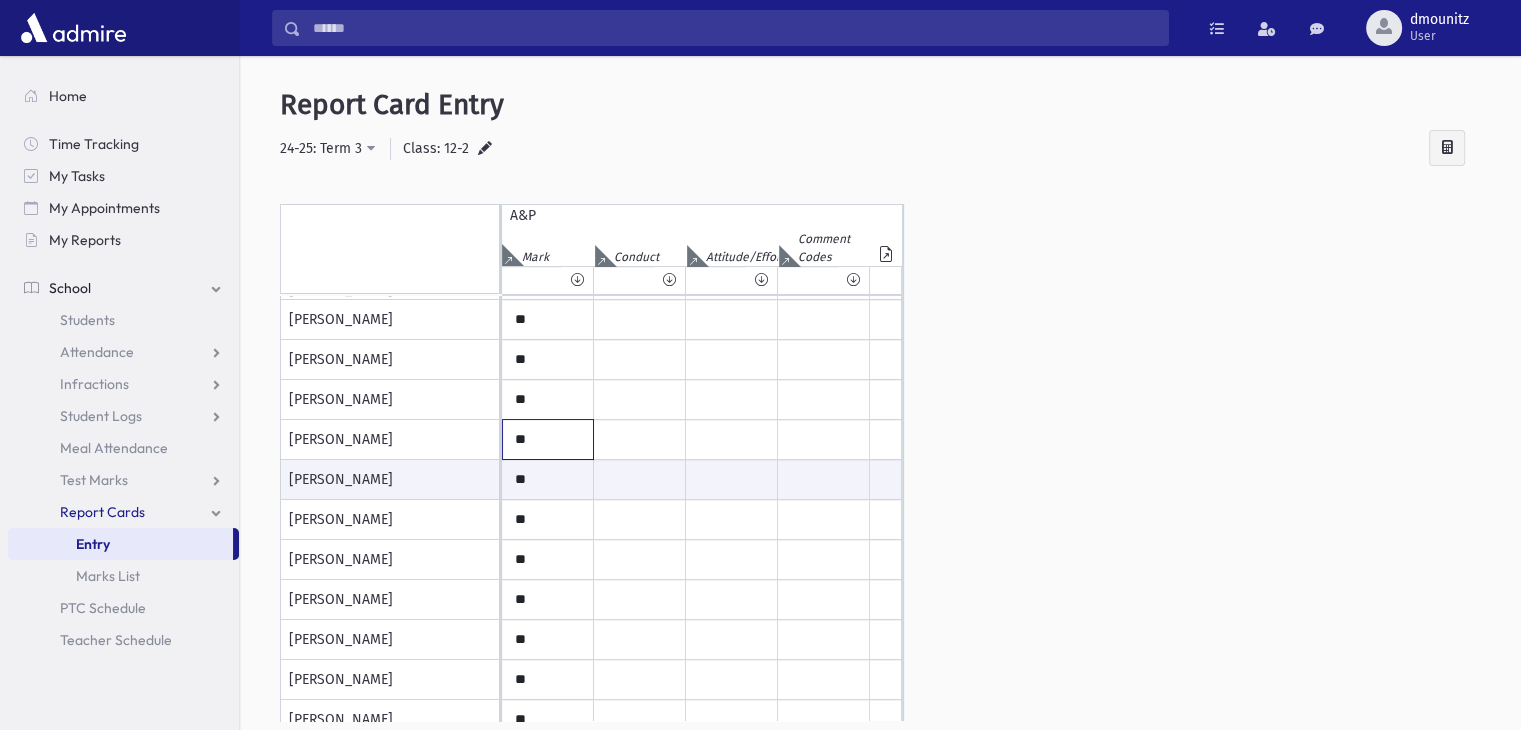 click on "**" at bounding box center (548, -40) 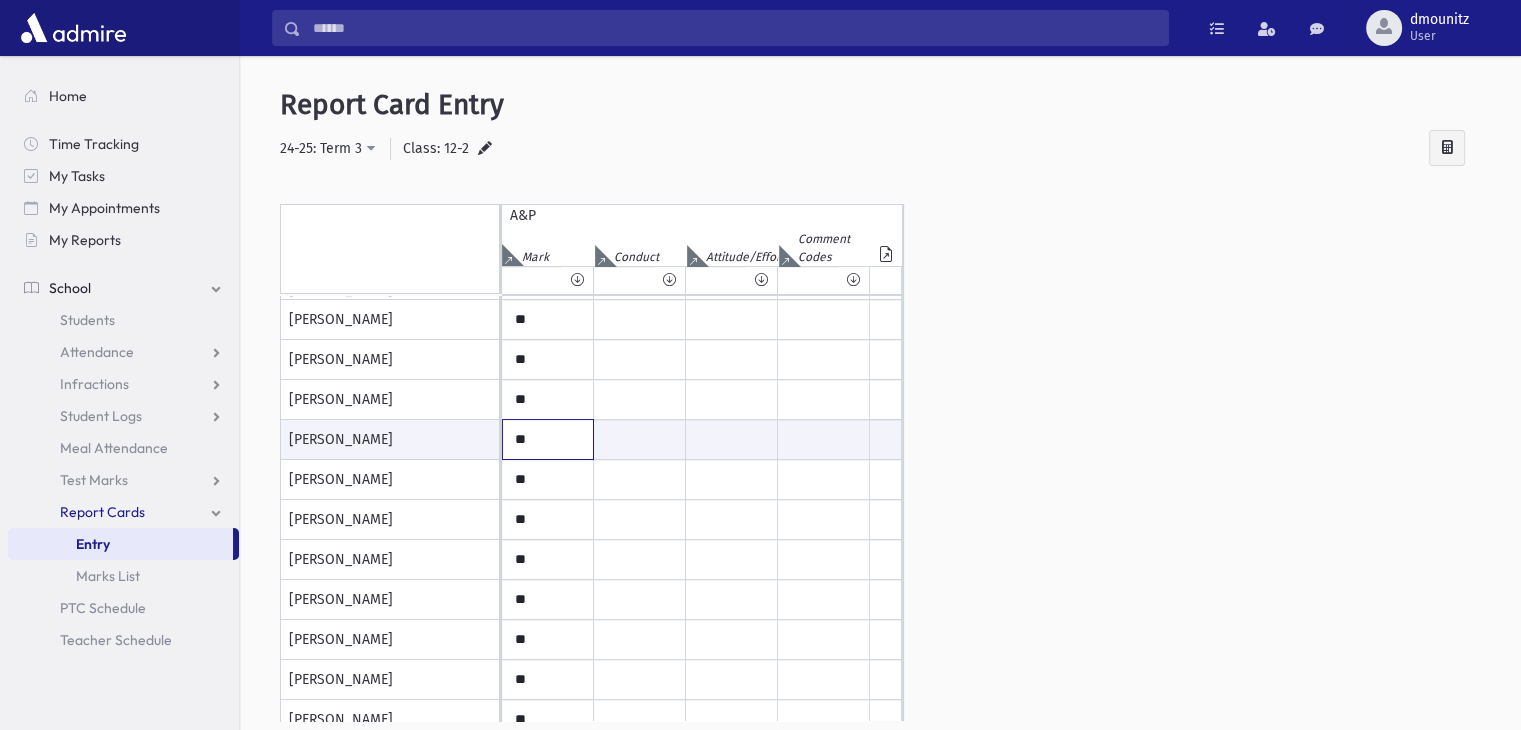 drag, startPoint x: 542, startPoint y: 437, endPoint x: 433, endPoint y: 458, distance: 111.0045 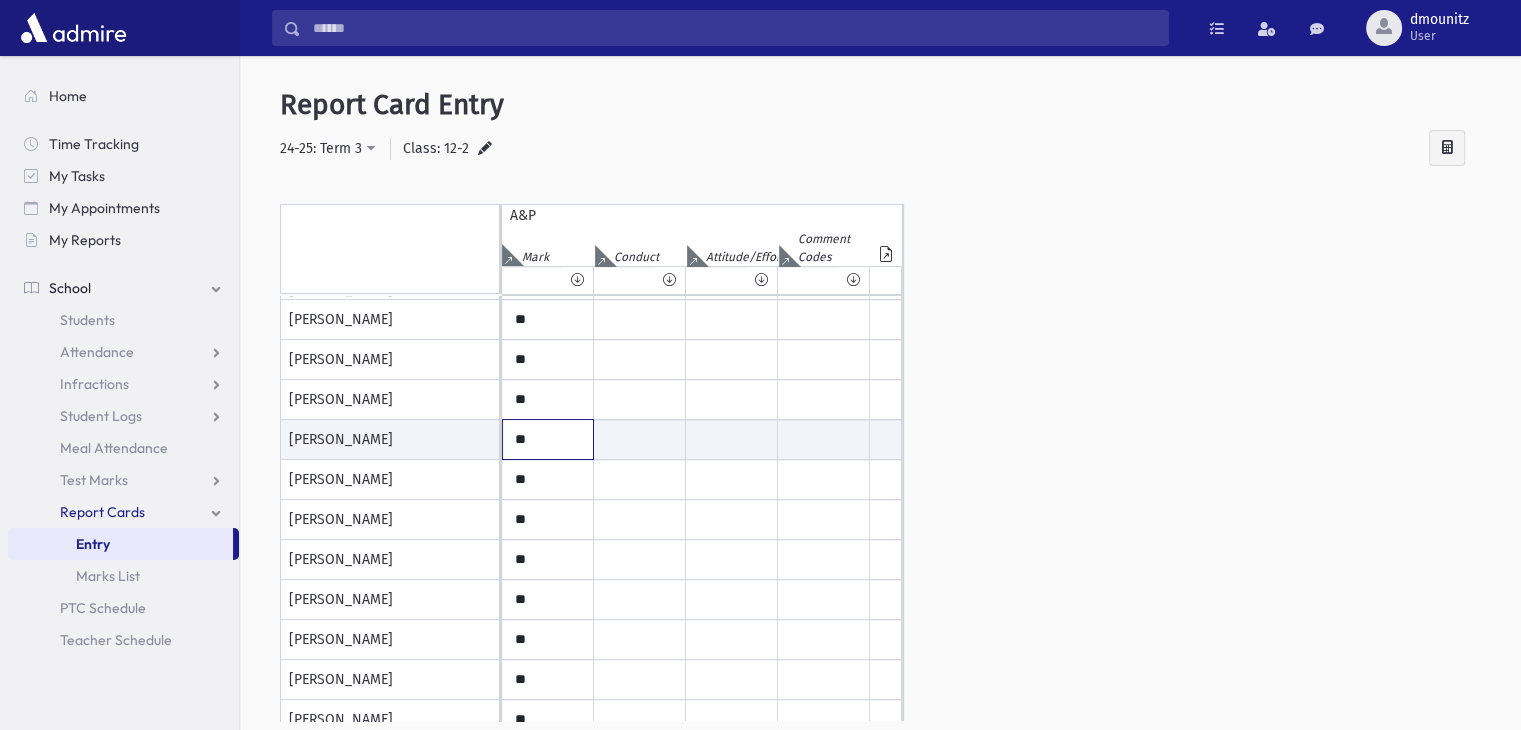 type on "**" 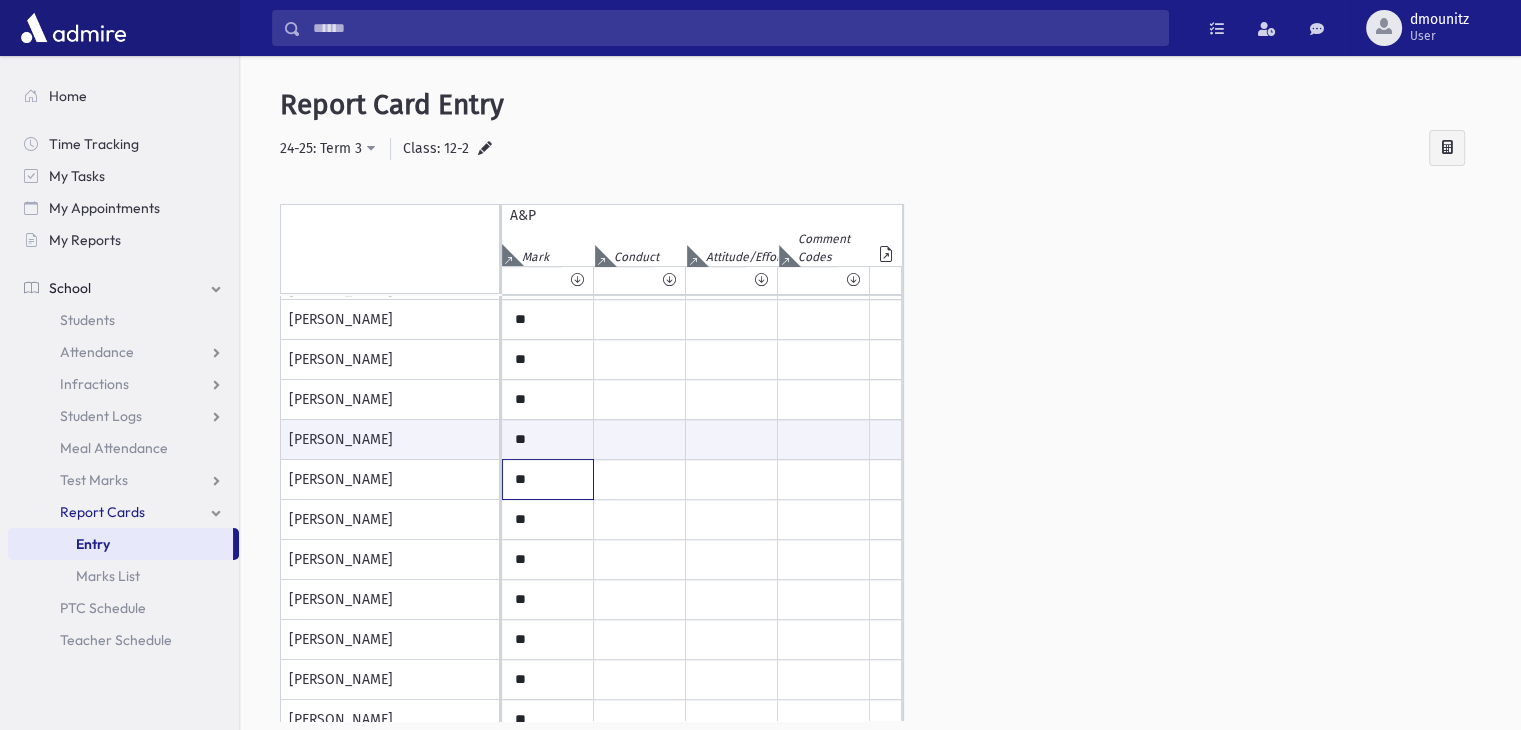 click on "**" at bounding box center [548, -40] 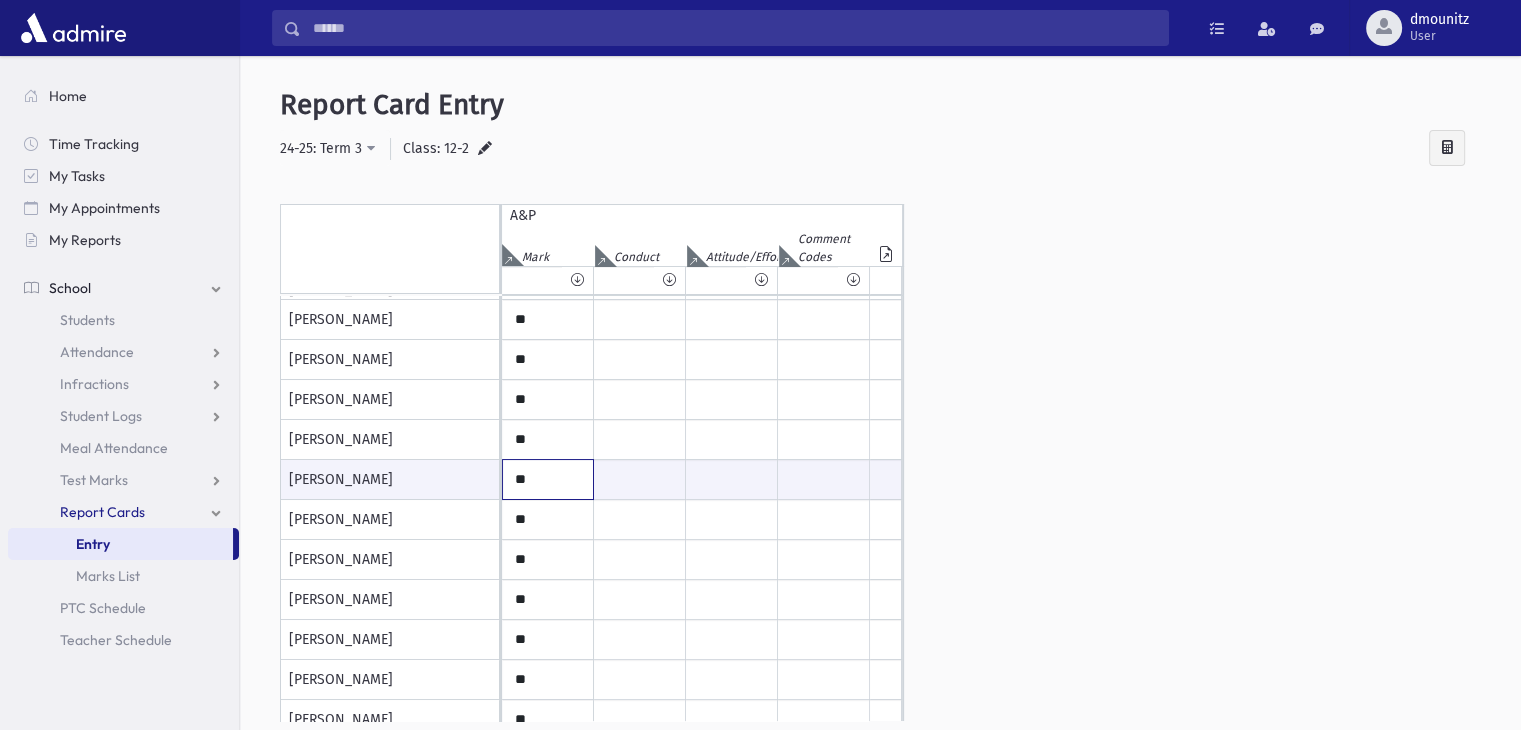 type on "**" 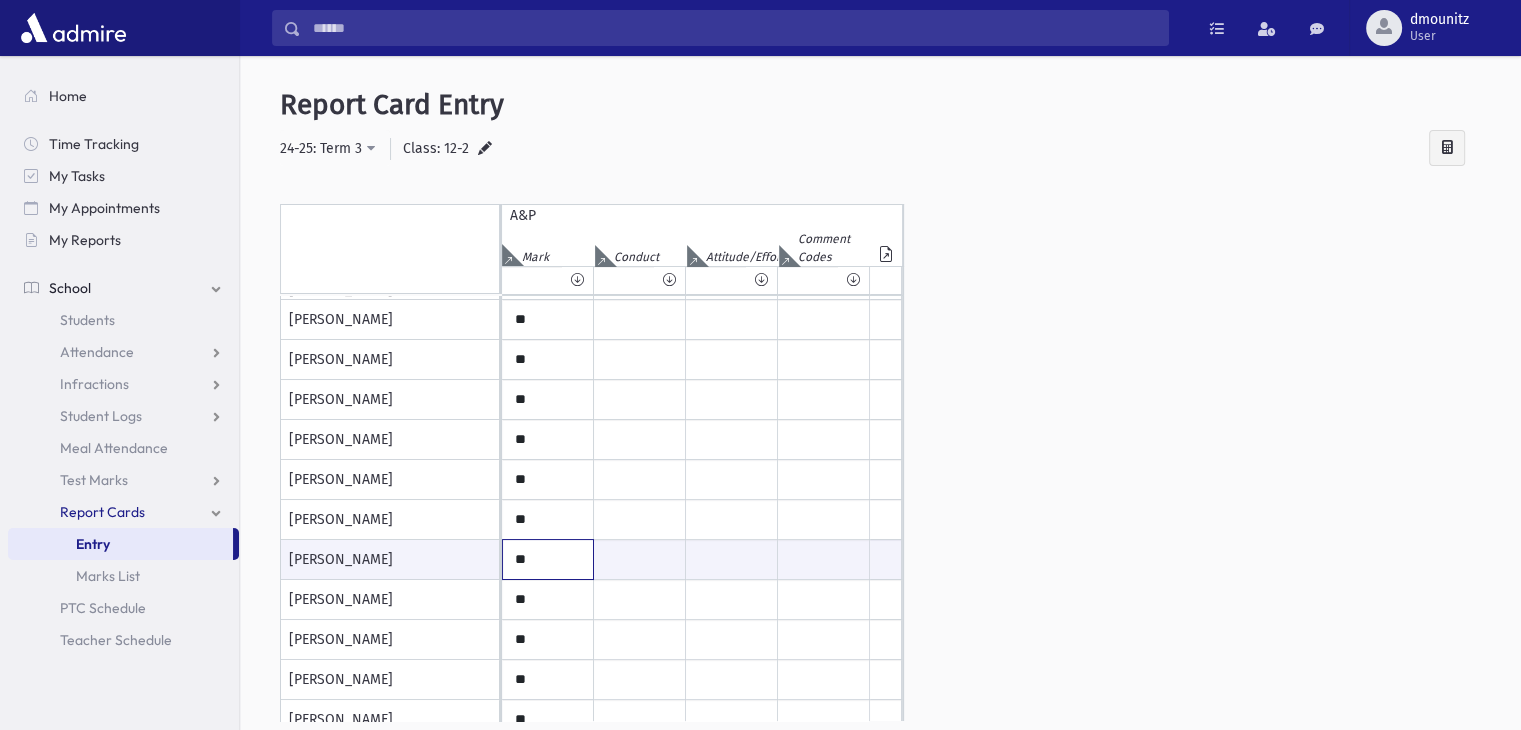 click on "**" at bounding box center (548, 559) 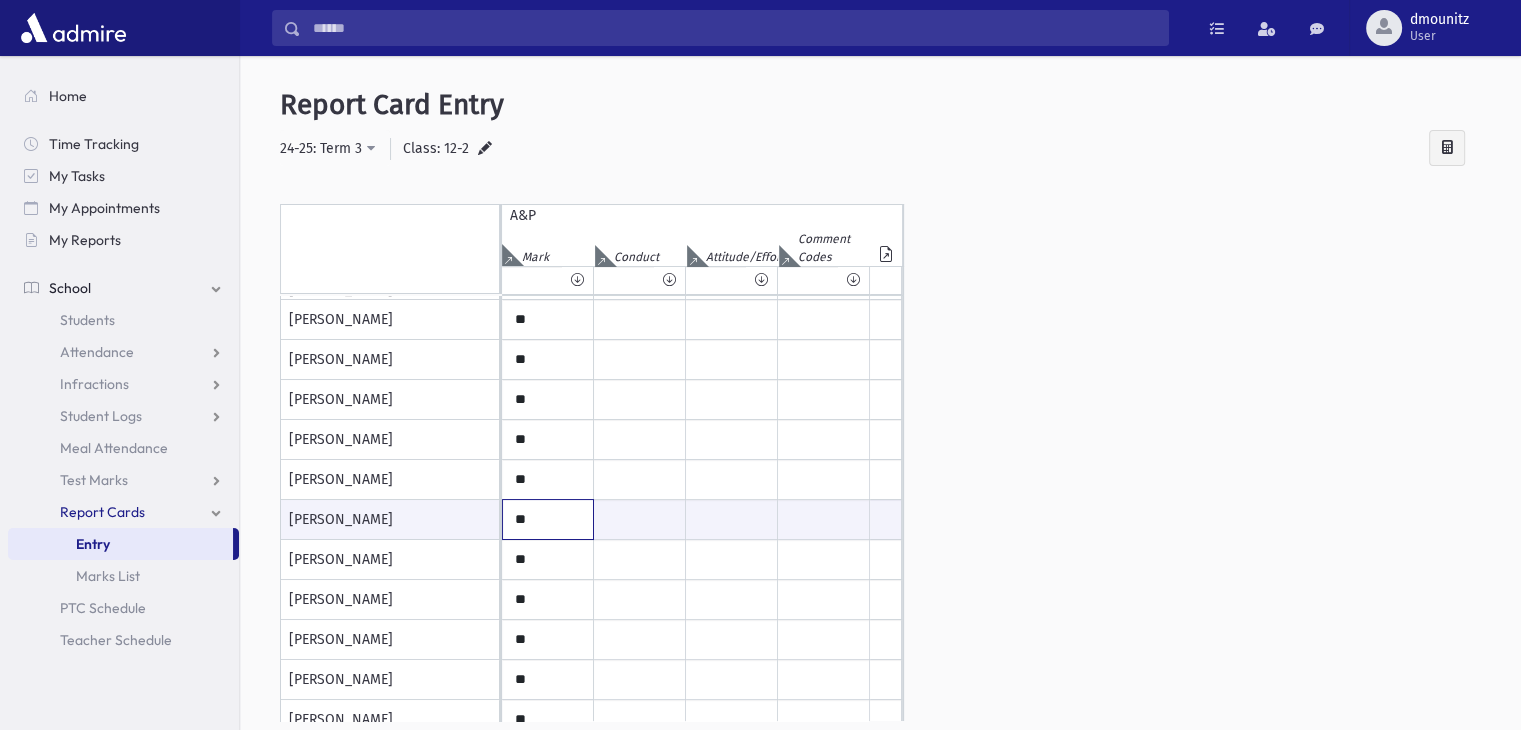 click on "**" at bounding box center (548, 519) 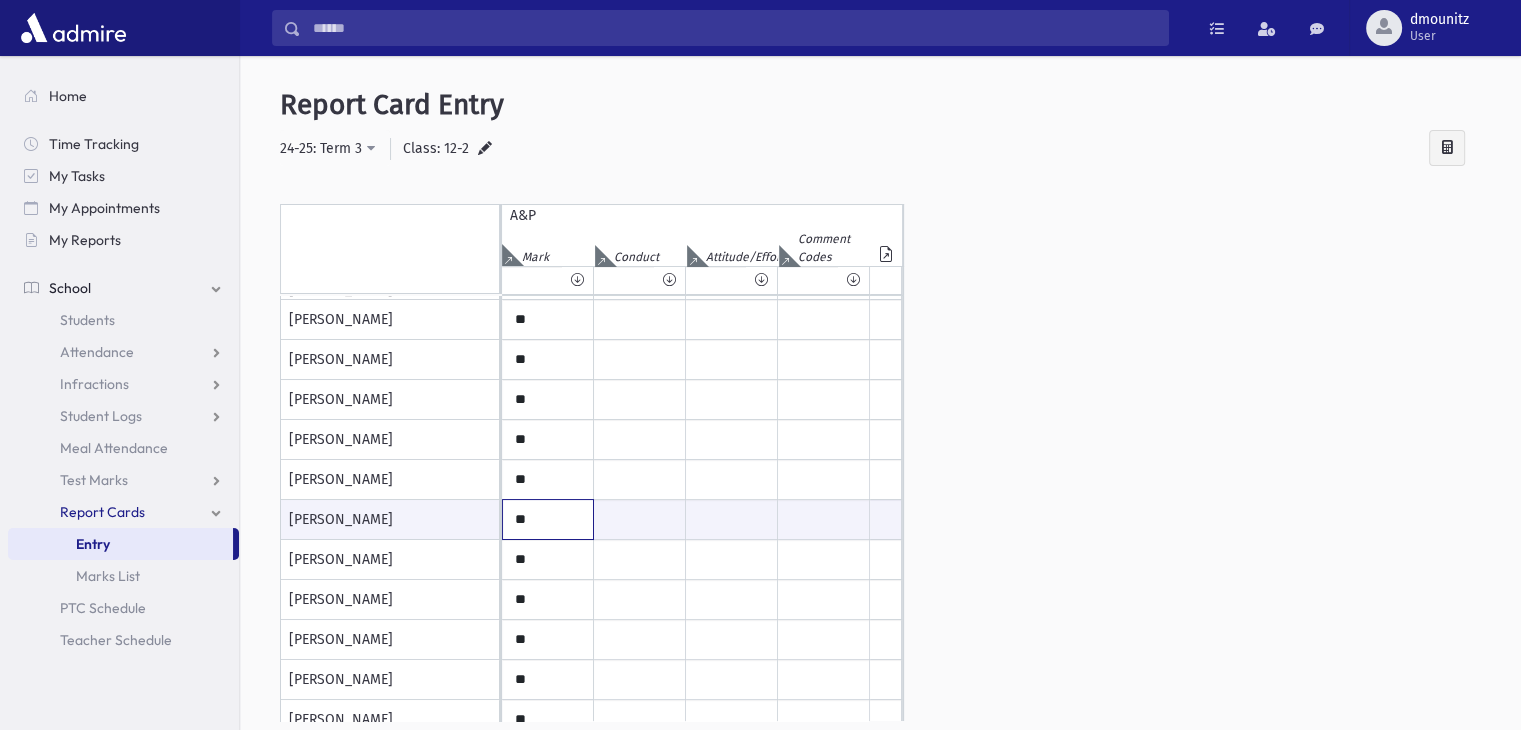 drag, startPoint x: 540, startPoint y: 517, endPoint x: 494, endPoint y: 517, distance: 46 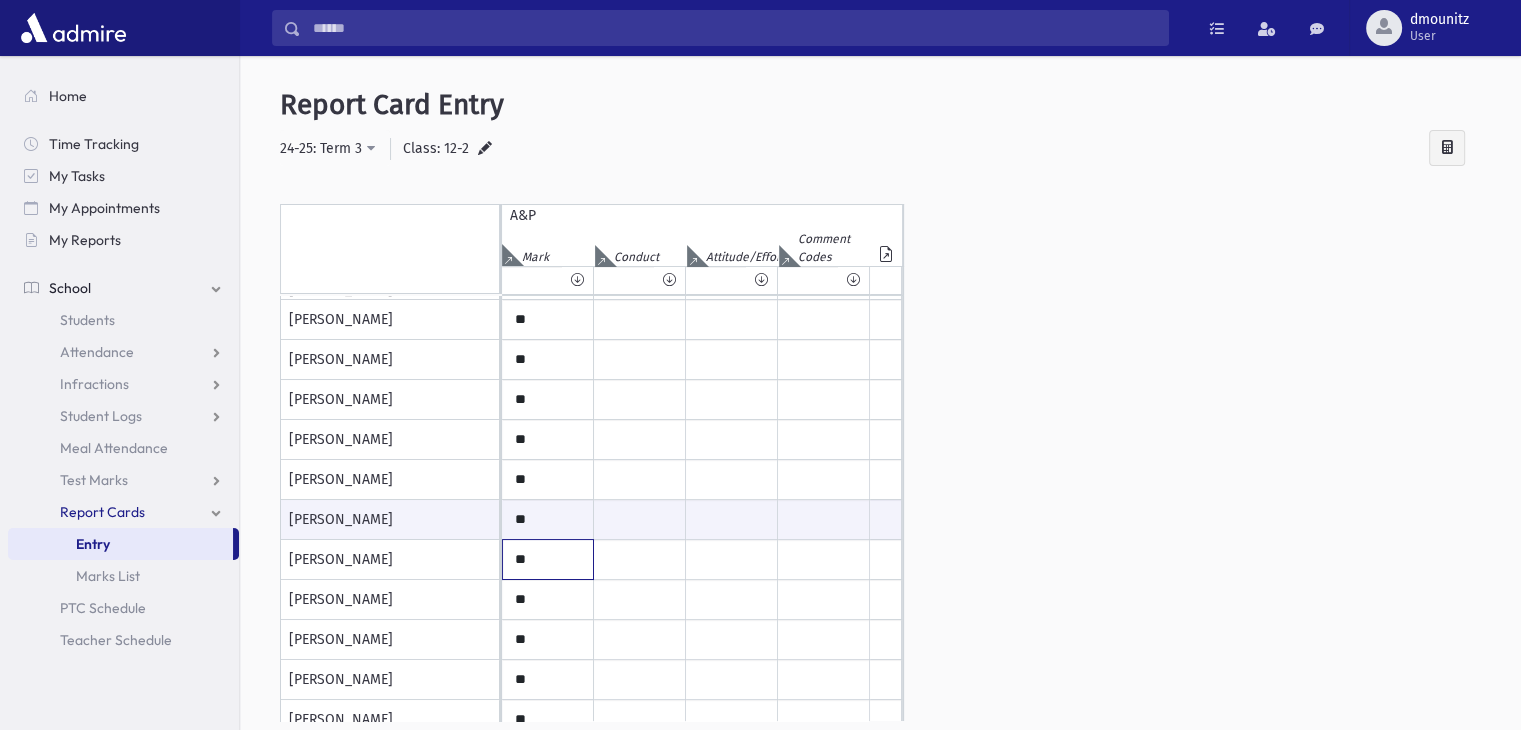 click on "**" at bounding box center (548, -40) 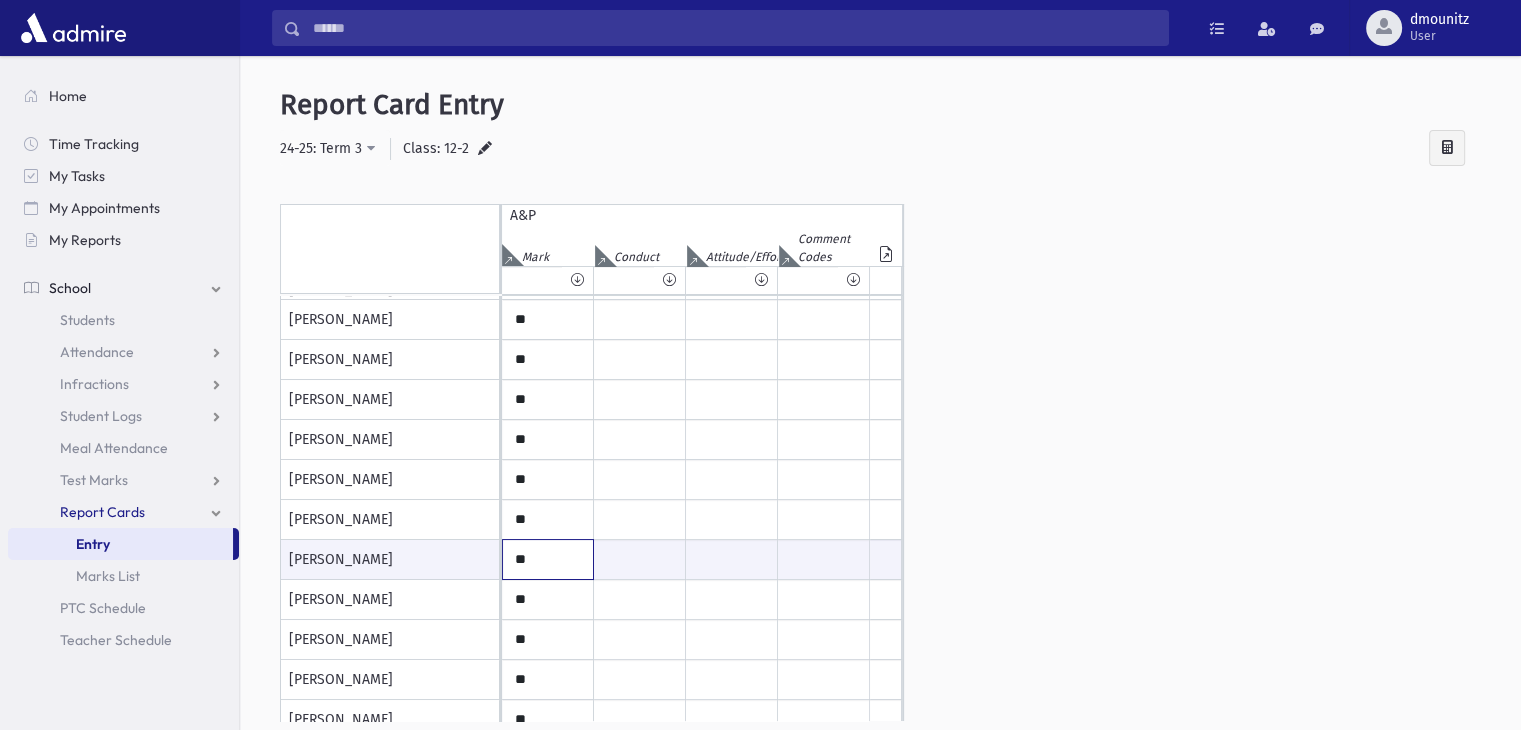 scroll, scrollTop: 455, scrollLeft: 0, axis: vertical 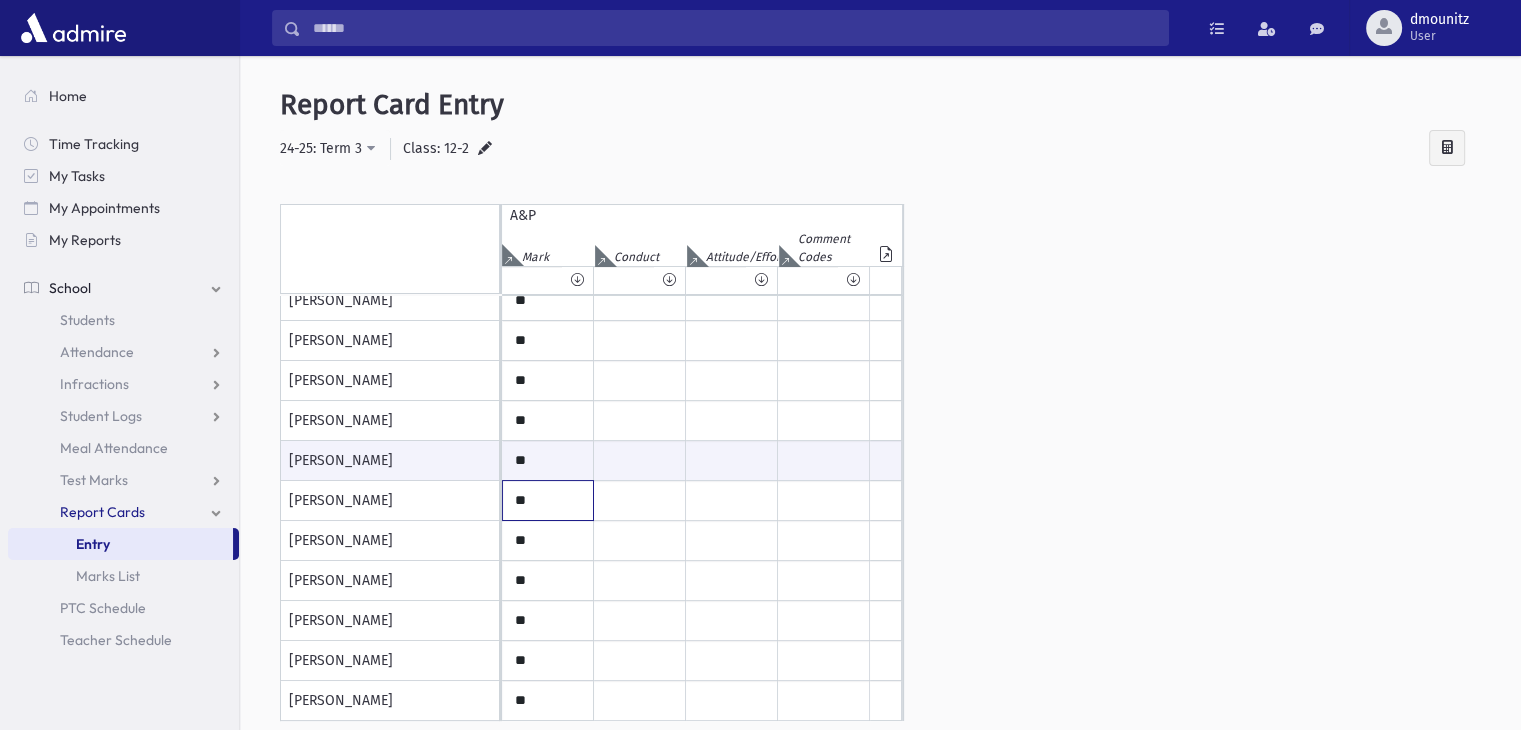 click on "**" at bounding box center [548, -139] 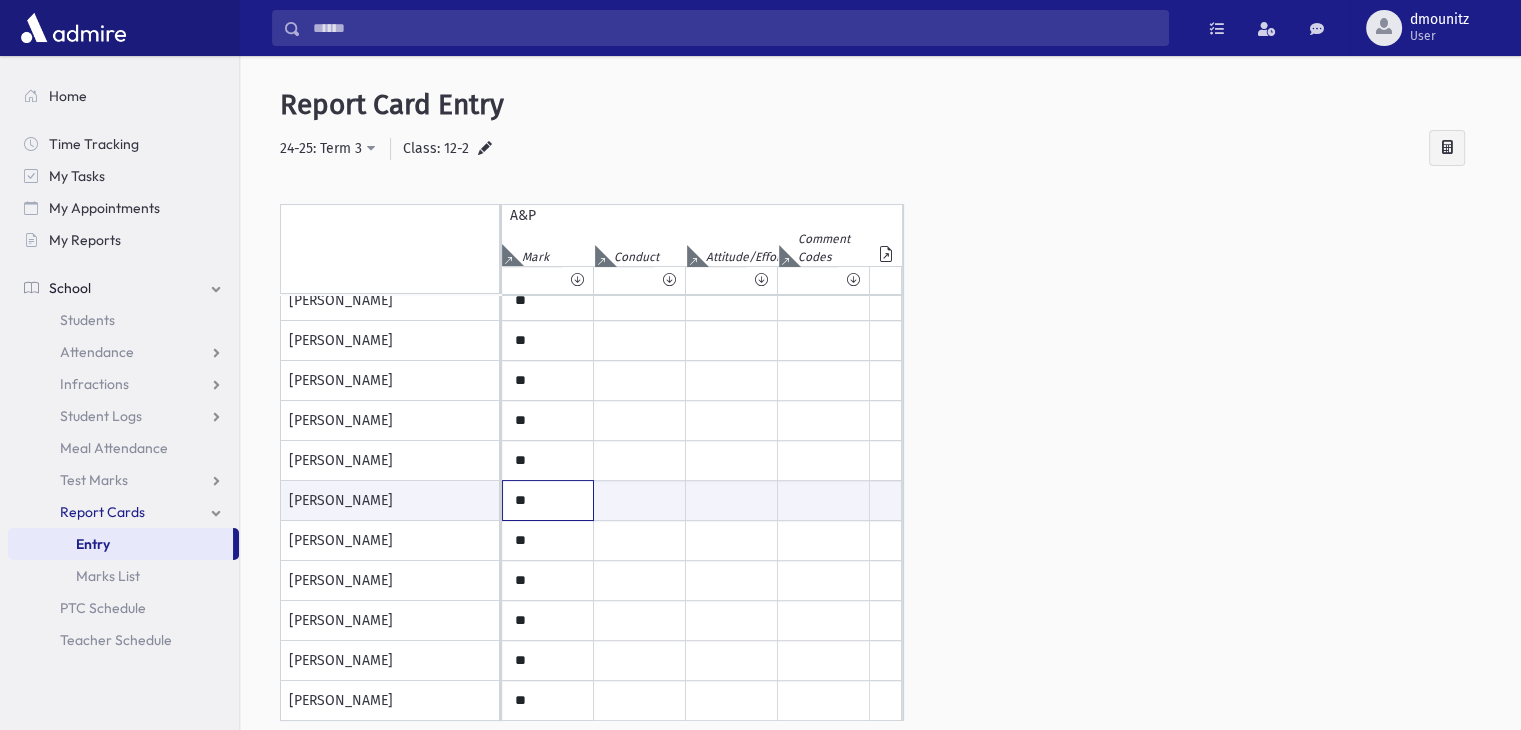 type on "**" 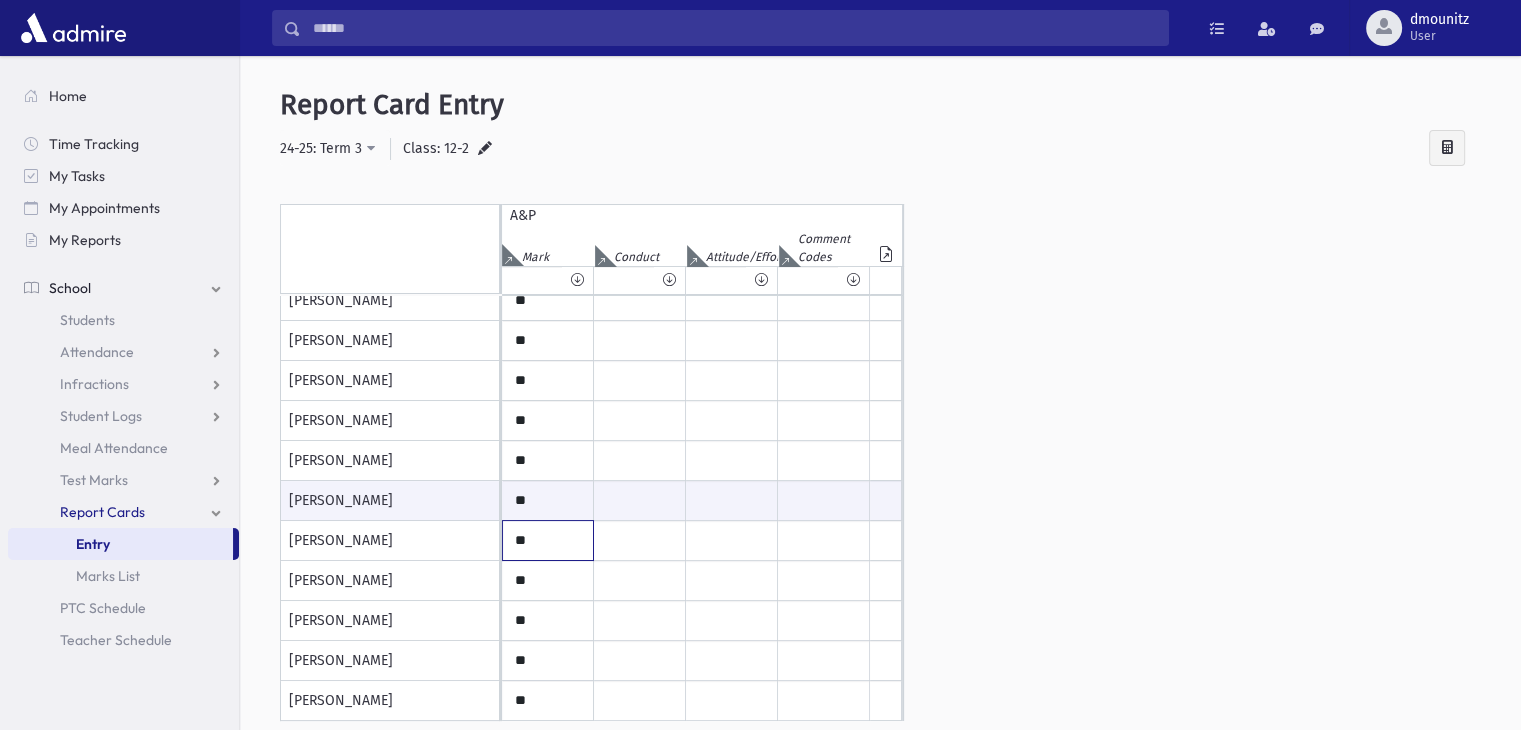 click on "**" at bounding box center (548, -139) 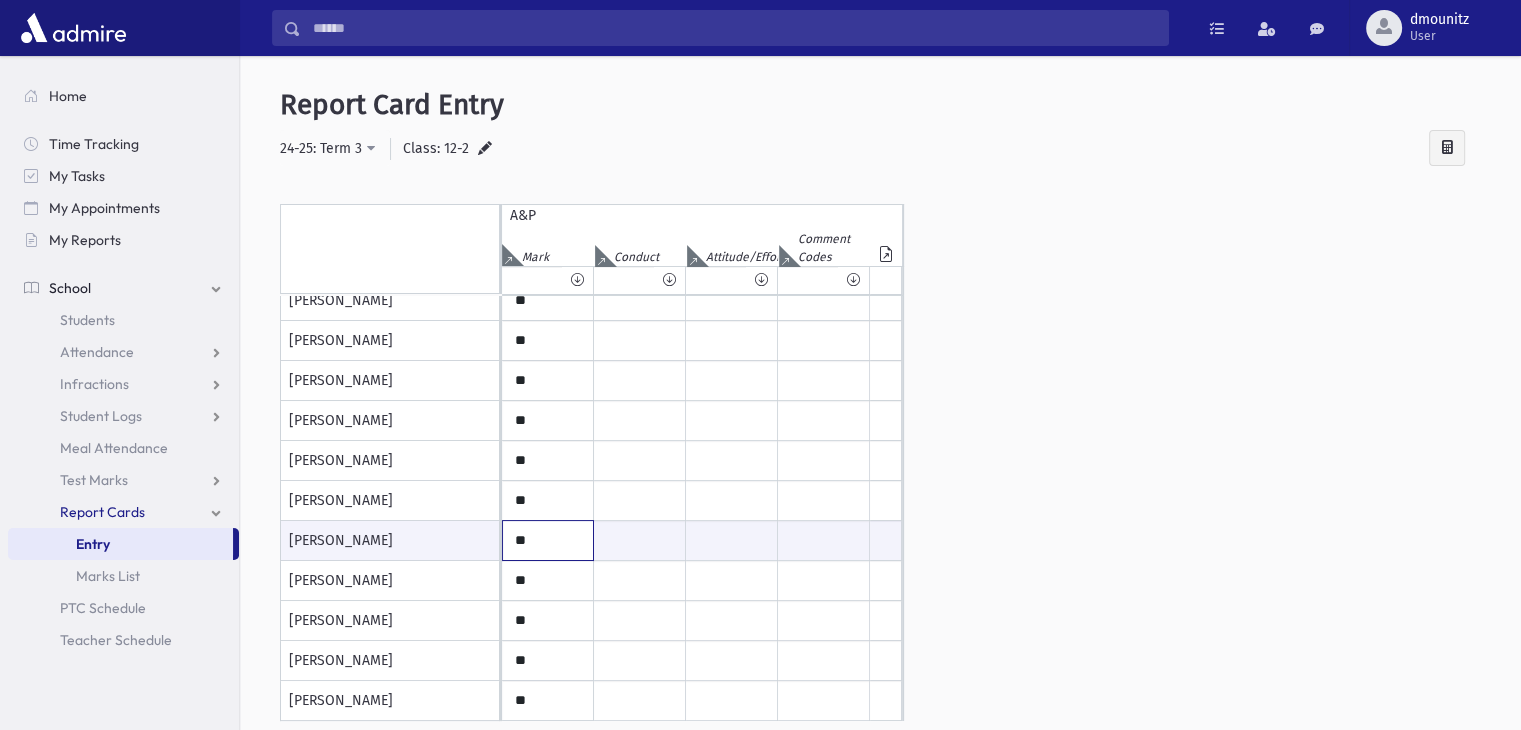 click on "**" at bounding box center [548, 540] 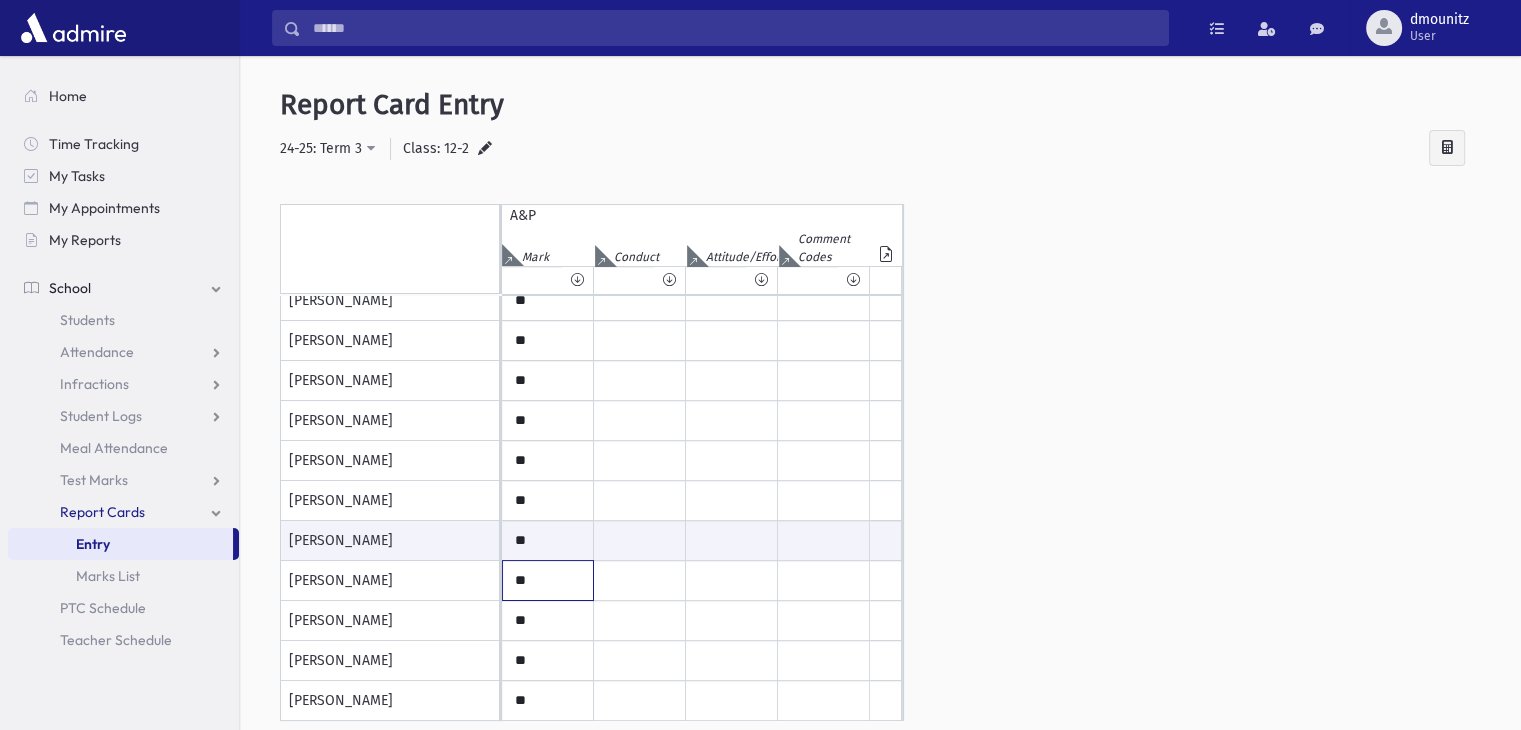 click on "**" at bounding box center [548, -139] 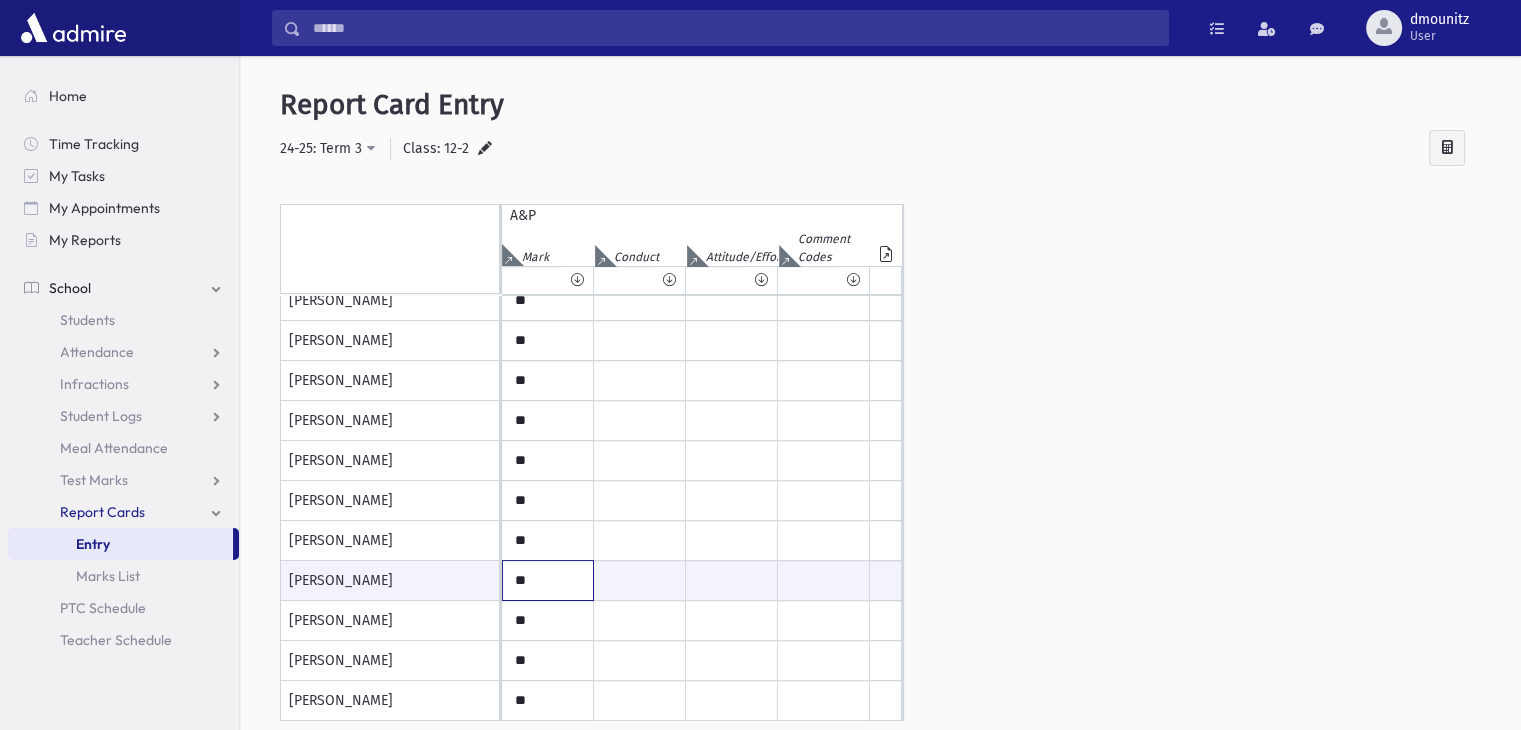 type on "**" 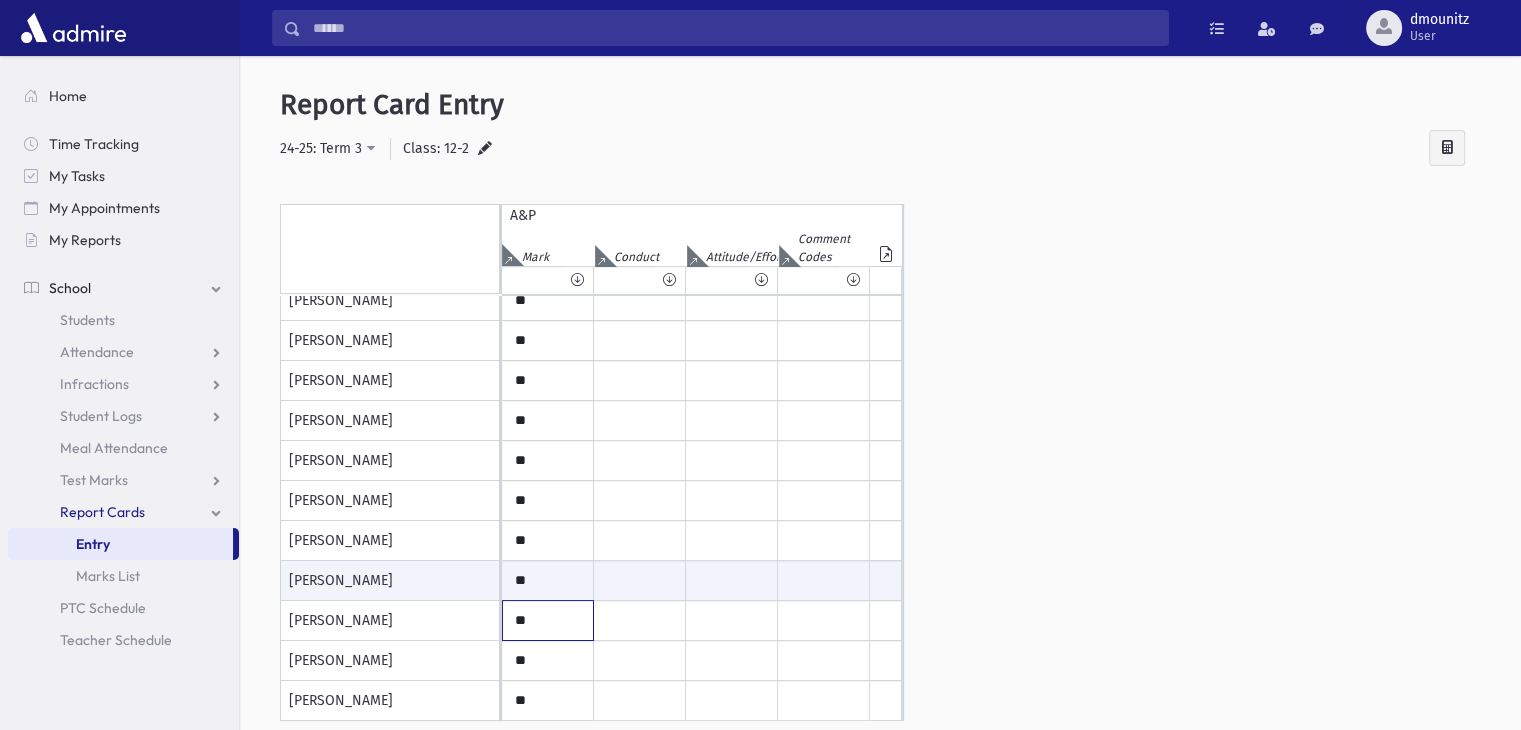 click on "**" at bounding box center (548, -139) 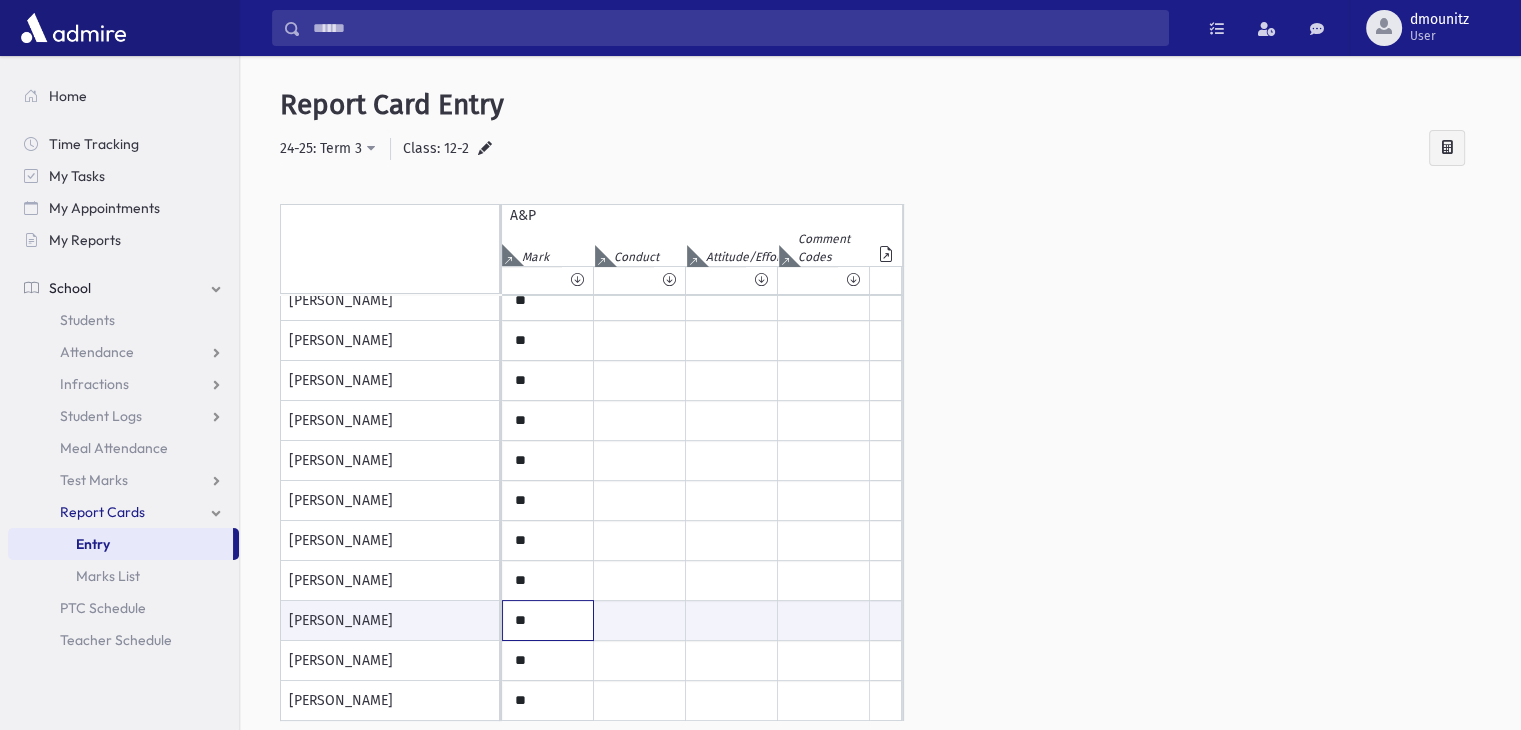 drag, startPoint x: 553, startPoint y: 609, endPoint x: 484, endPoint y: 612, distance: 69.065186 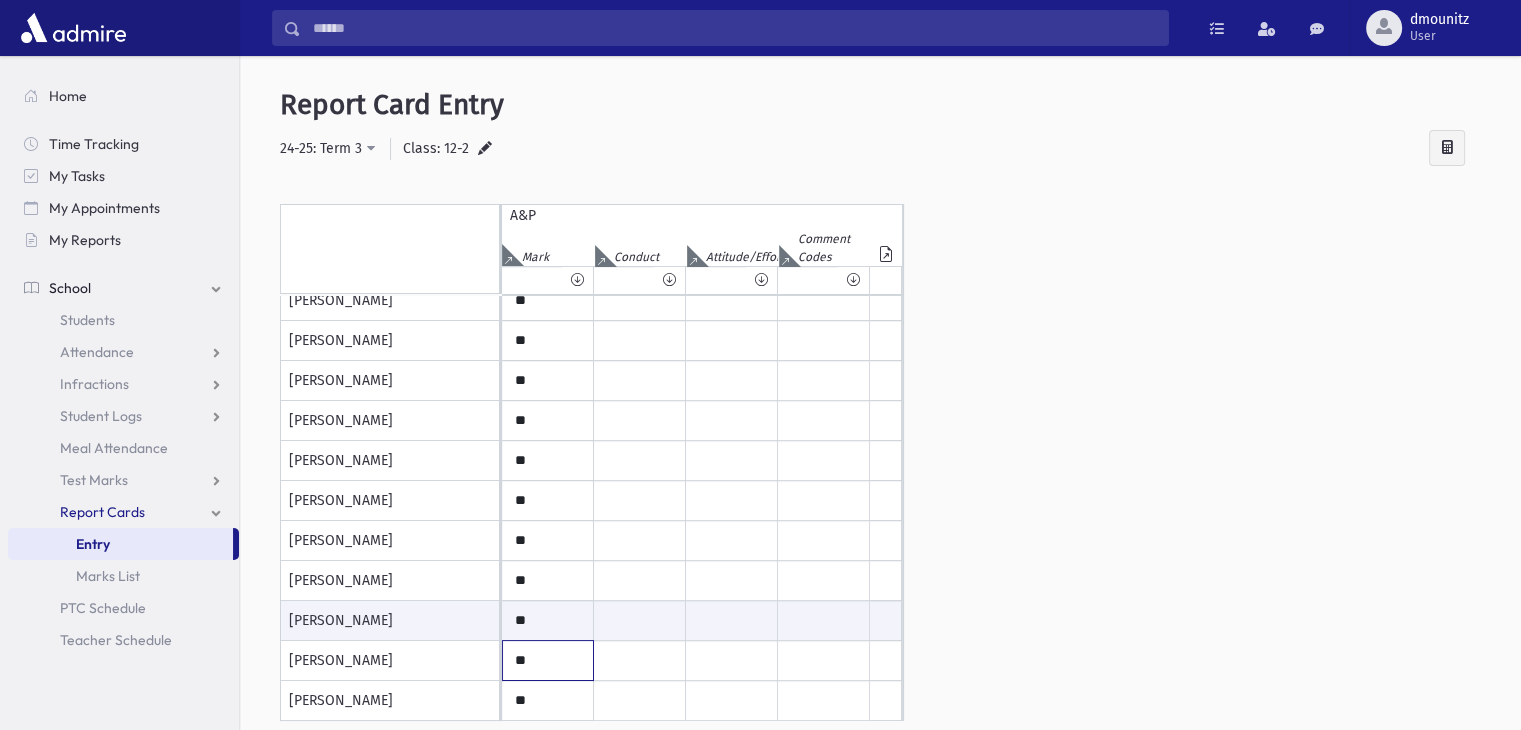 click on "**" at bounding box center [548, -139] 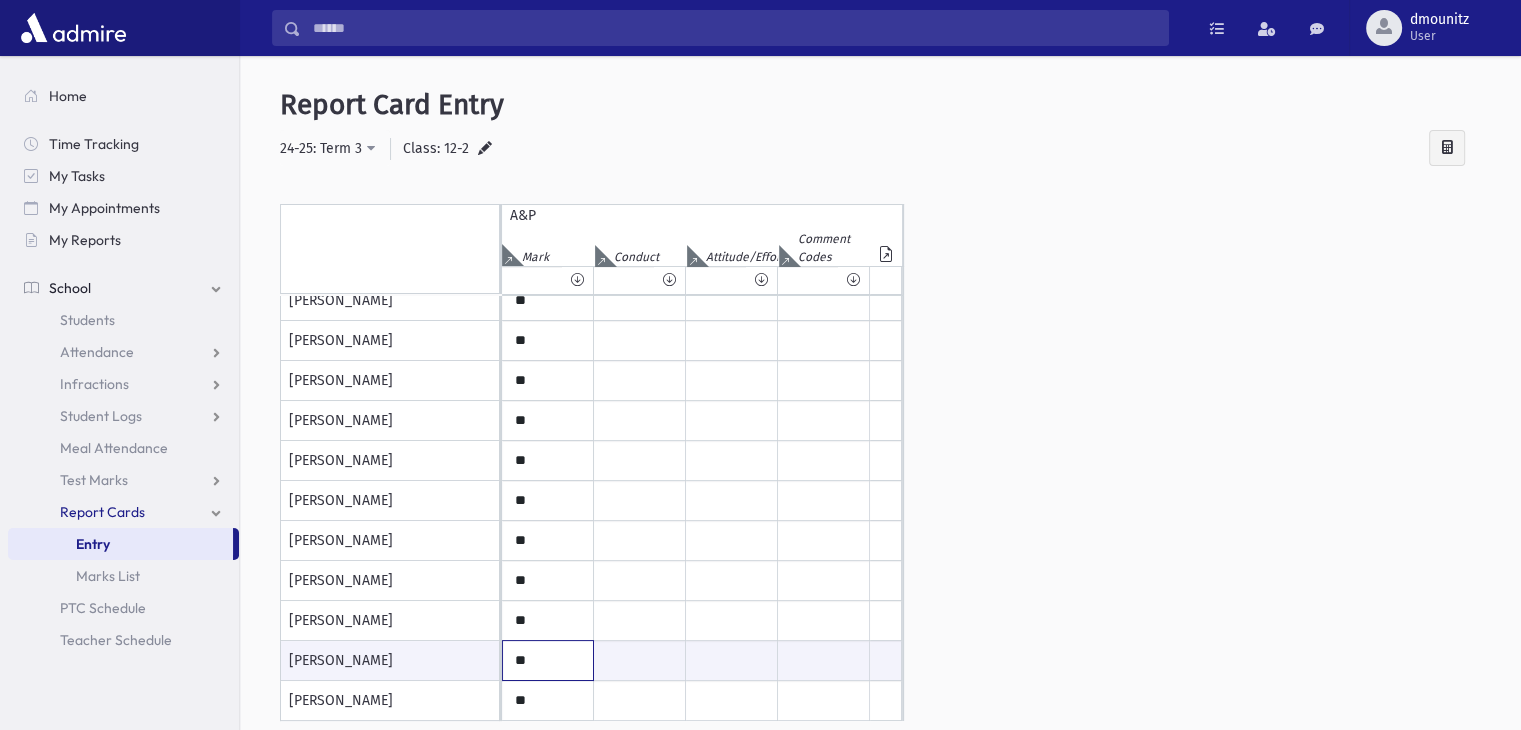 type on "**" 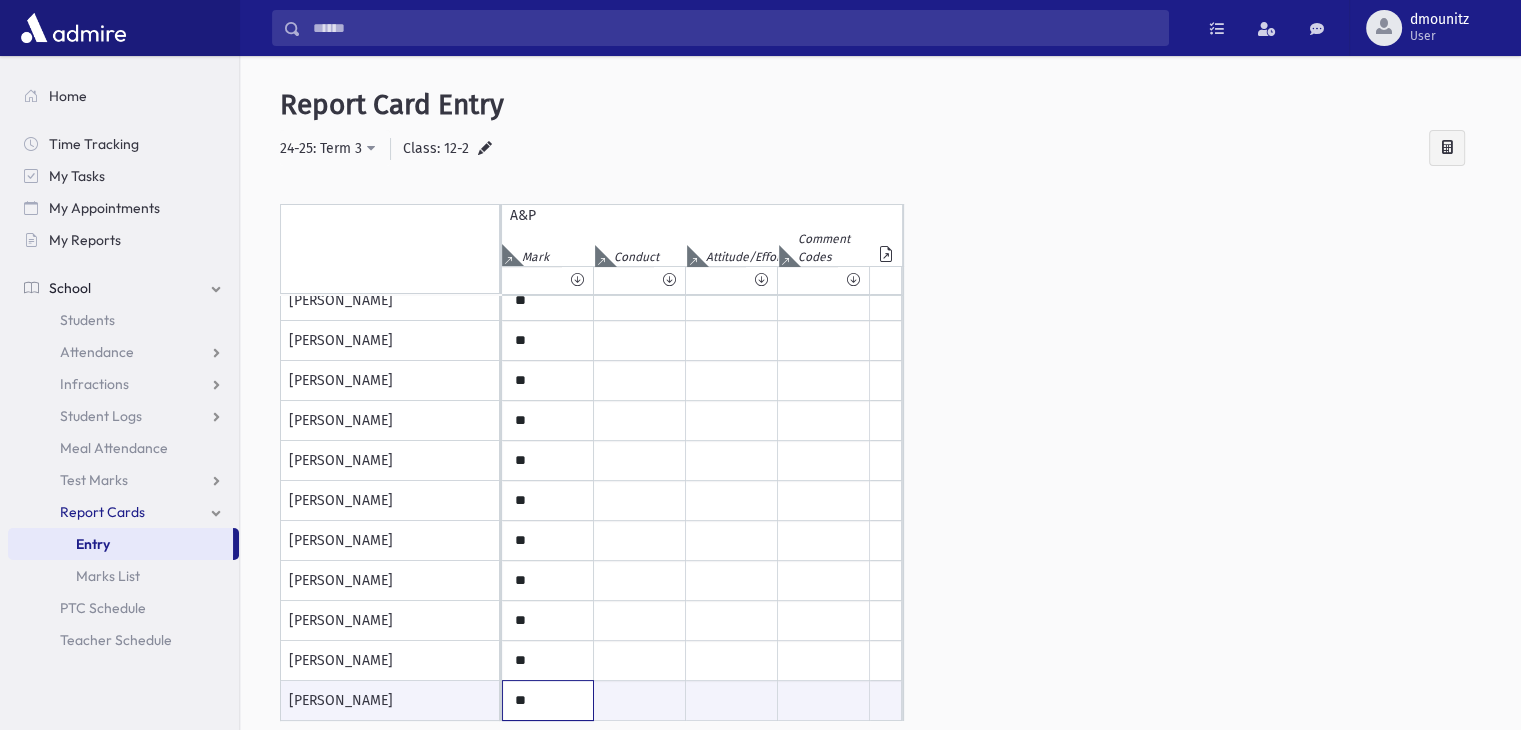 click on "**" at bounding box center (548, 700) 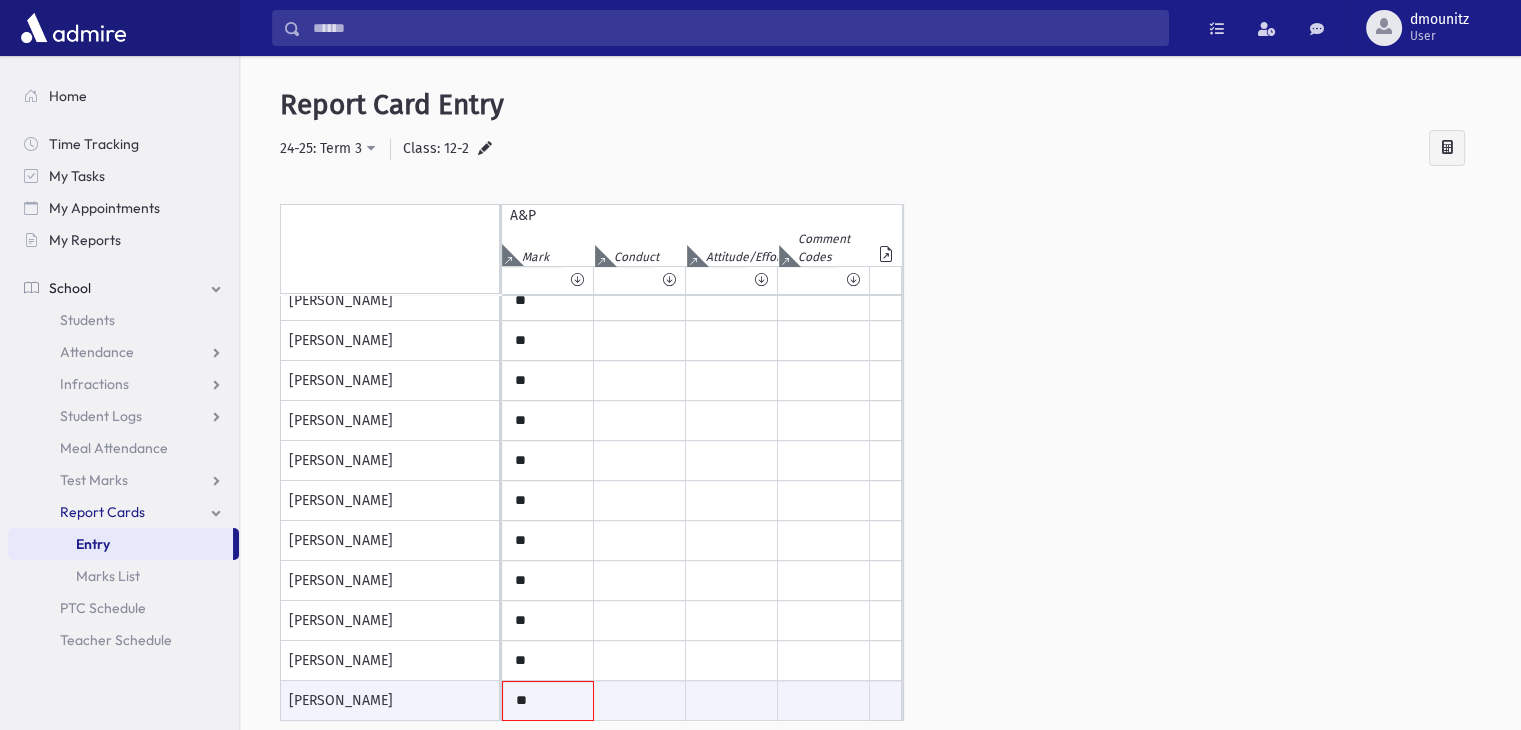 click at bounding box center (1447, 148) 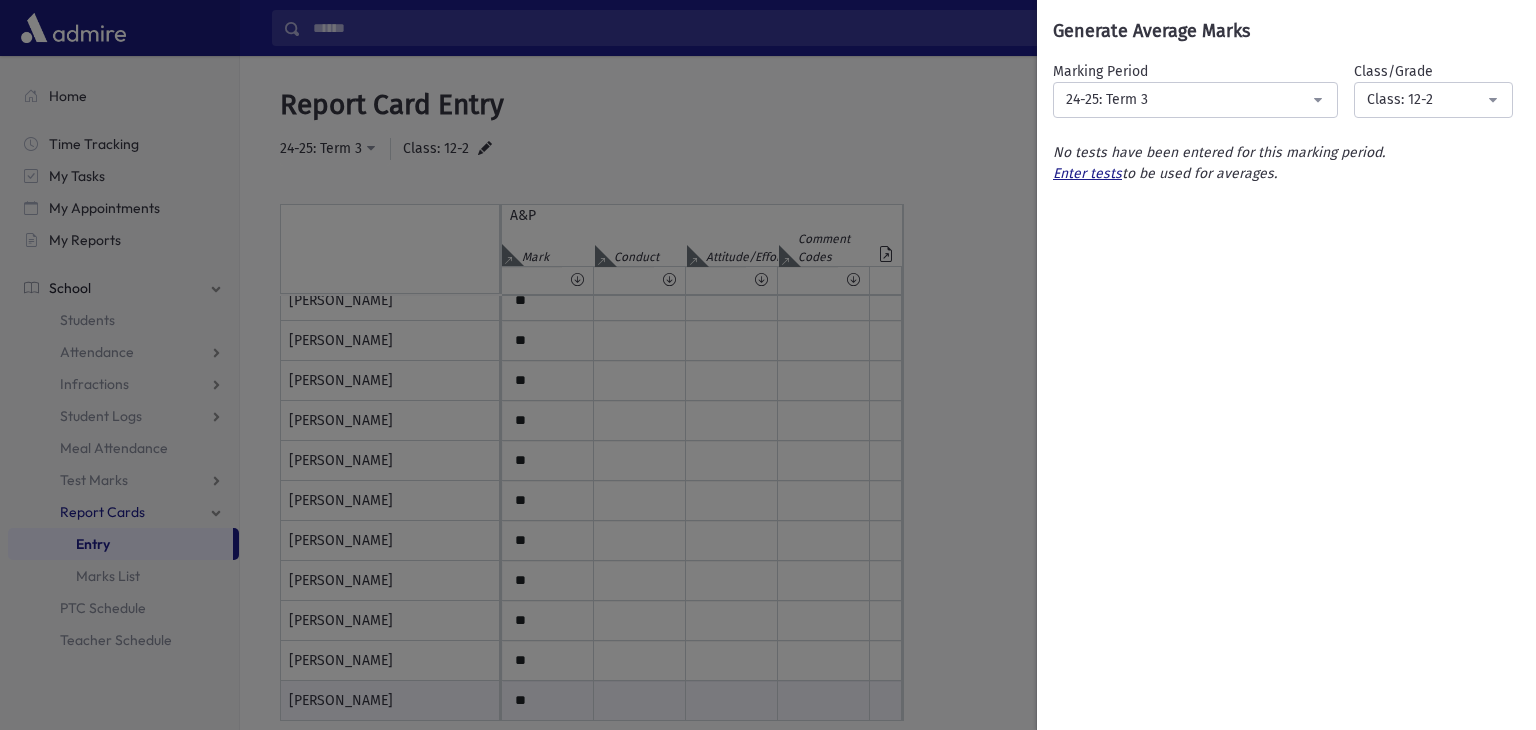 click on "**********" at bounding box center (768, 365) 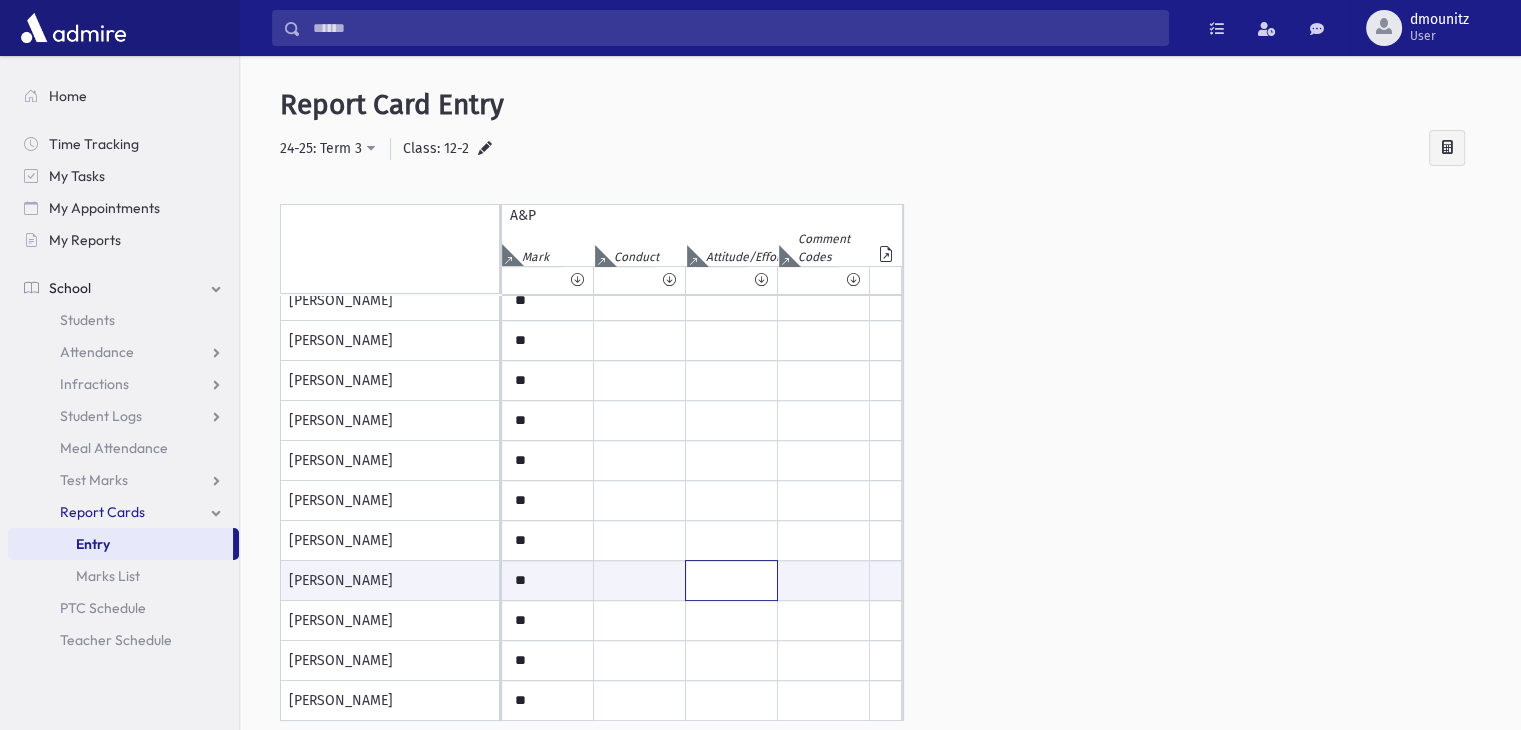 click at bounding box center [731, 580] 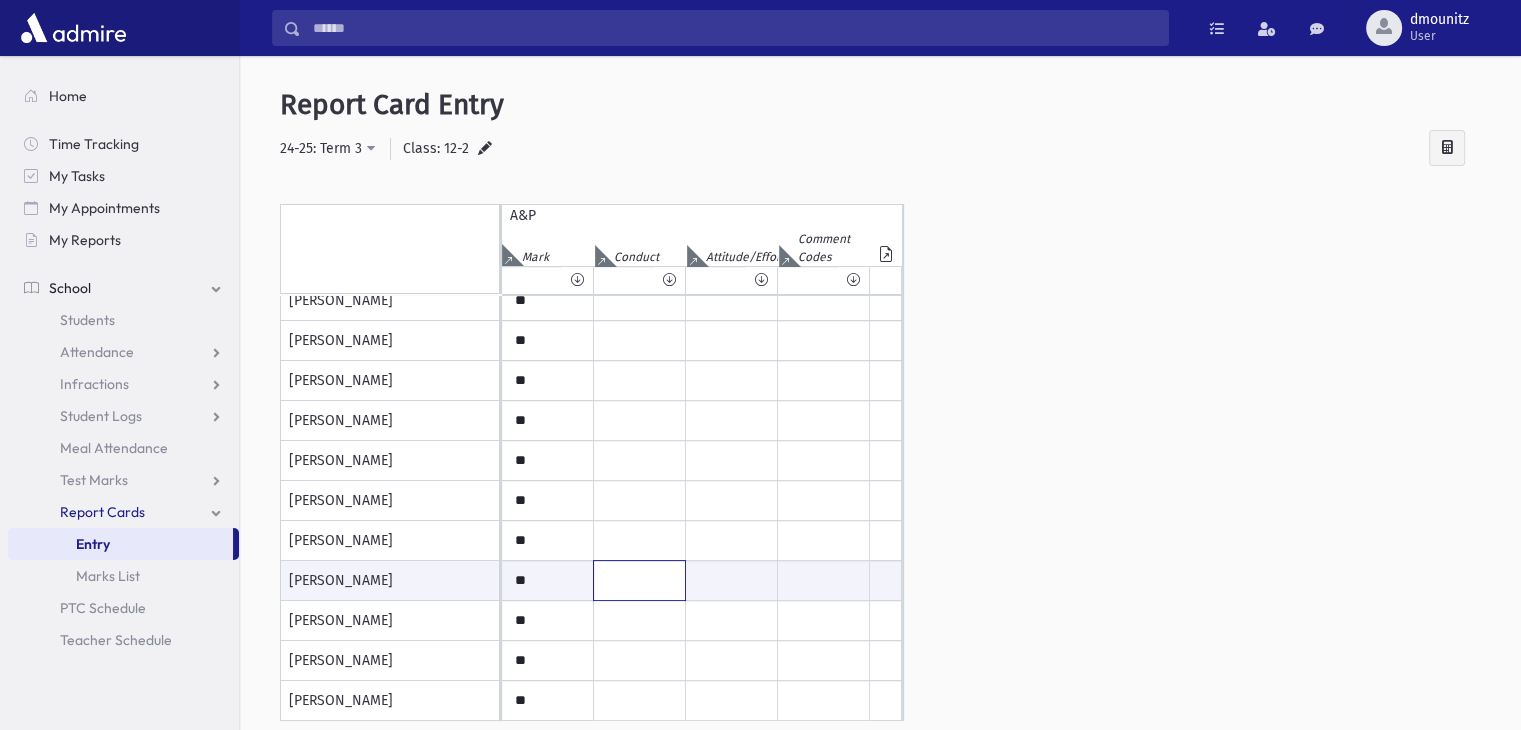 click at bounding box center [639, 580] 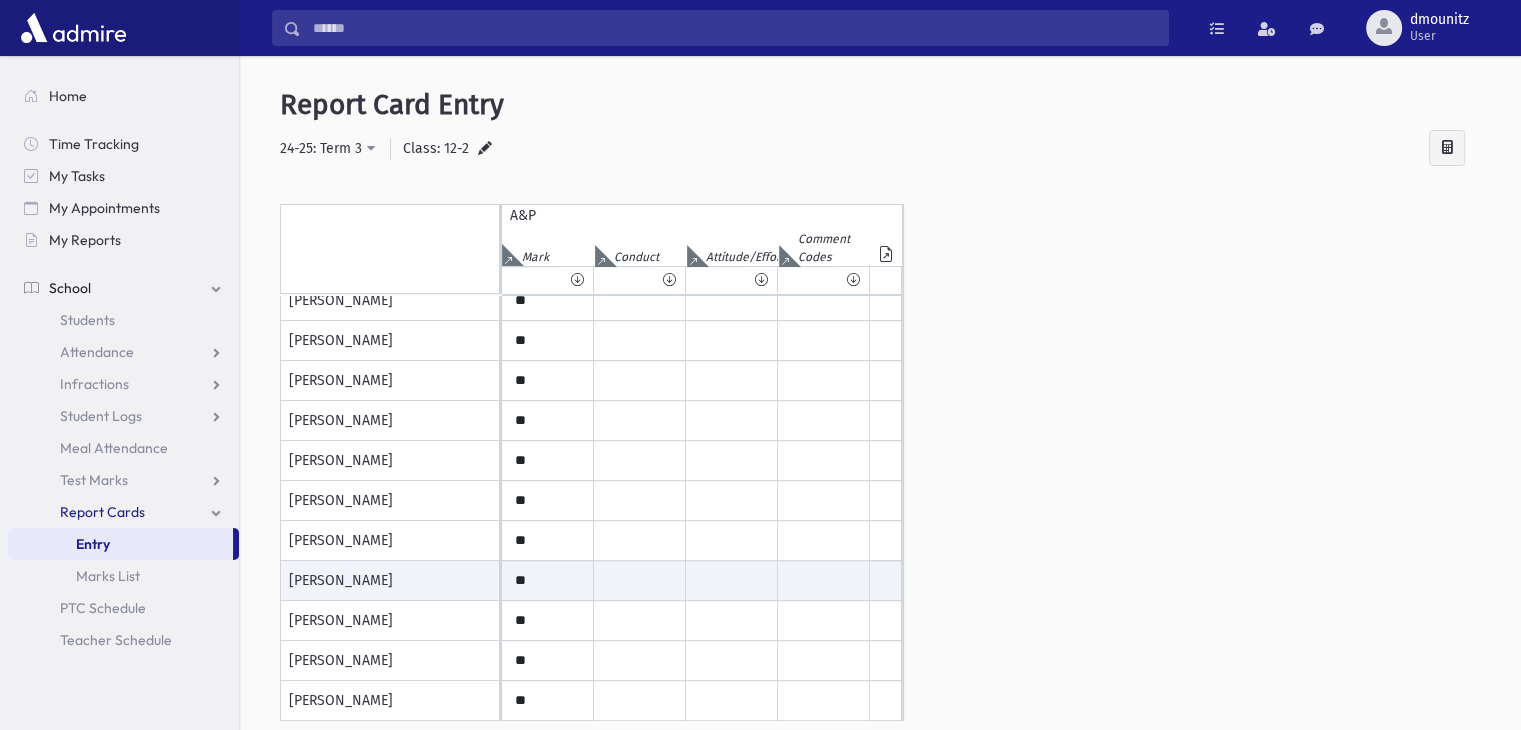 click on "Alis, Naomi
Becker, Chedva
Braunfeld, Dina
Cohen, Leah
Dvir, Racheli
Glauser, Ahuva
Goldberg, Leah
Grossman, Tamar
Kaufman, Hadassah Tova
Kenner, Rachel" at bounding box center [880, 508] 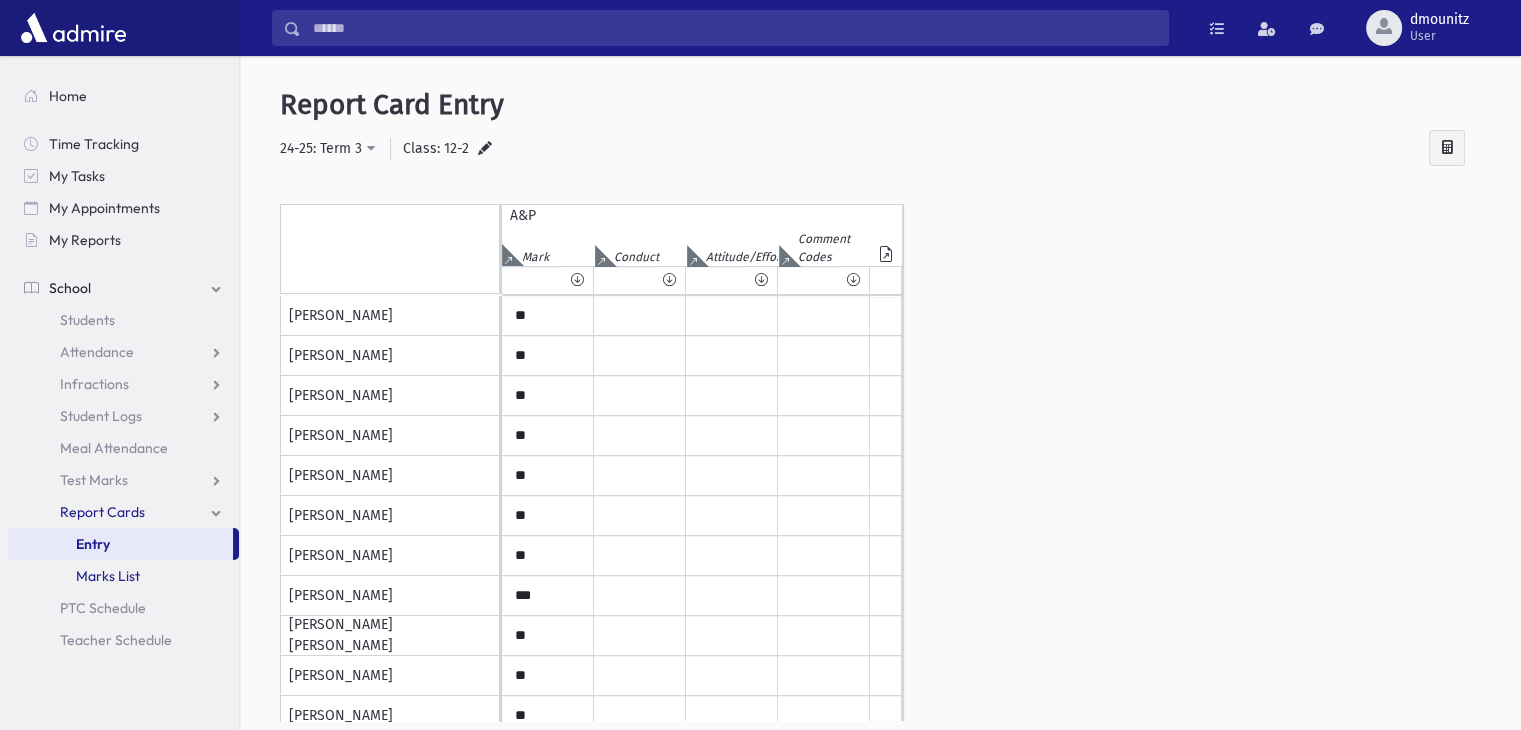 click on "Marks List" at bounding box center [108, 576] 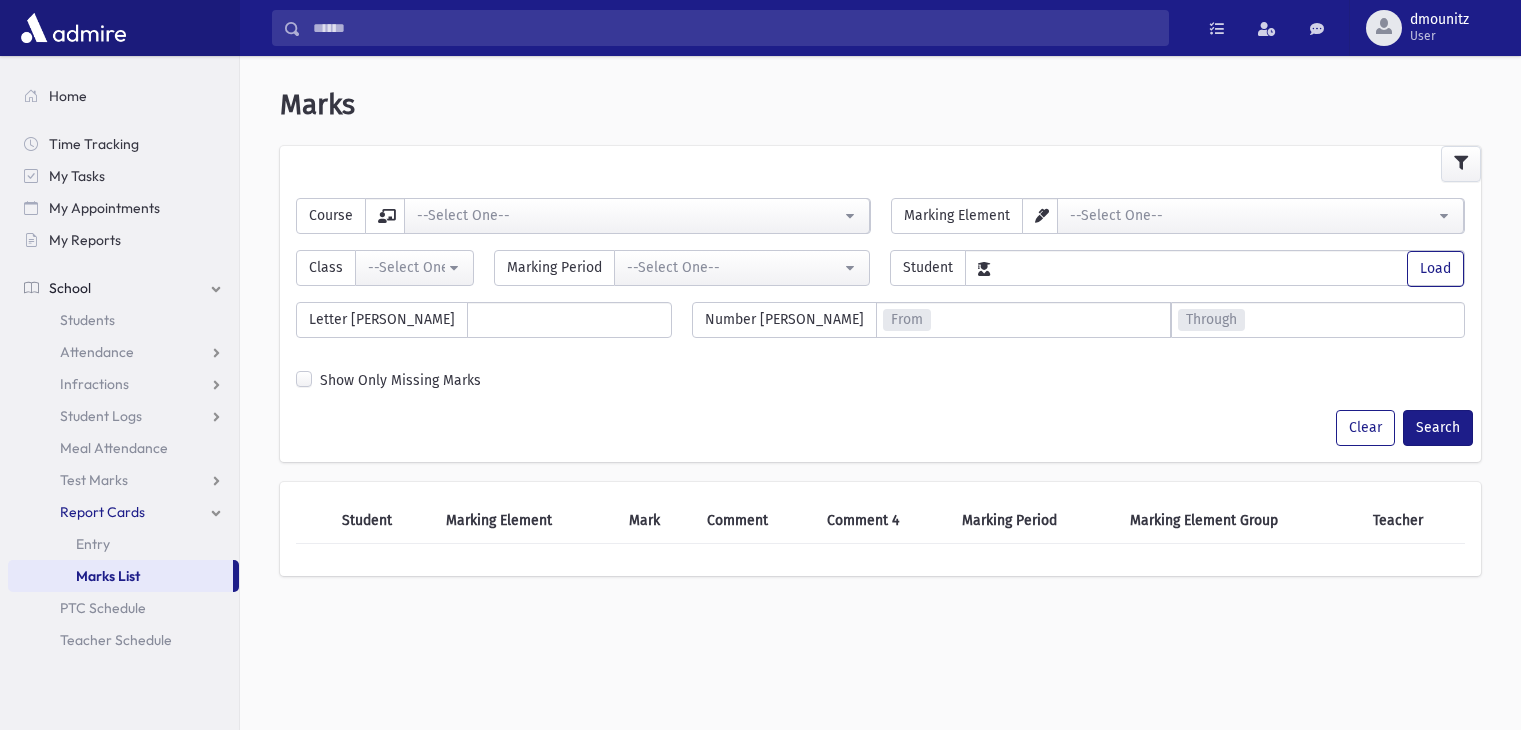 scroll, scrollTop: 0, scrollLeft: 0, axis: both 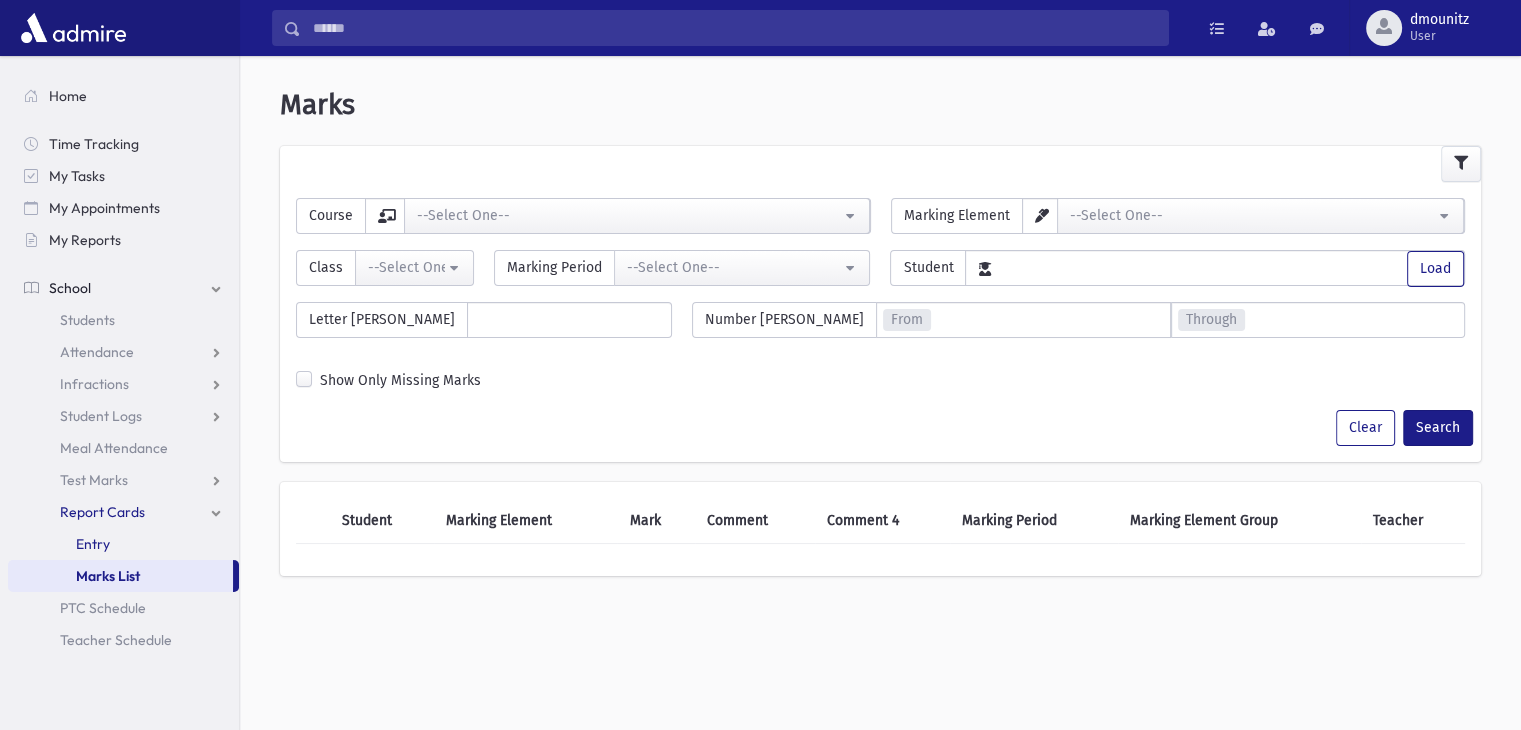 click on "Entry" at bounding box center [123, 544] 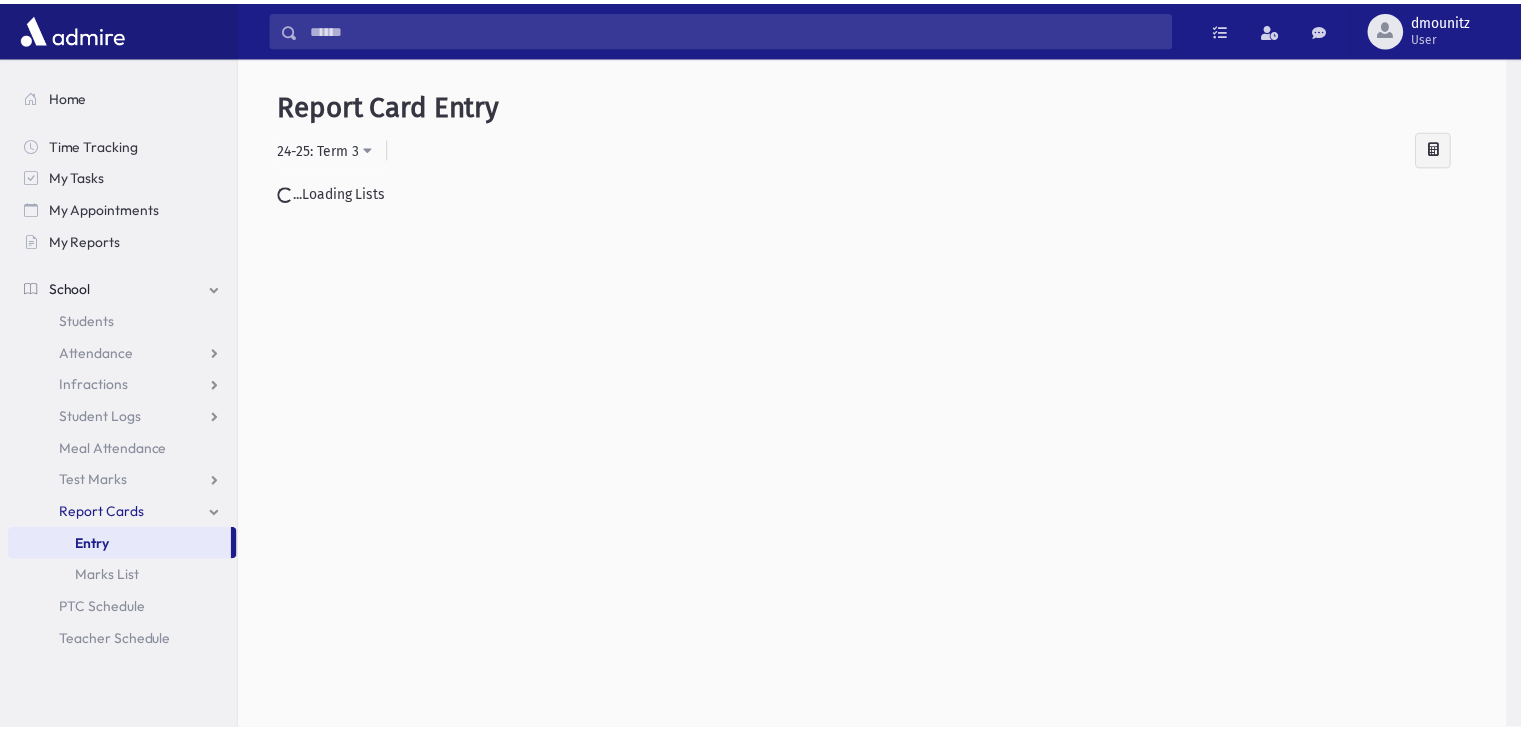 scroll, scrollTop: 0, scrollLeft: 0, axis: both 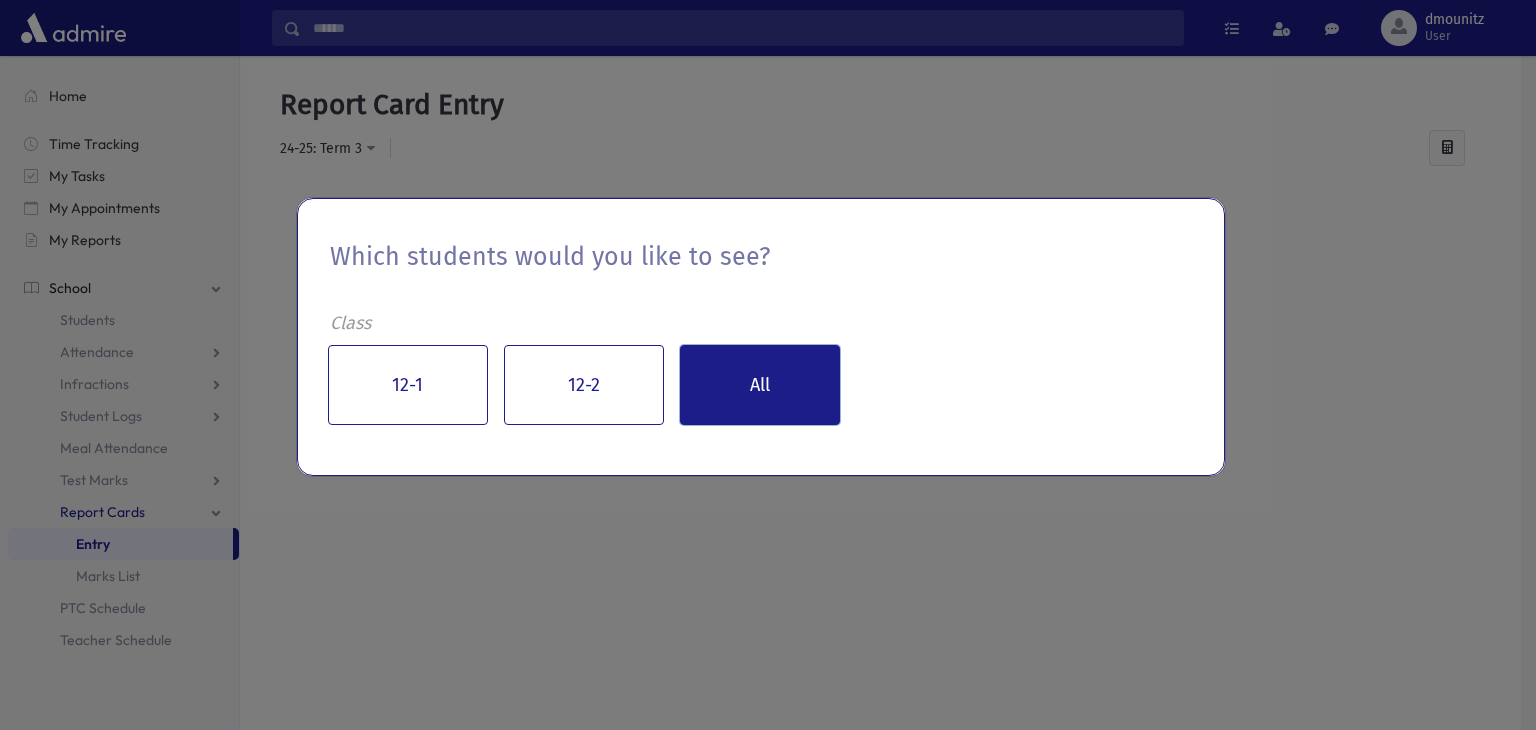 click on "All" at bounding box center (760, 385) 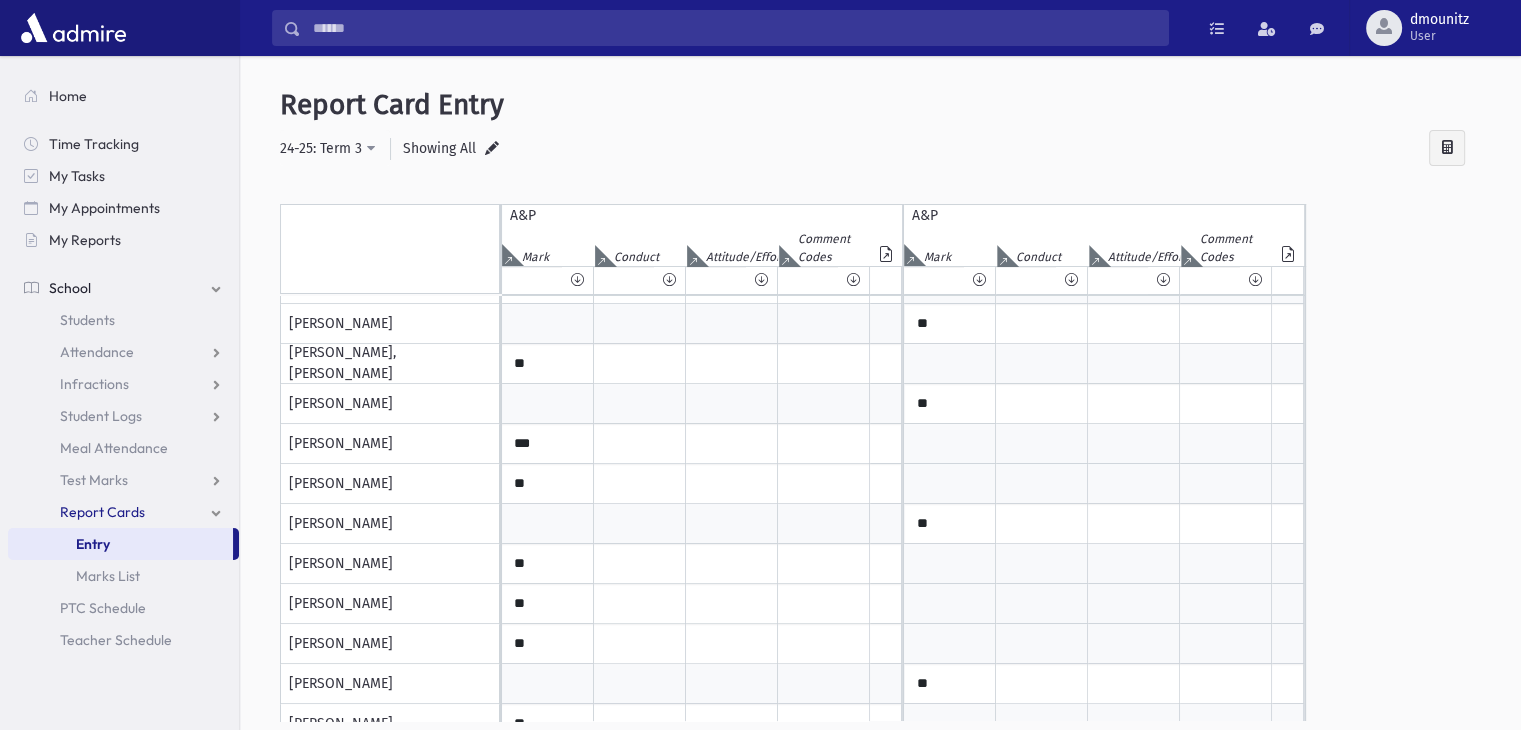 scroll, scrollTop: 1375, scrollLeft: 0, axis: vertical 